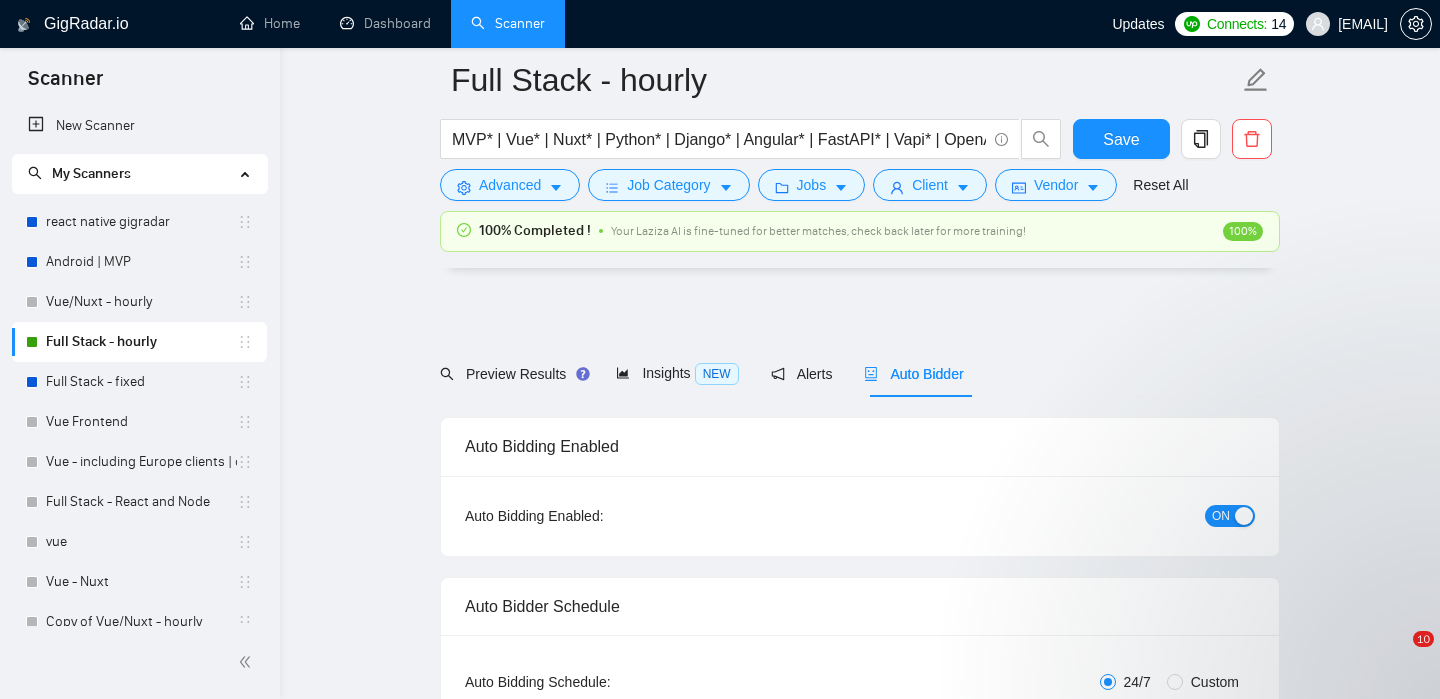 scroll, scrollTop: 5134, scrollLeft: 0, axis: vertical 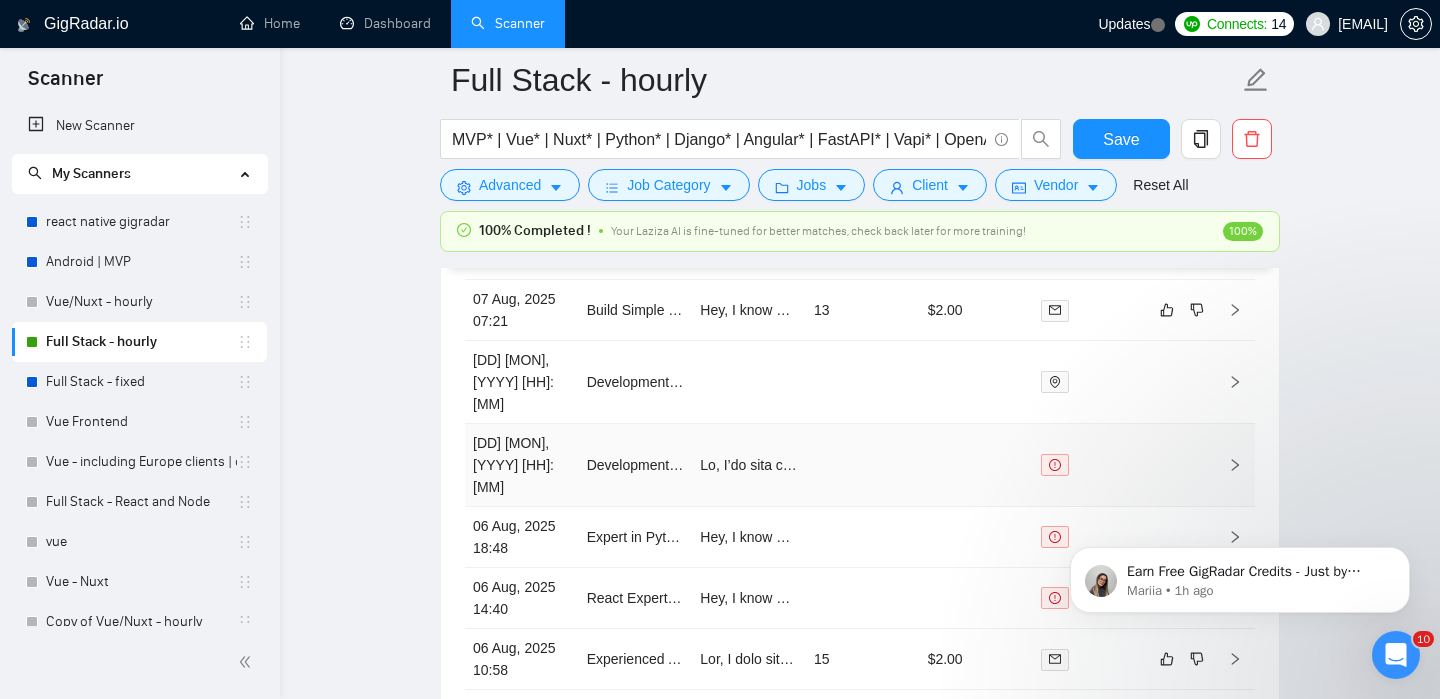 click 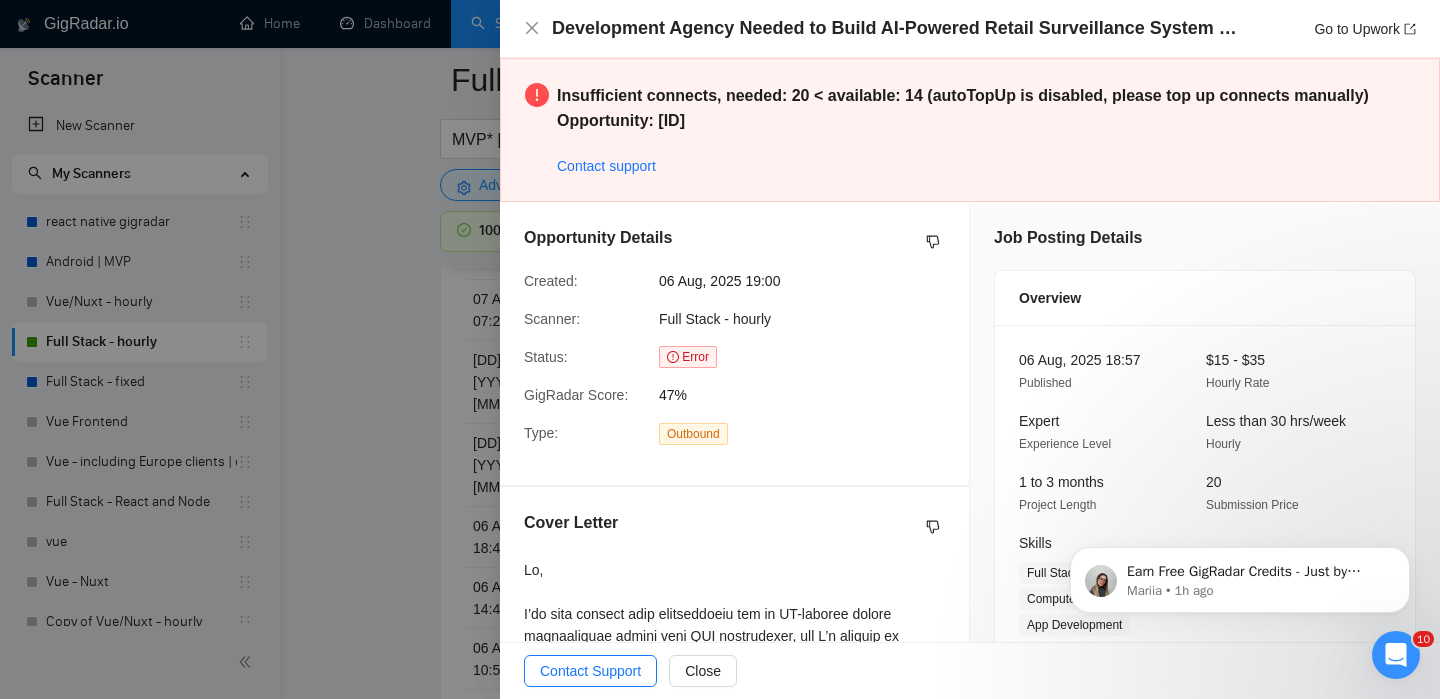 click at bounding box center (720, 349) 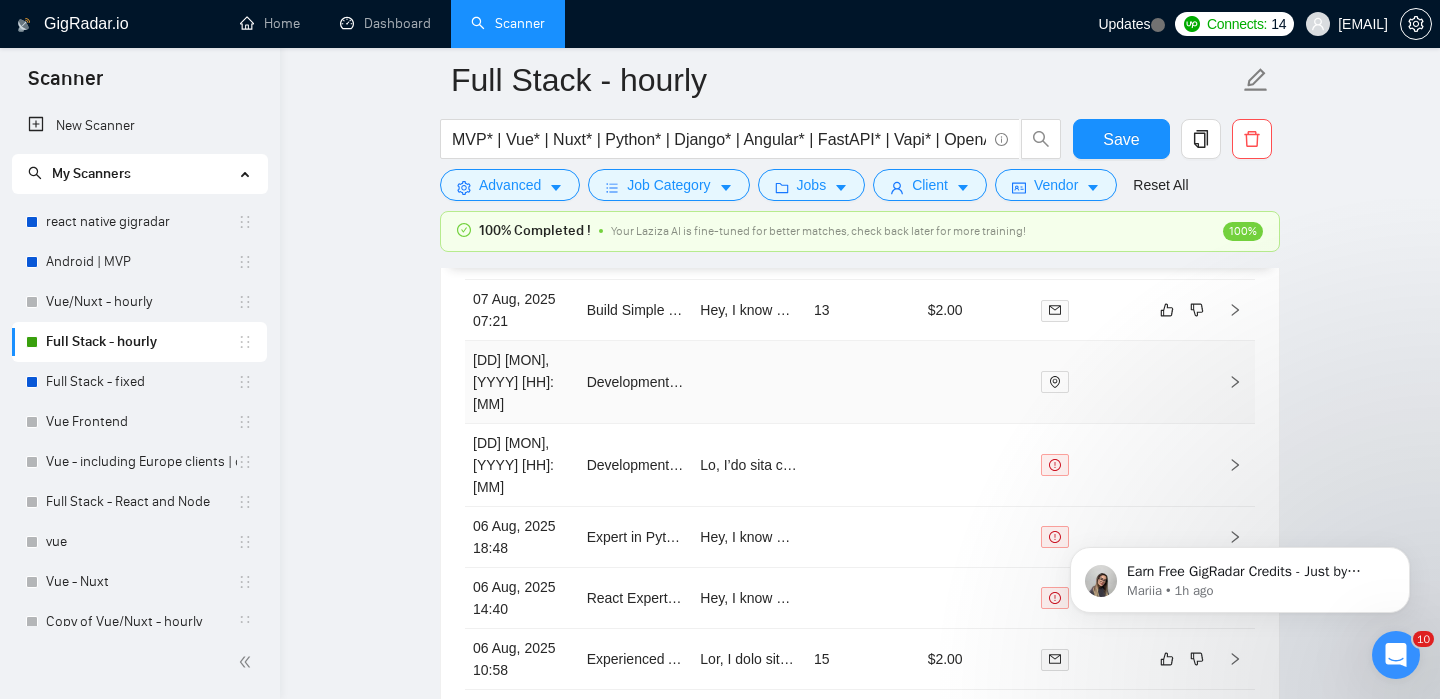 click at bounding box center [1235, 382] 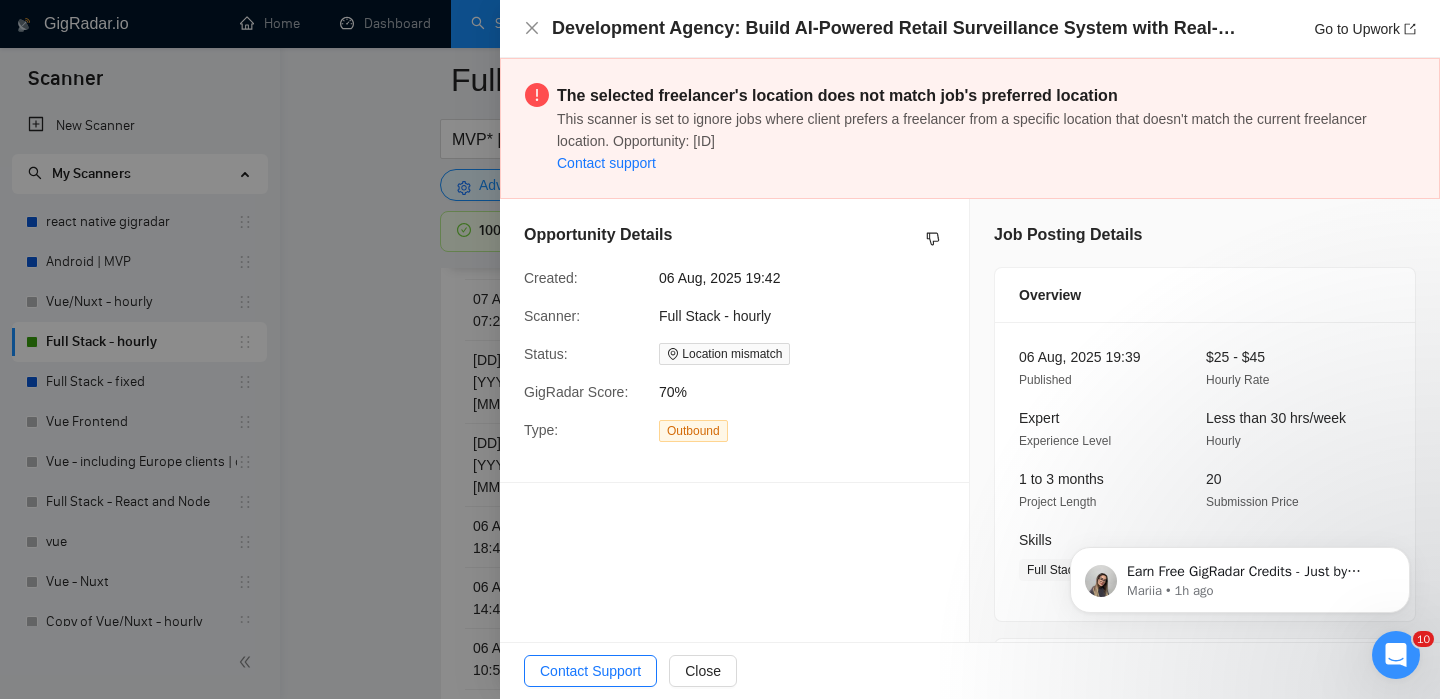 click at bounding box center (720, 349) 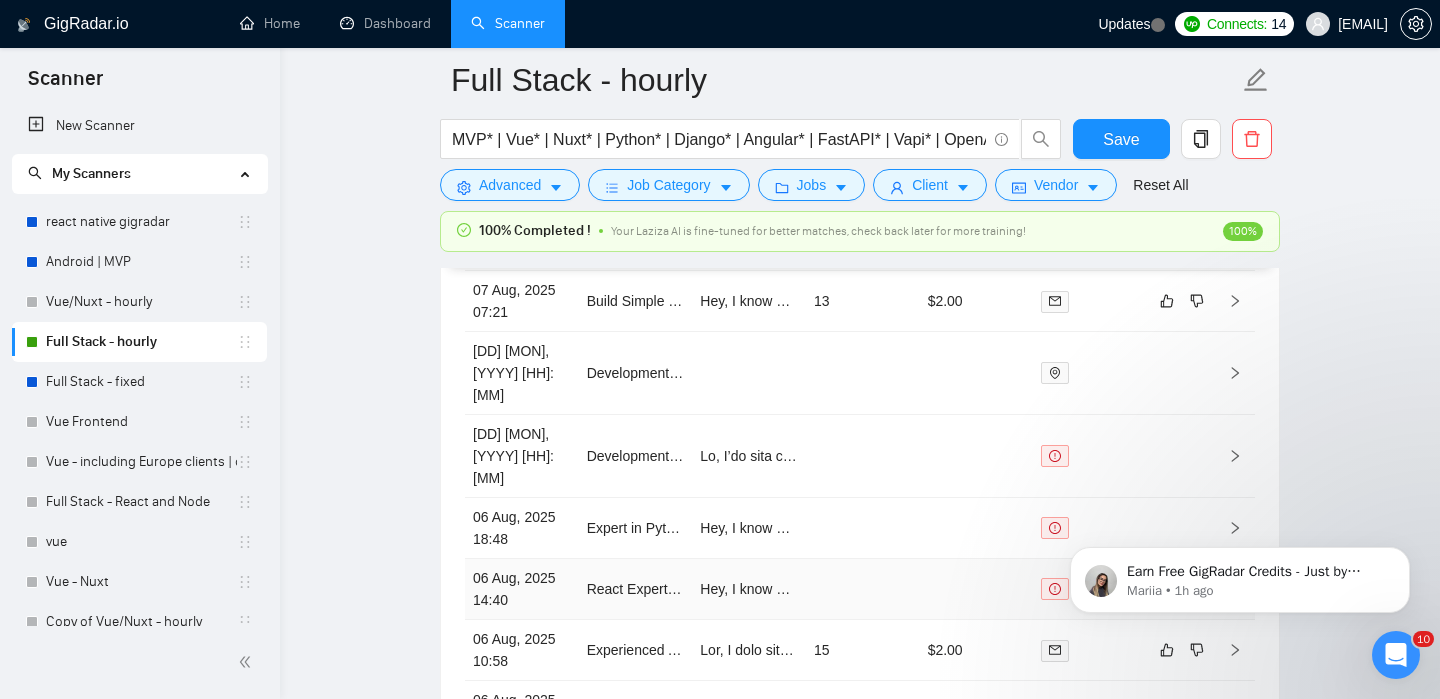scroll, scrollTop: 5527, scrollLeft: 0, axis: vertical 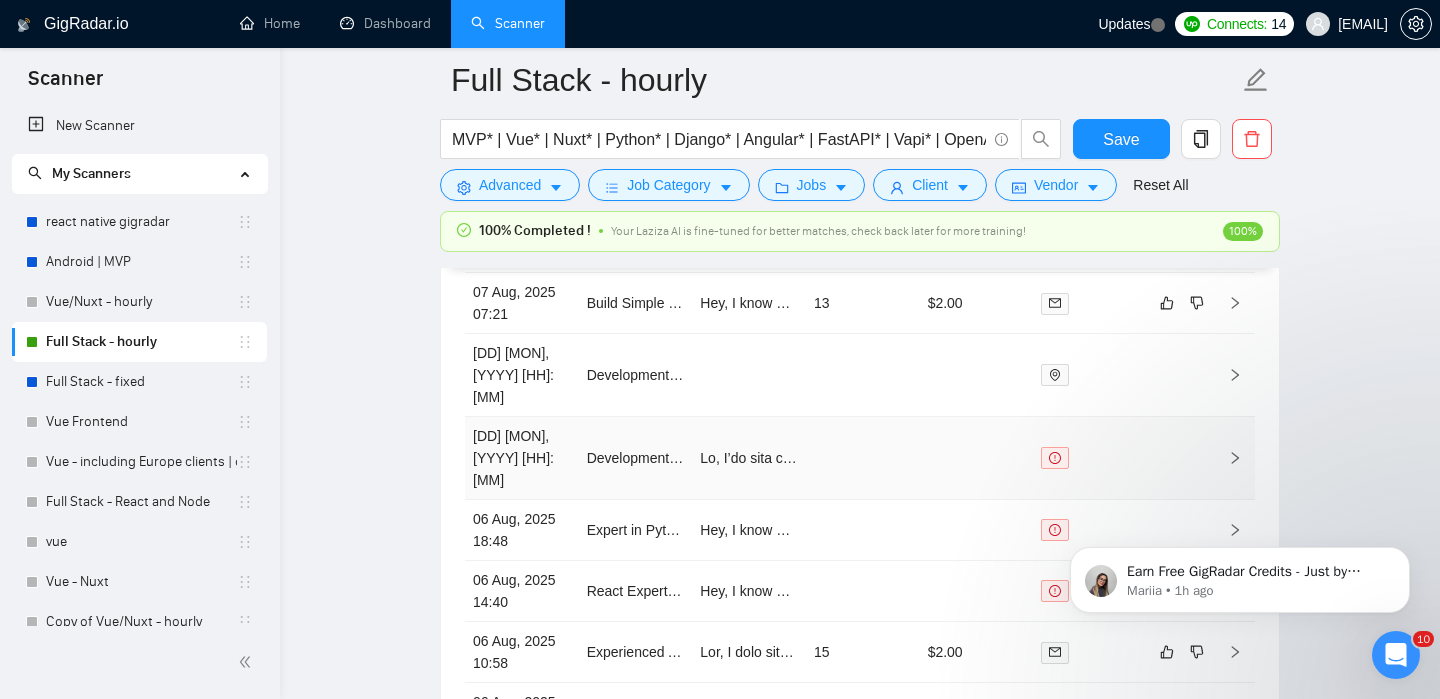 click 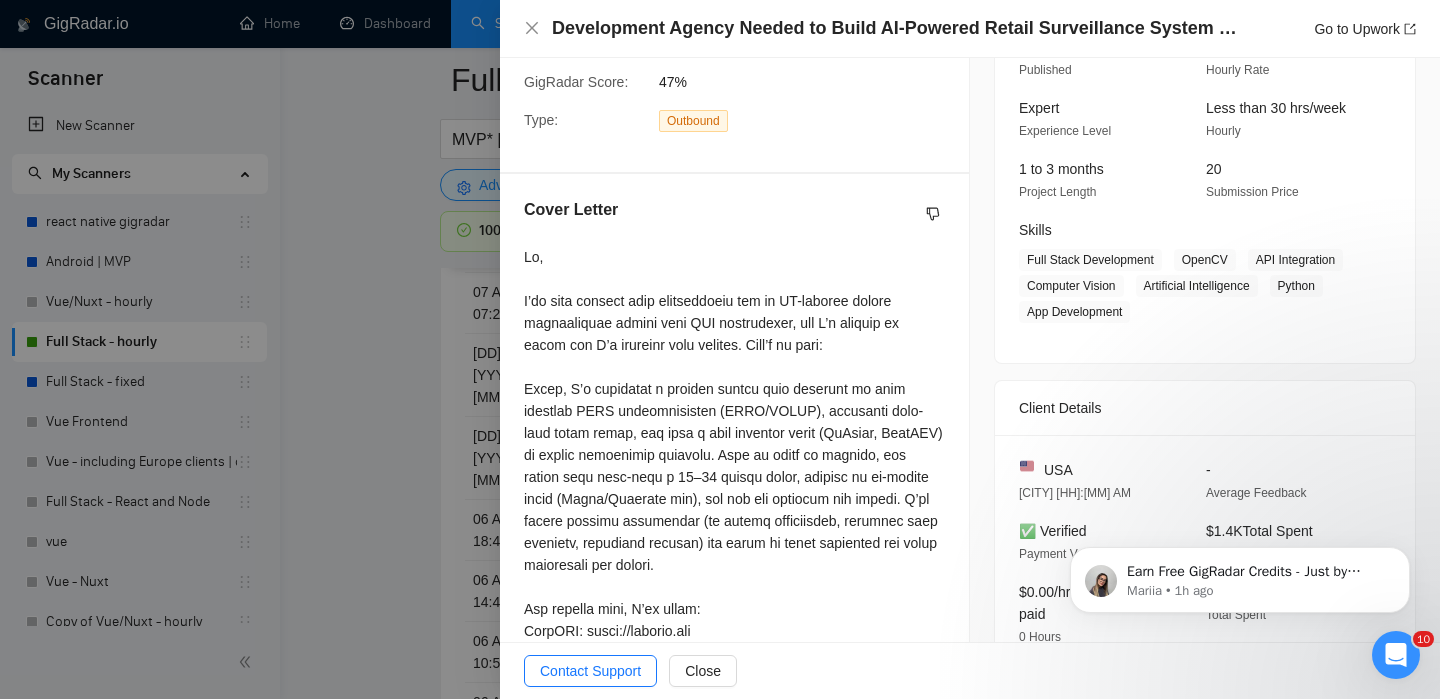 scroll, scrollTop: 543, scrollLeft: 0, axis: vertical 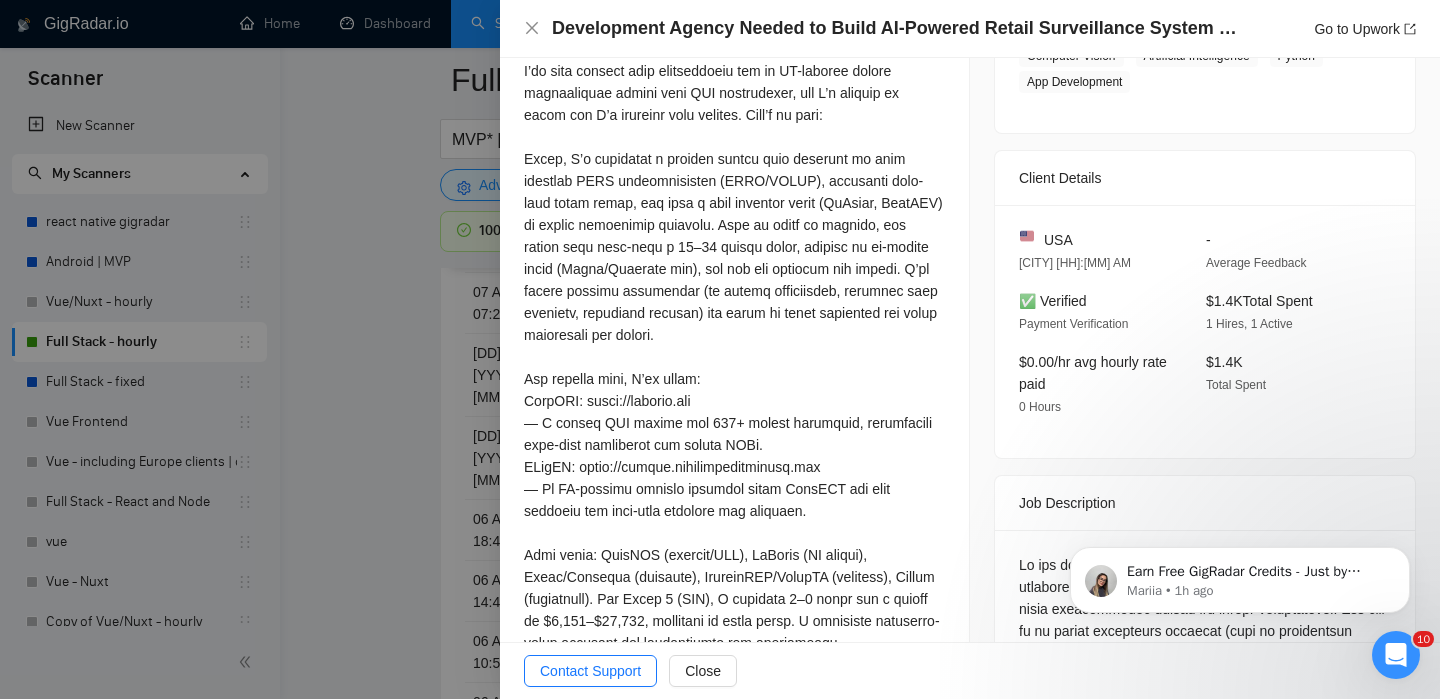click at bounding box center [734, 456] 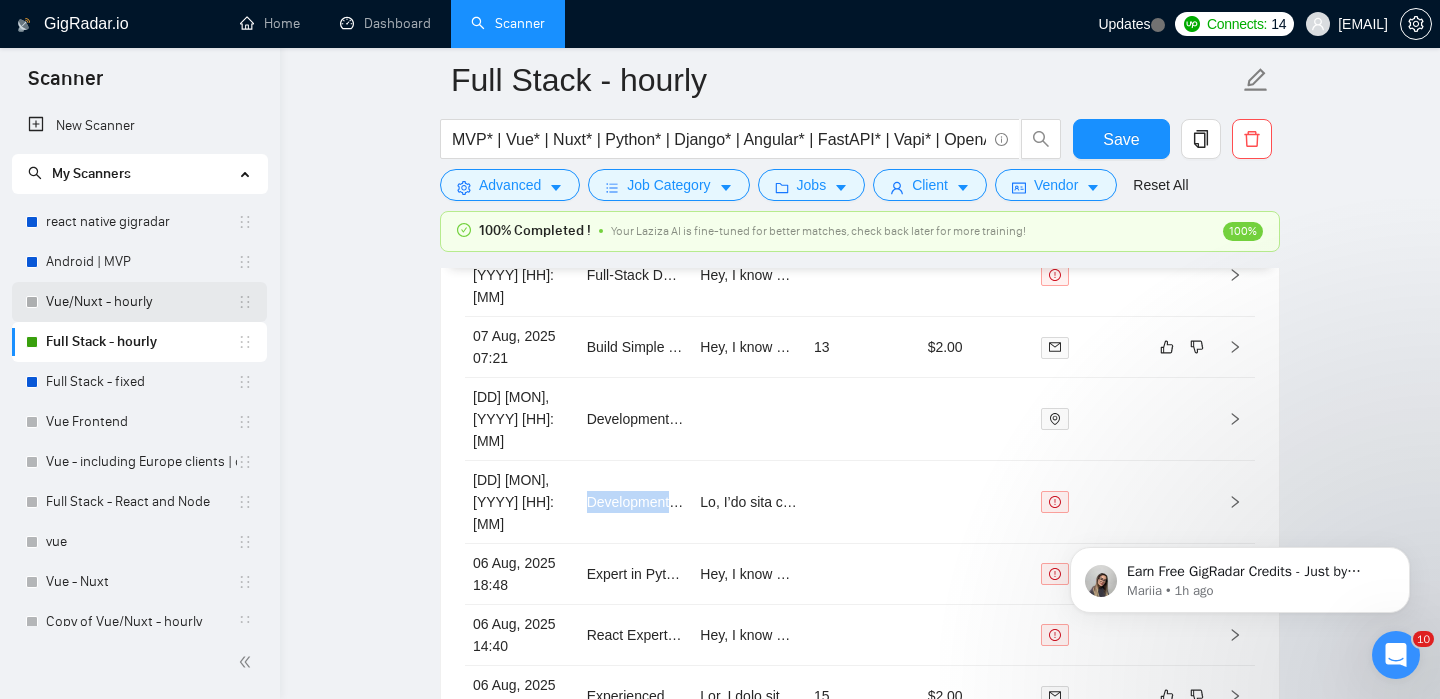 scroll, scrollTop: 5482, scrollLeft: 0, axis: vertical 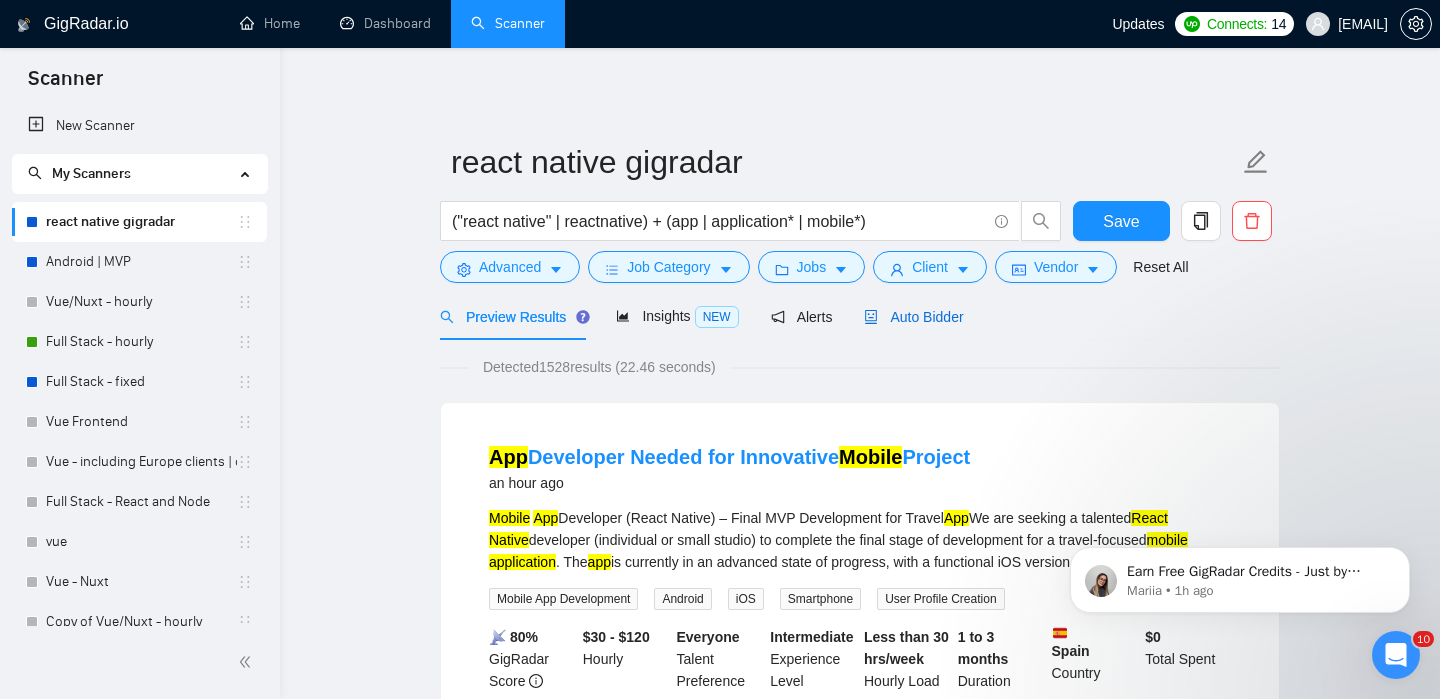 click on "Auto Bidder" at bounding box center [913, 317] 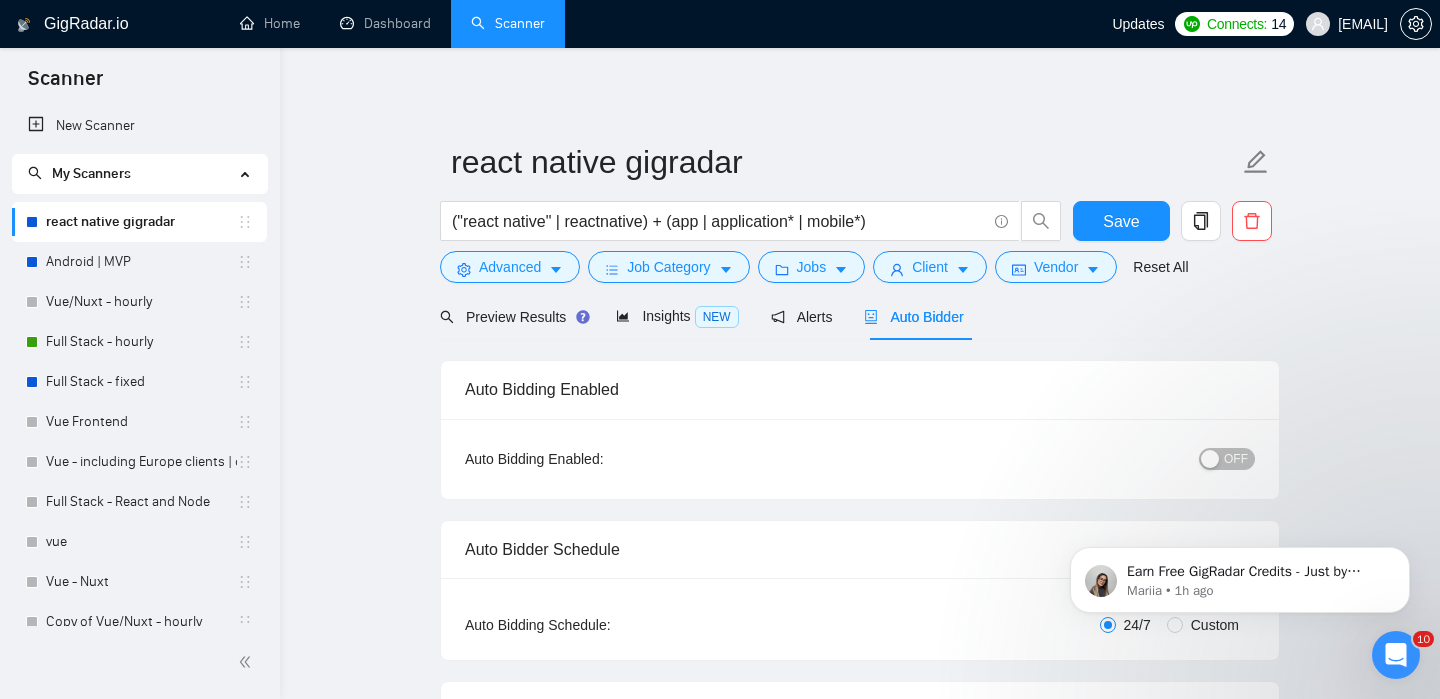 checkbox on "true" 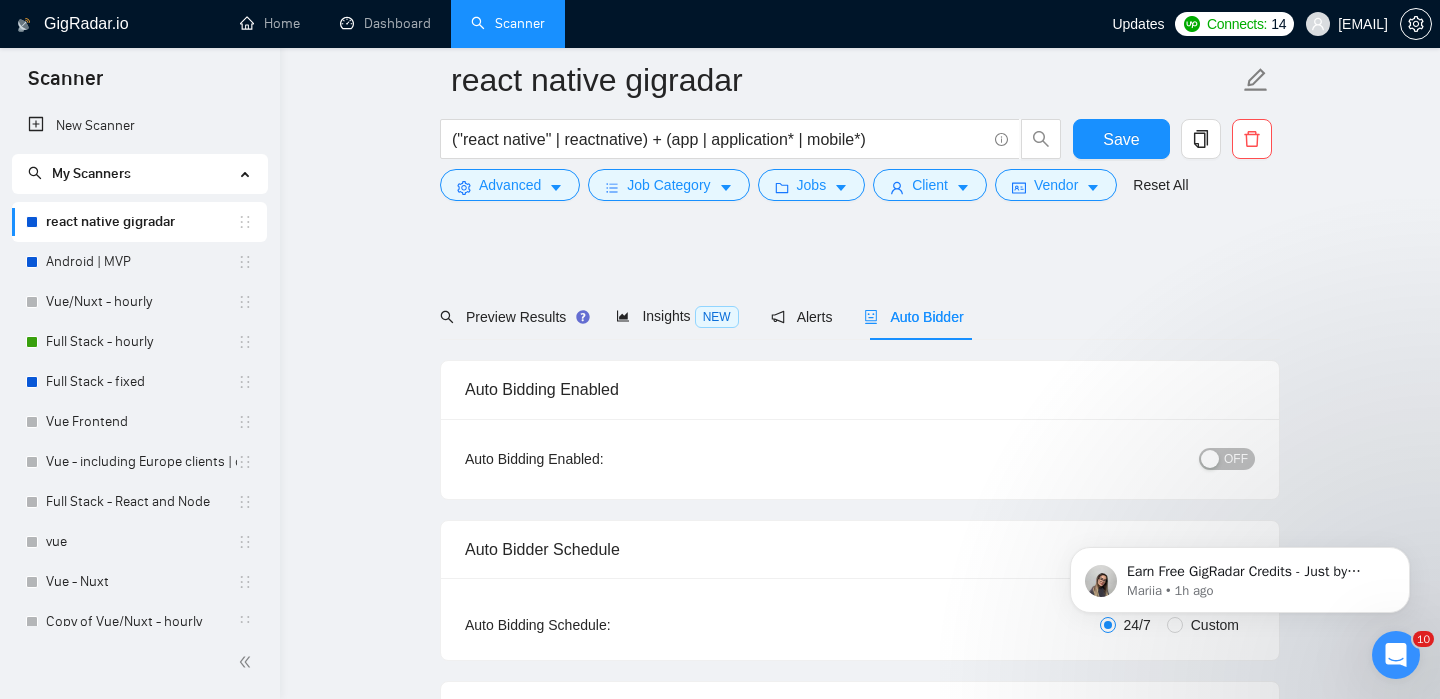 type 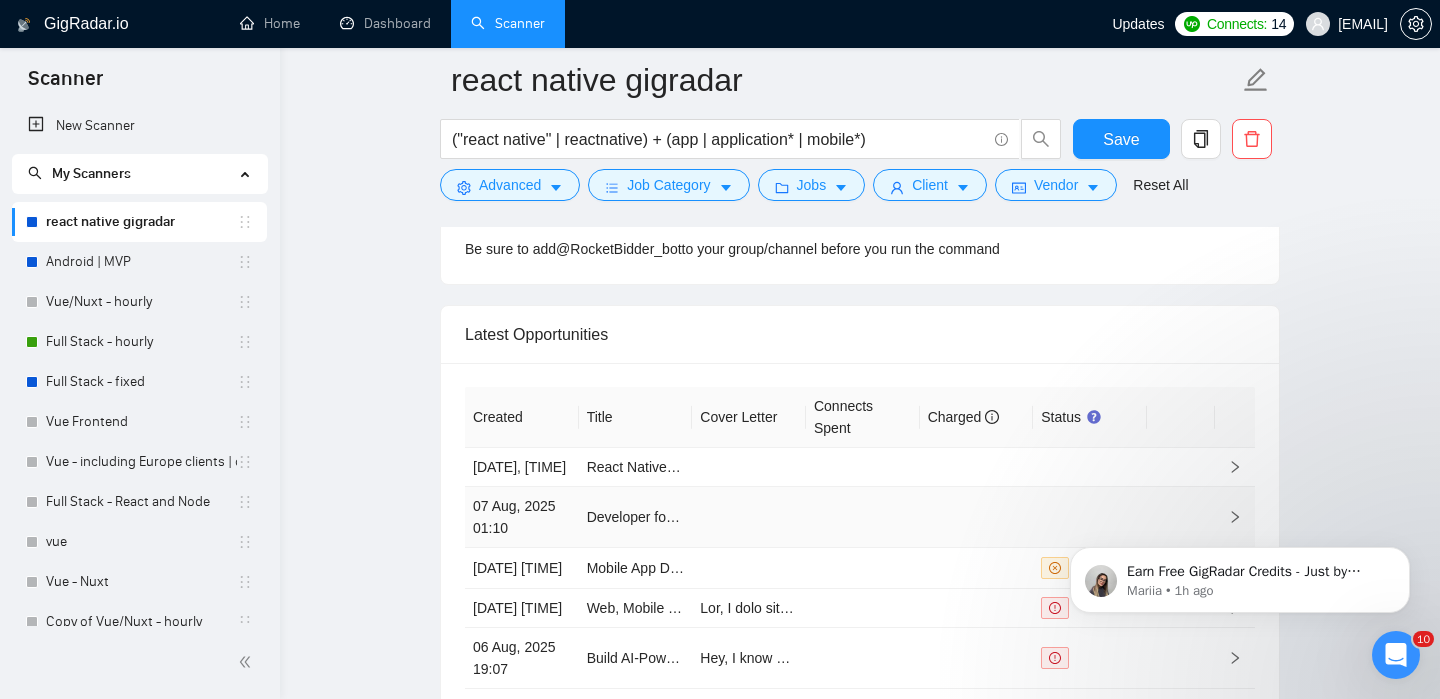scroll, scrollTop: 5844, scrollLeft: 0, axis: vertical 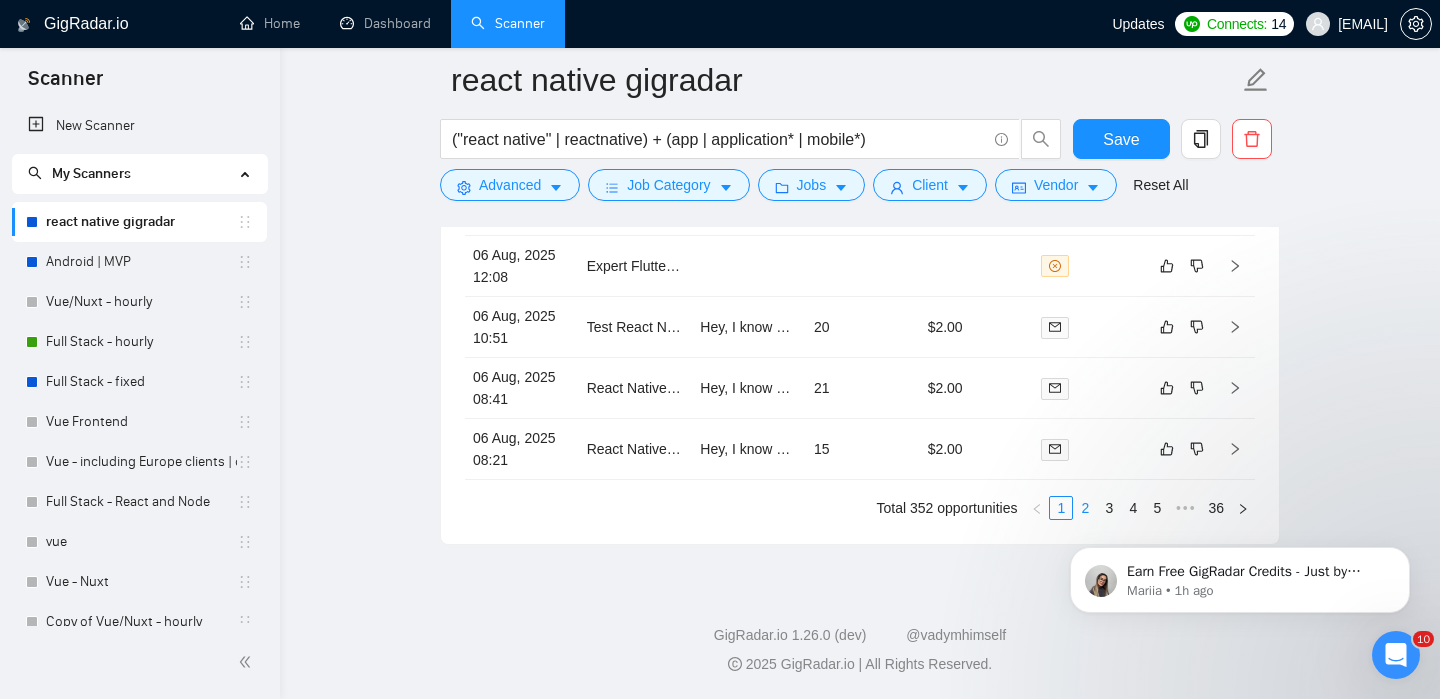 click on "2" at bounding box center [1085, 508] 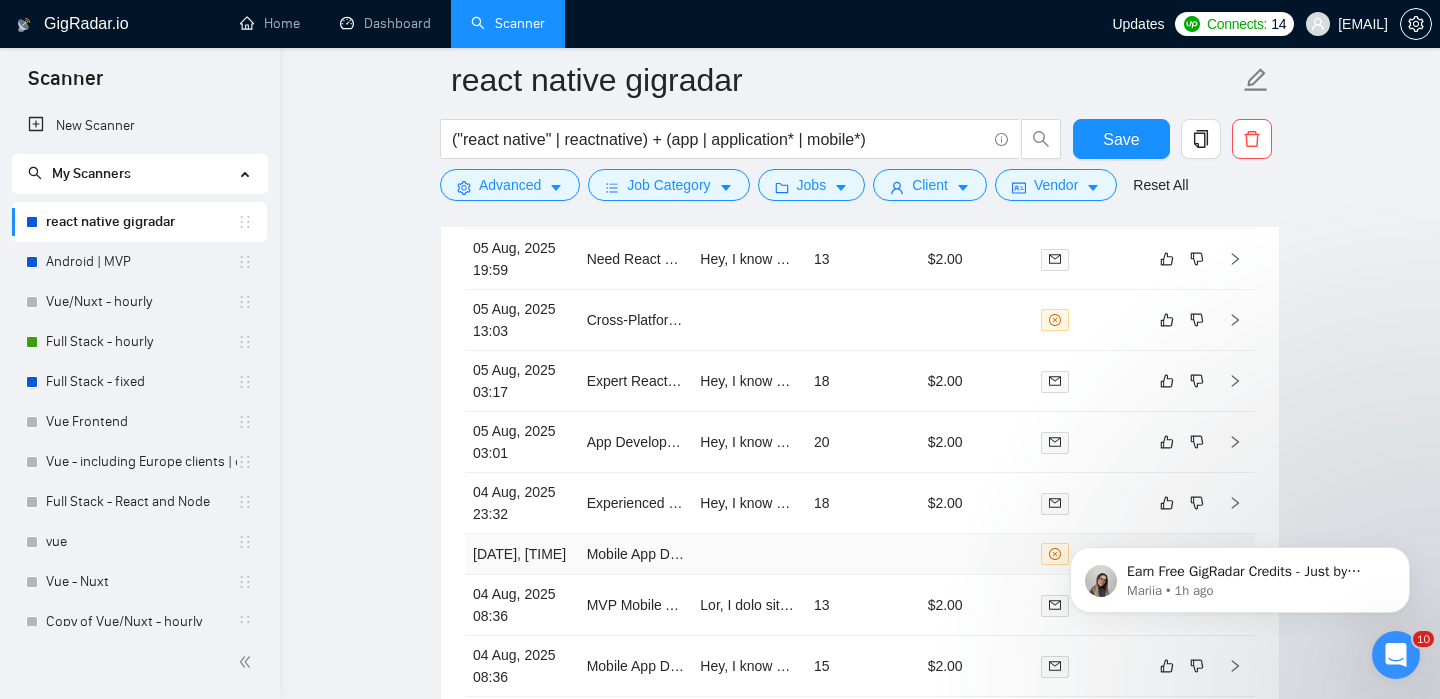 scroll, scrollTop: 5844, scrollLeft: 0, axis: vertical 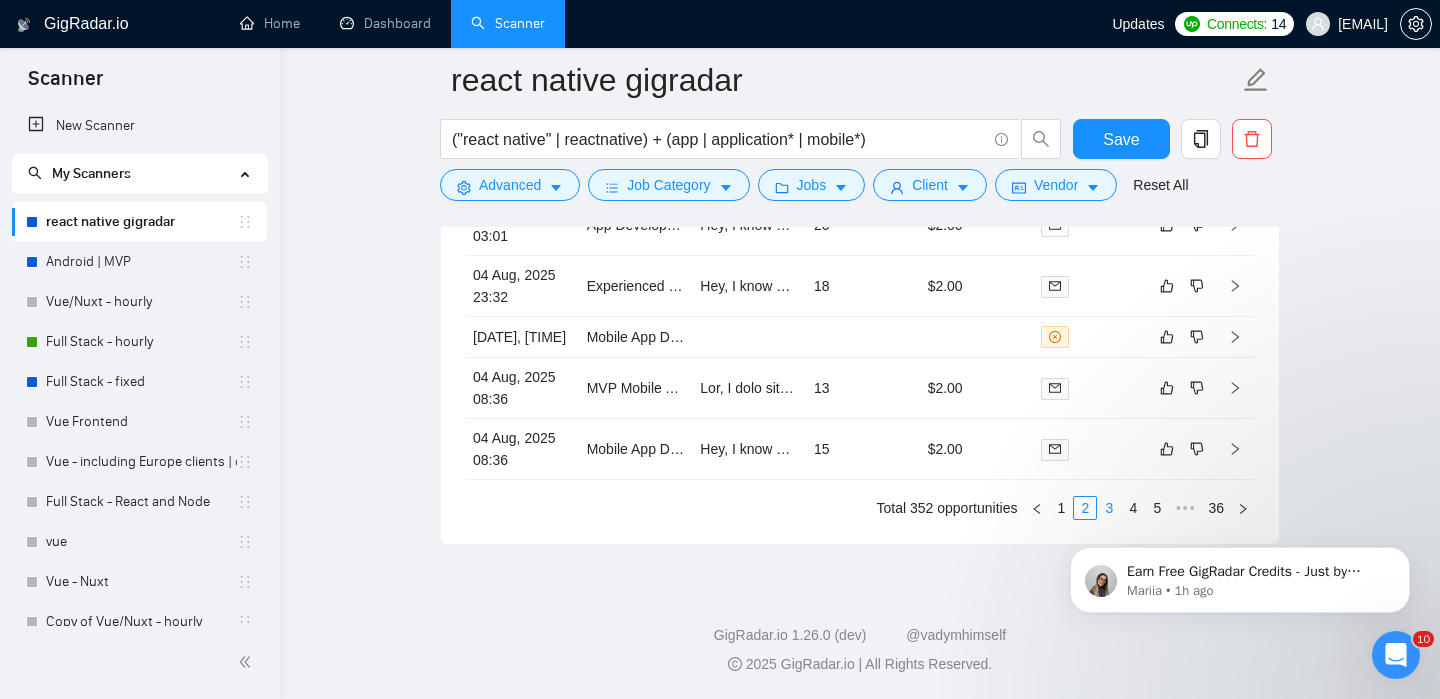 click on "3" at bounding box center [1109, 508] 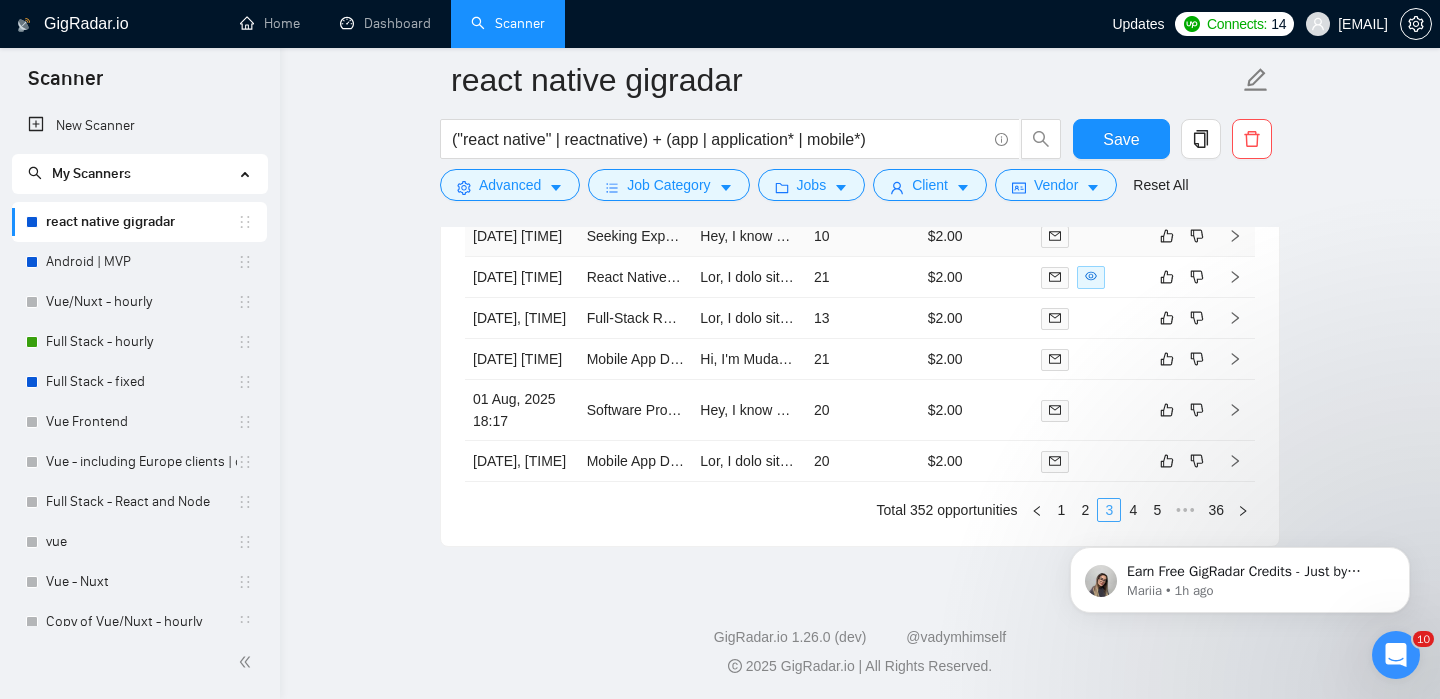 scroll, scrollTop: 5844, scrollLeft: 0, axis: vertical 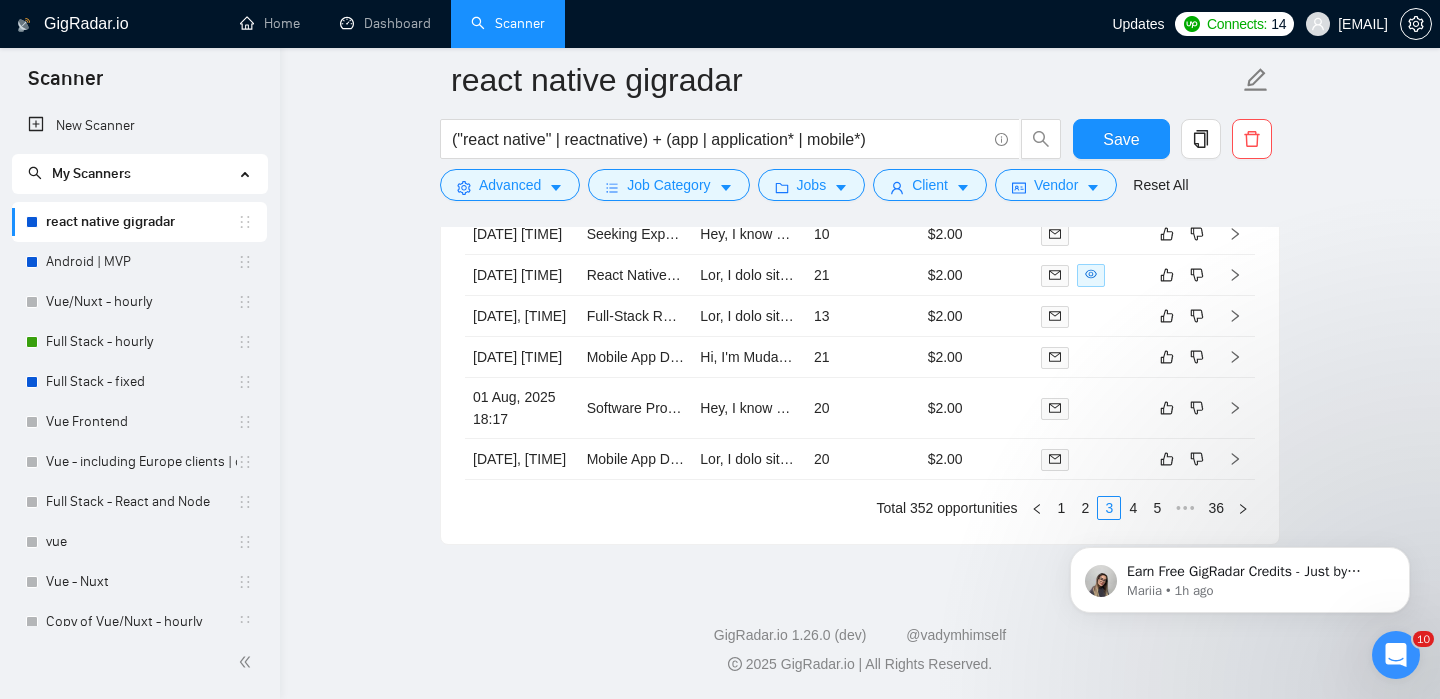 click on "Earn Free GigRadar Credits - Just by Sharing Your Story! 💬 Want more credits for sending proposals? It’s simple - share, inspire, and get rewarded! 🤫 Here’s how you can earn free credits: Introduce yourself in the #intros channel of the GigRadar Upwork Community and grab +20 credits for sending bids., Post your success story (closed projects, high LRR, etc.) in the #general channel and claim +50 credits for sending bids. Why? GigRadar is building a powerful network of freelancers and agencies. We want you to make valuable connections, showcase your wins, and inspire others while getting rewarded! 🚀 Not a member yet? Join our Slack community now 👉 Join Slack Community Claiming your credits is easy: Reply to this message with a screenshot of your post, and our Tech Support Team will instantly top up your credits! 💸 Mariia • 1h ago" at bounding box center [1240, 575] 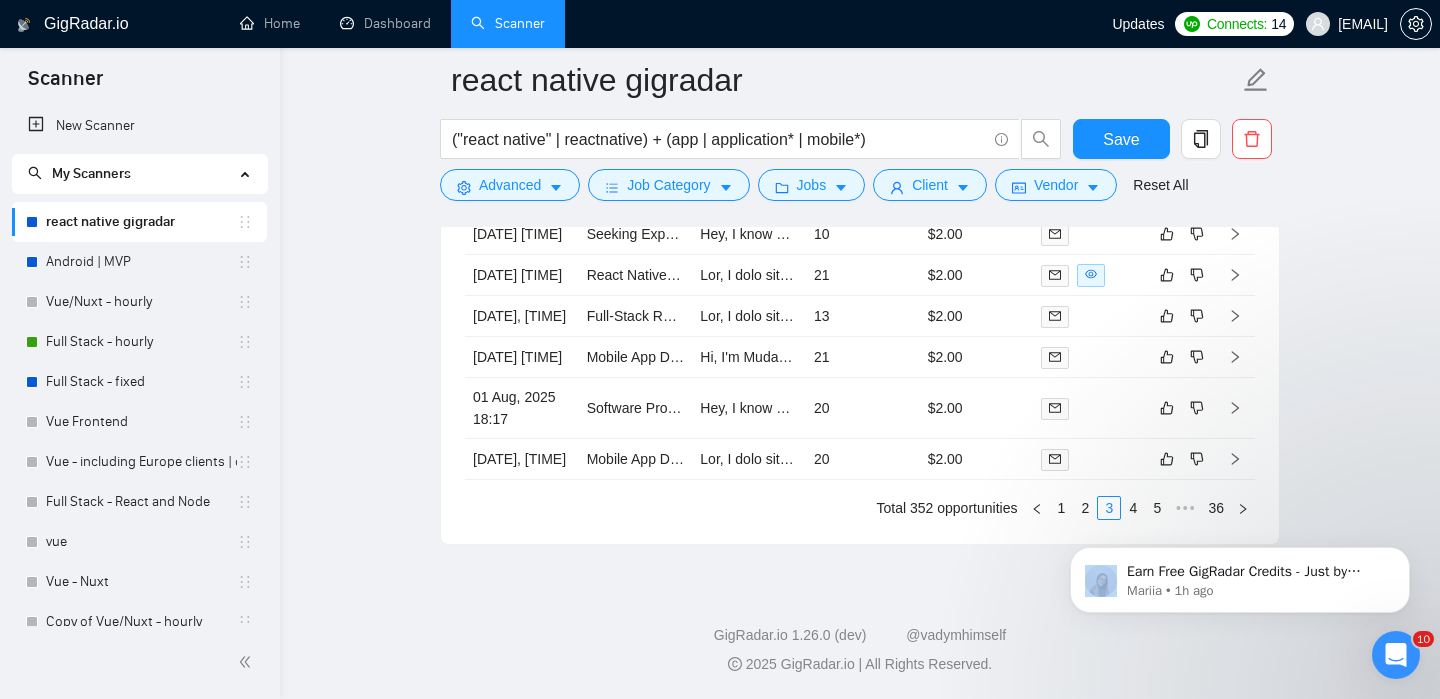 click on "Earn Free GigRadar Credits - Just by Sharing Your Story! 💬 Want more credits for sending proposals? It’s simple - share, inspire, and get rewarded! 🤫 Here’s how you can earn free credits: Introduce yourself in the #intros channel of the GigRadar Upwork Community and grab +20 credits for sending bids., Post your success story (closed projects, high LRR, etc.) in the #general channel and claim +50 credits for sending bids. Why? GigRadar is building a powerful network of freelancers and agencies. We want you to make valuable connections, showcase your wins, and inspire others while getting rewarded! 🚀 Not a member yet? Join our Slack community now 👉 Join Slack Community Claiming your credits is easy: Reply to this message with a screenshot of your post, and our Tech Support Team will instantly top up your credits! 💸 Mariia • 1h ago" 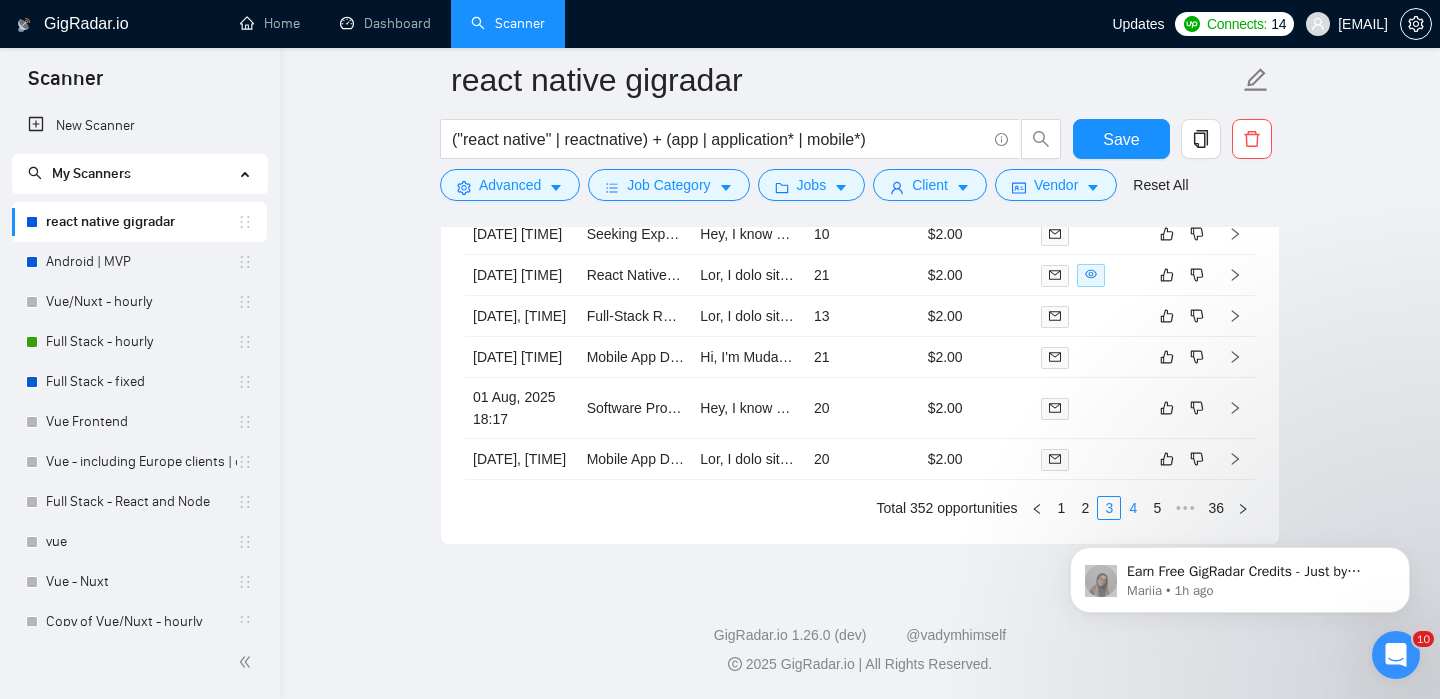 click on "4" at bounding box center [1133, 508] 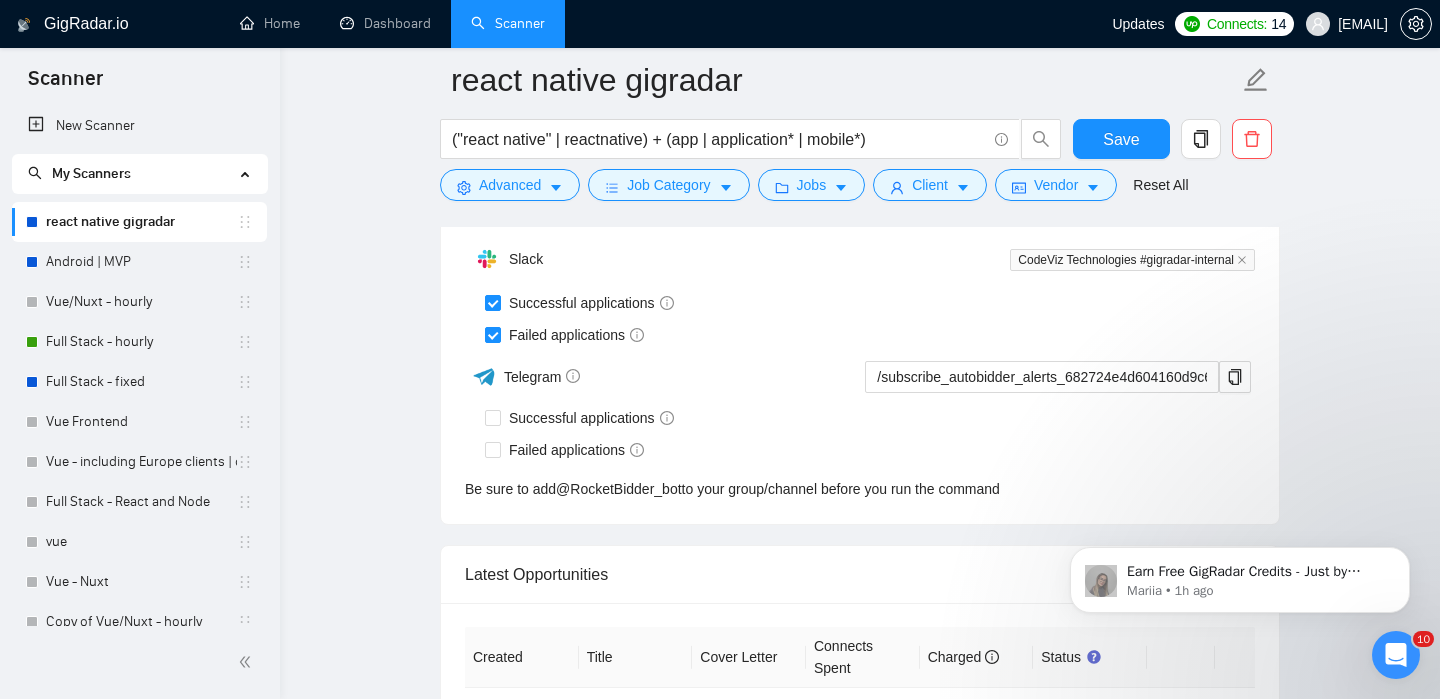 scroll, scrollTop: 3737, scrollLeft: 0, axis: vertical 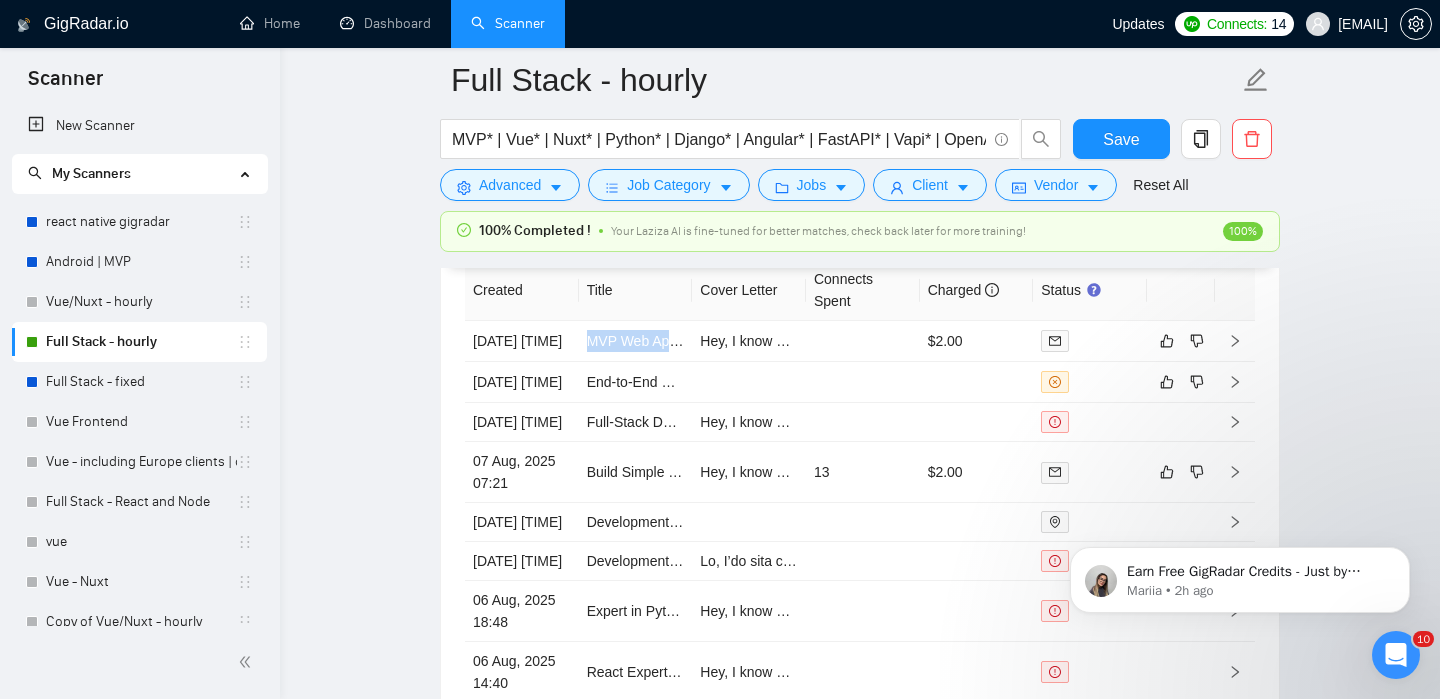 click on "Full Stack - hourly MVP* | Vue* | Nuxt* | Python* | Django* | Angular* | FastAPI* | Vapi* | OpenAI* | LLM* | AI* | Chatbot* | "Chat bot" ("front-end" | frontend* | "front end" | "full-stack" | full-stack* | "full-stack" | Backend* | "Back-end" | "Back - end" | "Back end" | "AI Engineer") Save Advanced   Job Category   Jobs   Client   Vendor   Reset All 100% Completed ! Your Laziza AI is fine-tuned for better matches, check back later for more training! 100% Preview Results Insights NEW Alerts Auto Bidder Auto Bidding Enabled Auto Bidding Enabled: ON Auto Bidder Schedule Auto Bidding Type: Automated (recommended) Semi-automated Auto Bidding Schedule: 24/7 Custom Custom Auto Bidder Schedule Repeat every week on Monday Tuesday Wednesday Thursday Friday Saturday Sunday Active Hours ( Asia/Karachi ): From: To: ( 24  hours) Asia/Karachi Auto Bidding Type Select your bidding algorithm: Choose the algorithm for you bidding. The price per proposal does not include your connects expenditure. Template Bidder 0.50 1.00" at bounding box center (860, -2172) 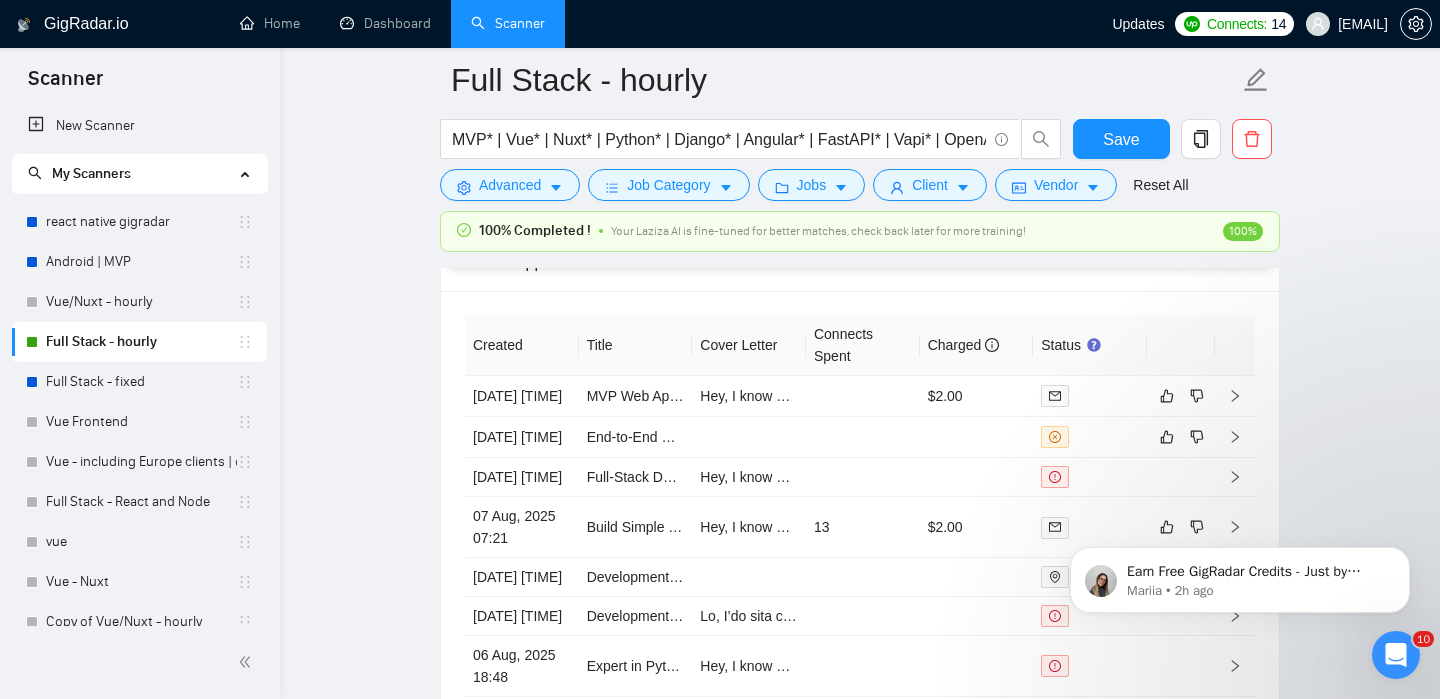scroll, scrollTop: 5225, scrollLeft: 0, axis: vertical 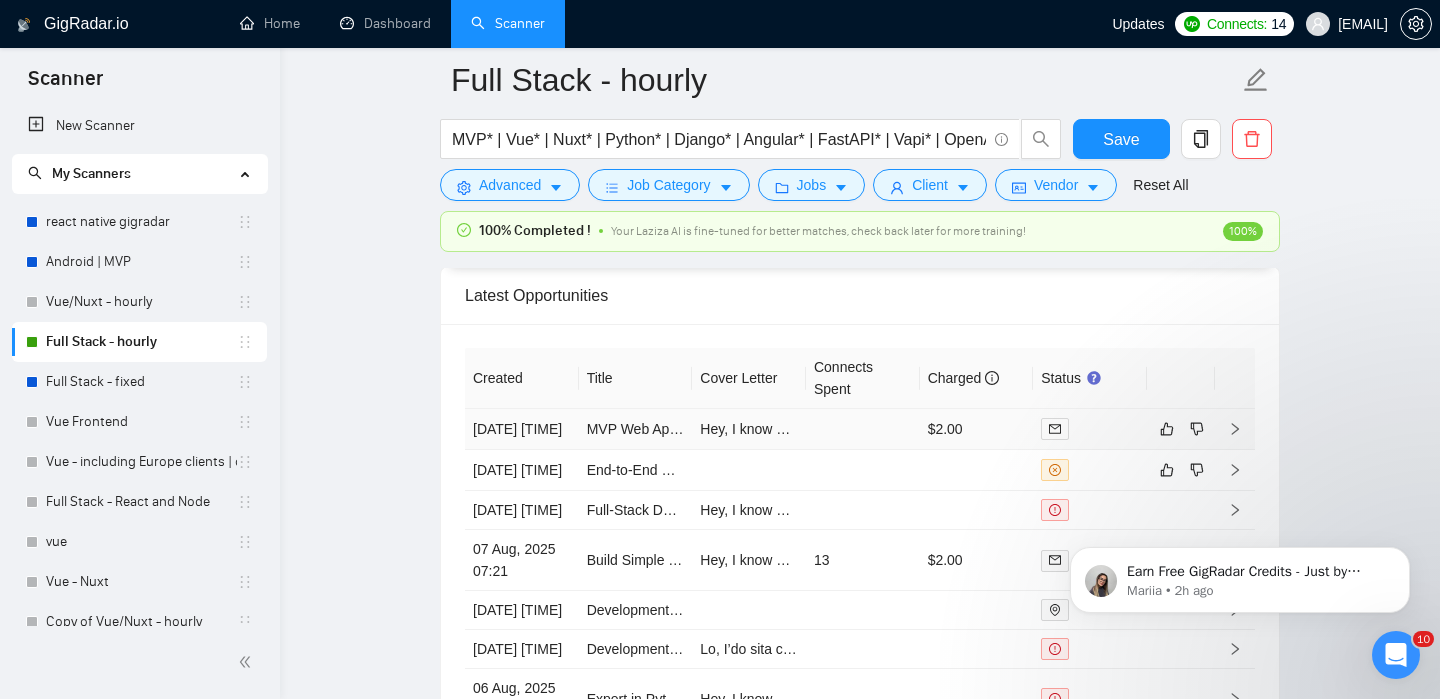 click at bounding box center (1235, 429) 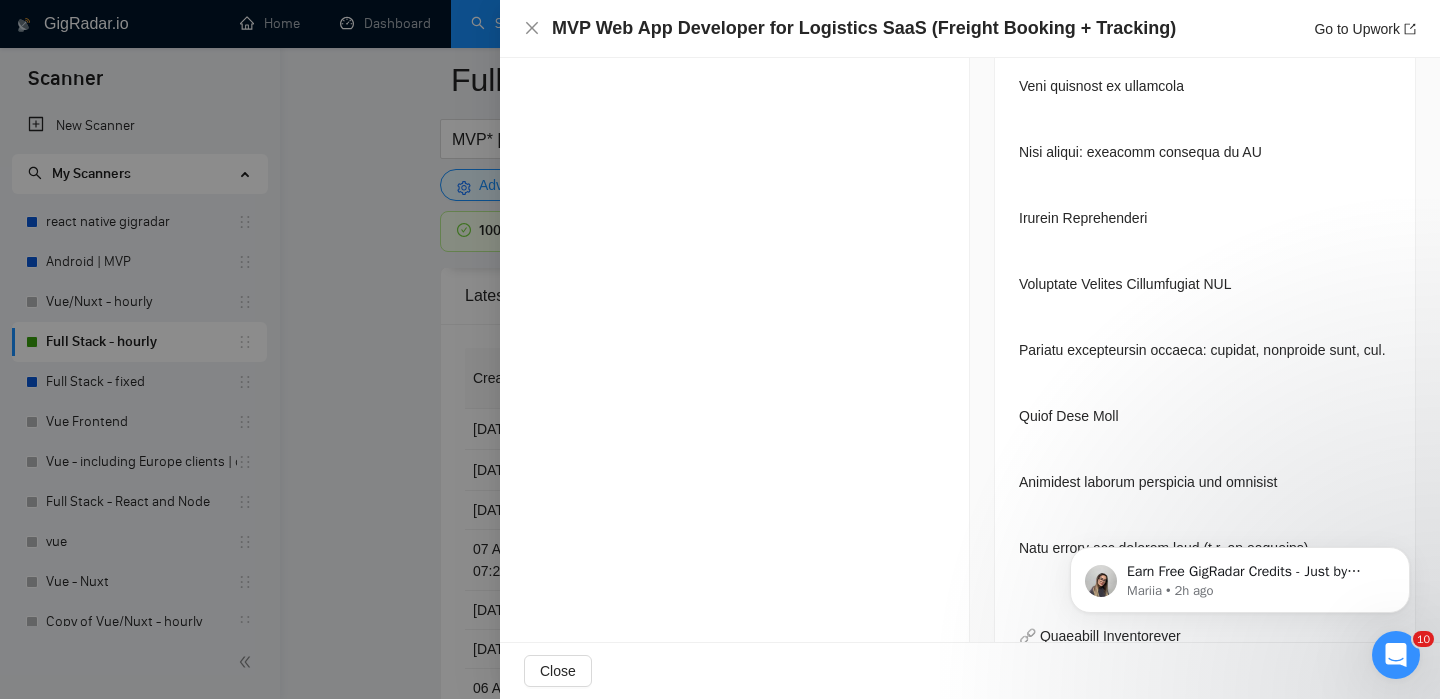 scroll, scrollTop: 2517, scrollLeft: 0, axis: vertical 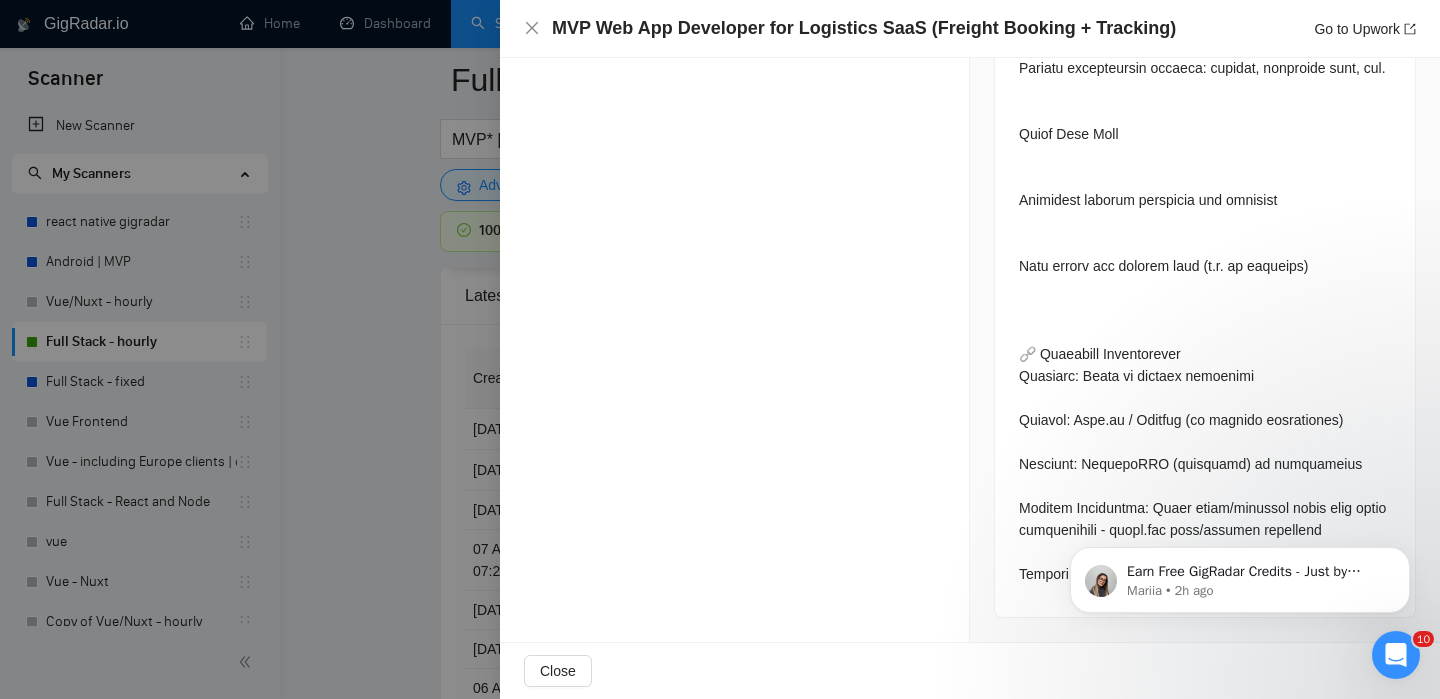 click at bounding box center (720, 349) 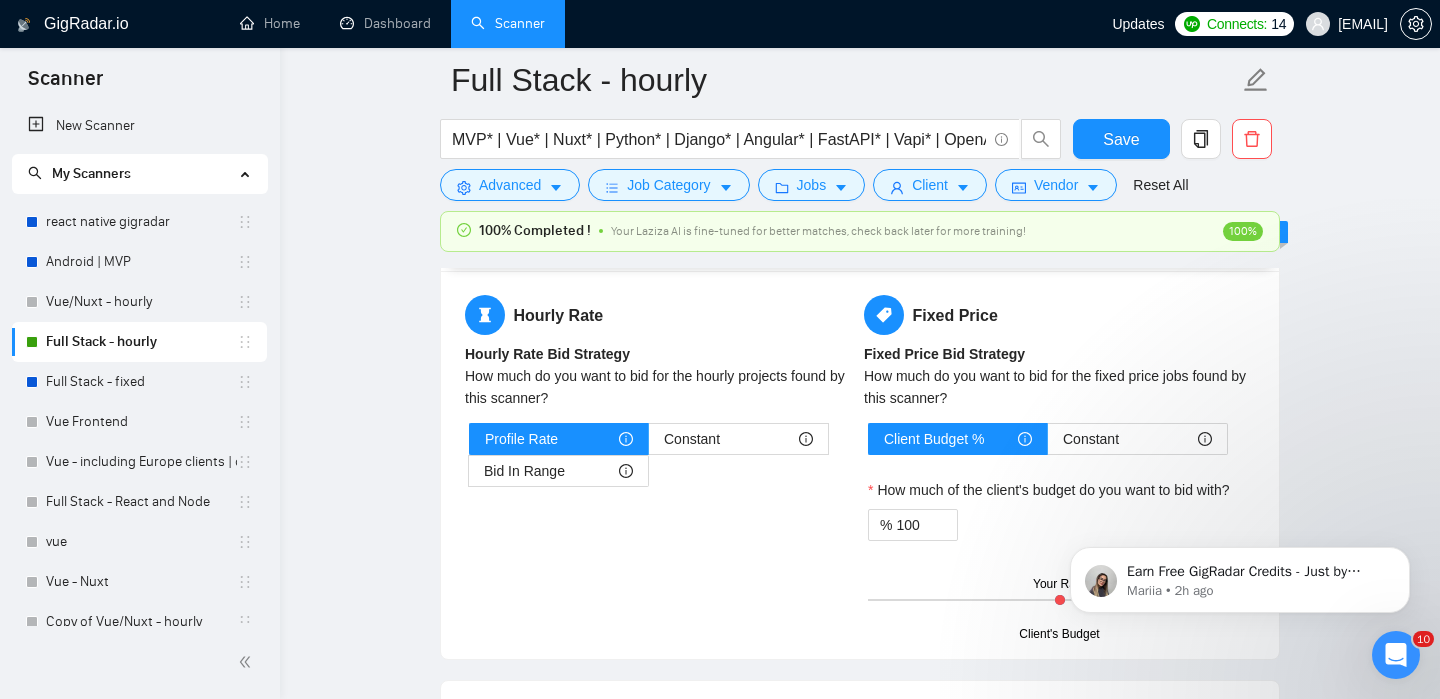 scroll, scrollTop: 3086, scrollLeft: 0, axis: vertical 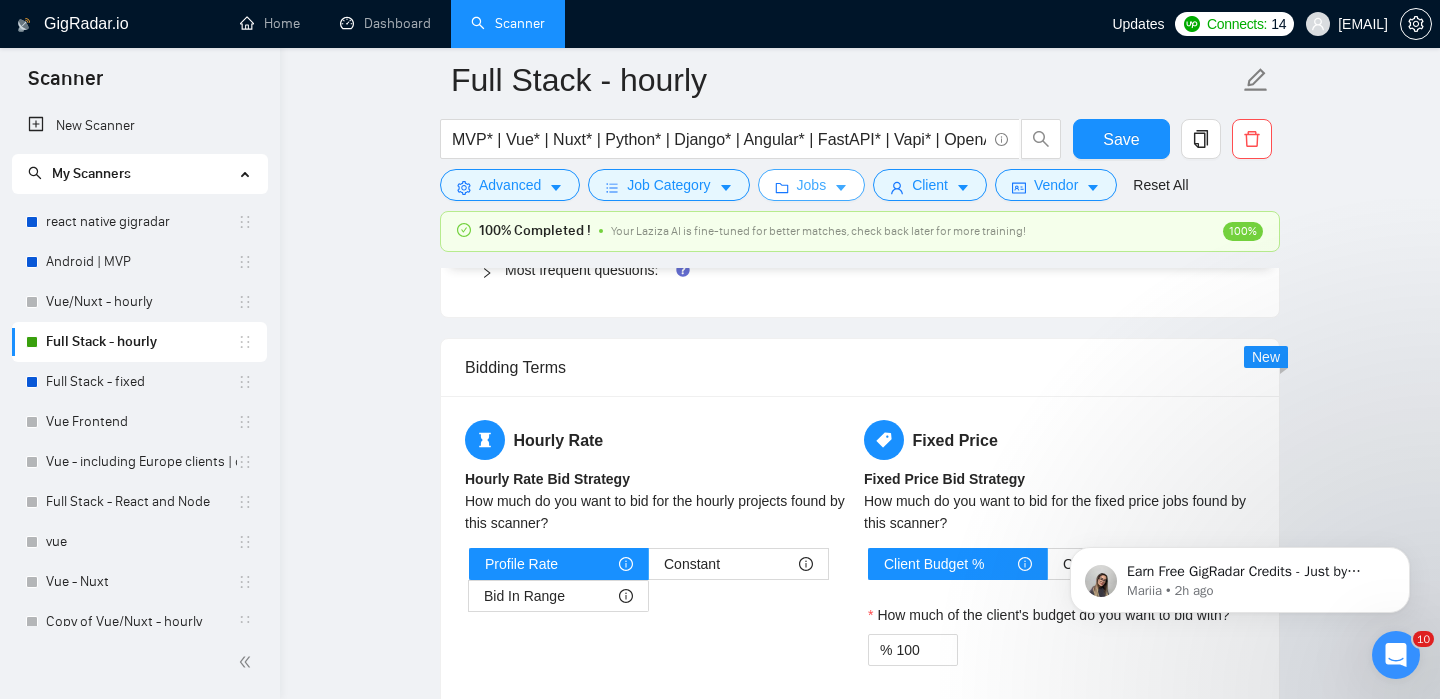 click on "Jobs" at bounding box center [812, 185] 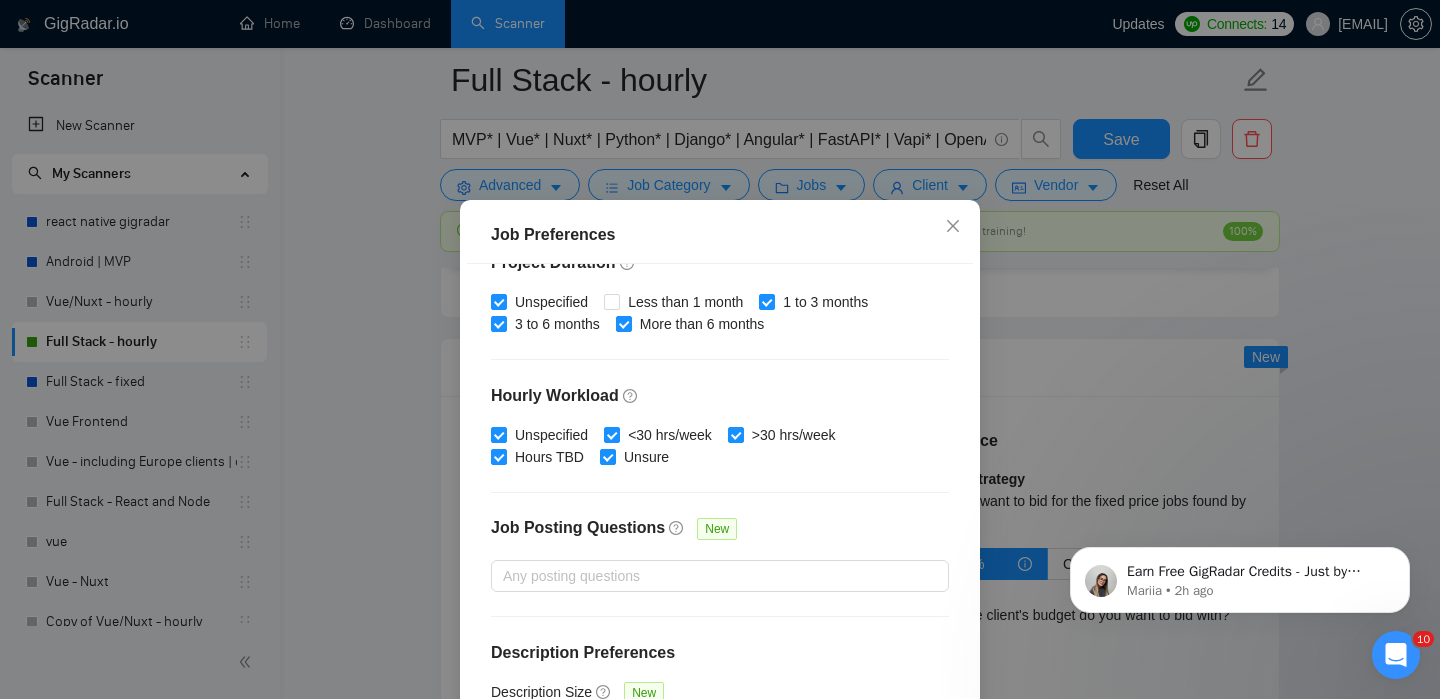 scroll, scrollTop: 638, scrollLeft: 0, axis: vertical 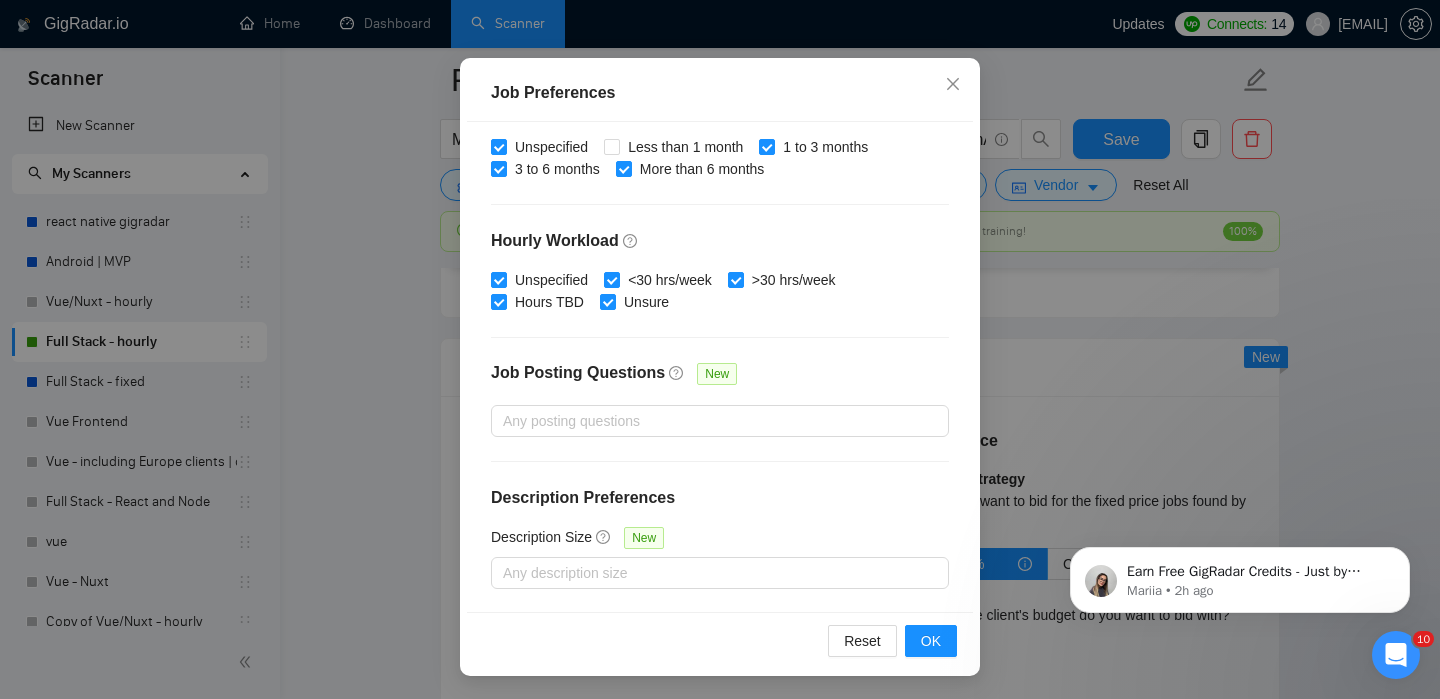 click on "Job Preferences Budget Project Type All Fixed Price Hourly Rate   Fixed Price Budget $ 5000 Min - $ Max Estimate Fixed Price When It’s Not Available New   Hourly Rate Price Budget $ 25 Min - $ Max Estimate Hourly Rate When It’s Not Available New Include Budget Placeholders Include Jobs with Unspecified Budget   Connects Price New Min - Max Project Duration   Unspecified Less than 1 month 1 to 3 months 3 to 6 months More than 6 months Hourly Workload   Unspecified <30 hrs/week >30 hrs/week Hours TBD Unsure Job Posting Questions New   Any posting questions Description Preferences Description Size New   Any description size Reset OK" at bounding box center (720, 349) 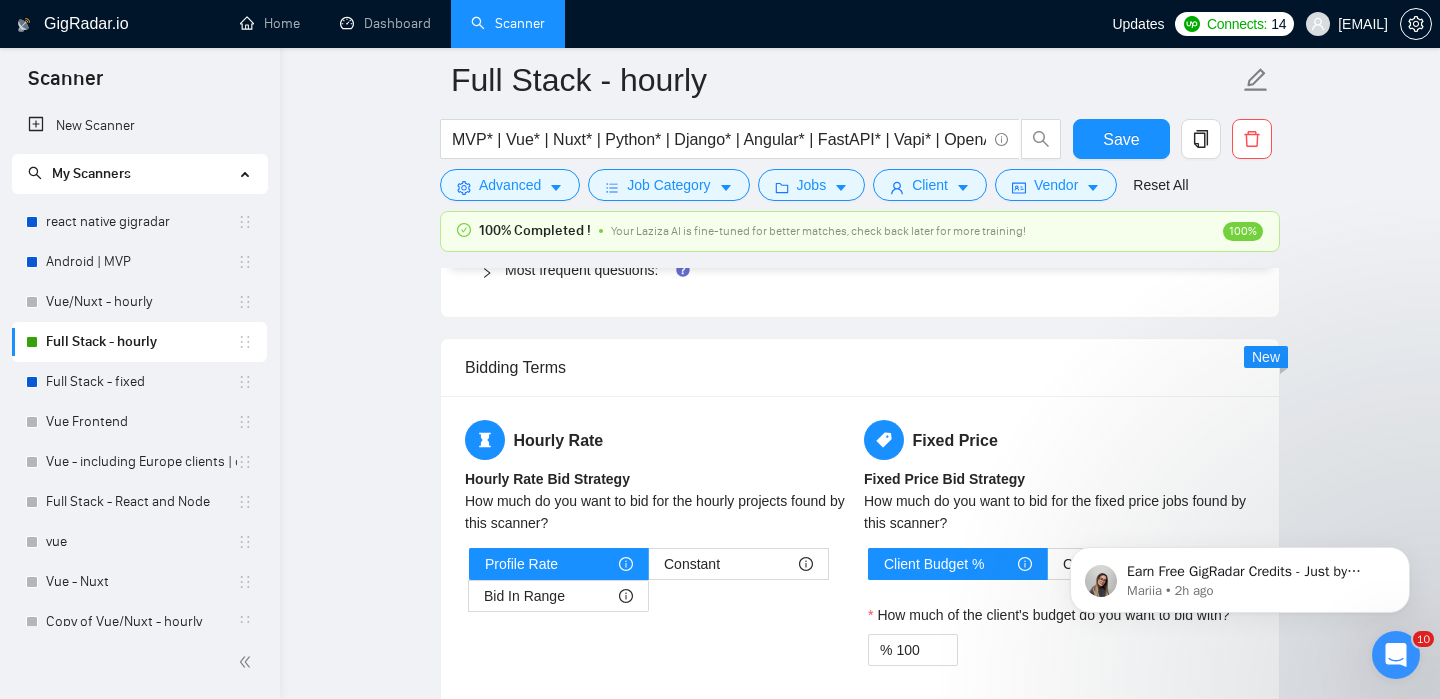click on "Full Stack - hourly MVP* | Vue* | Nuxt* | Python* | Django* | Angular* | FastAPI* | Vapi* | OpenAI* | LLM* | AI* | Chatbot* | "Chat bot" ("front-end" | frontend* | "front end" | "full-stack" | full-stack* | "full-stack" | Backend* | "Back-end" | "Back - end" | "Back end" | "AI Engineer") Save Advanced   Job Category   Jobs   Client   Vendor   Reset All" at bounding box center (860, 129) 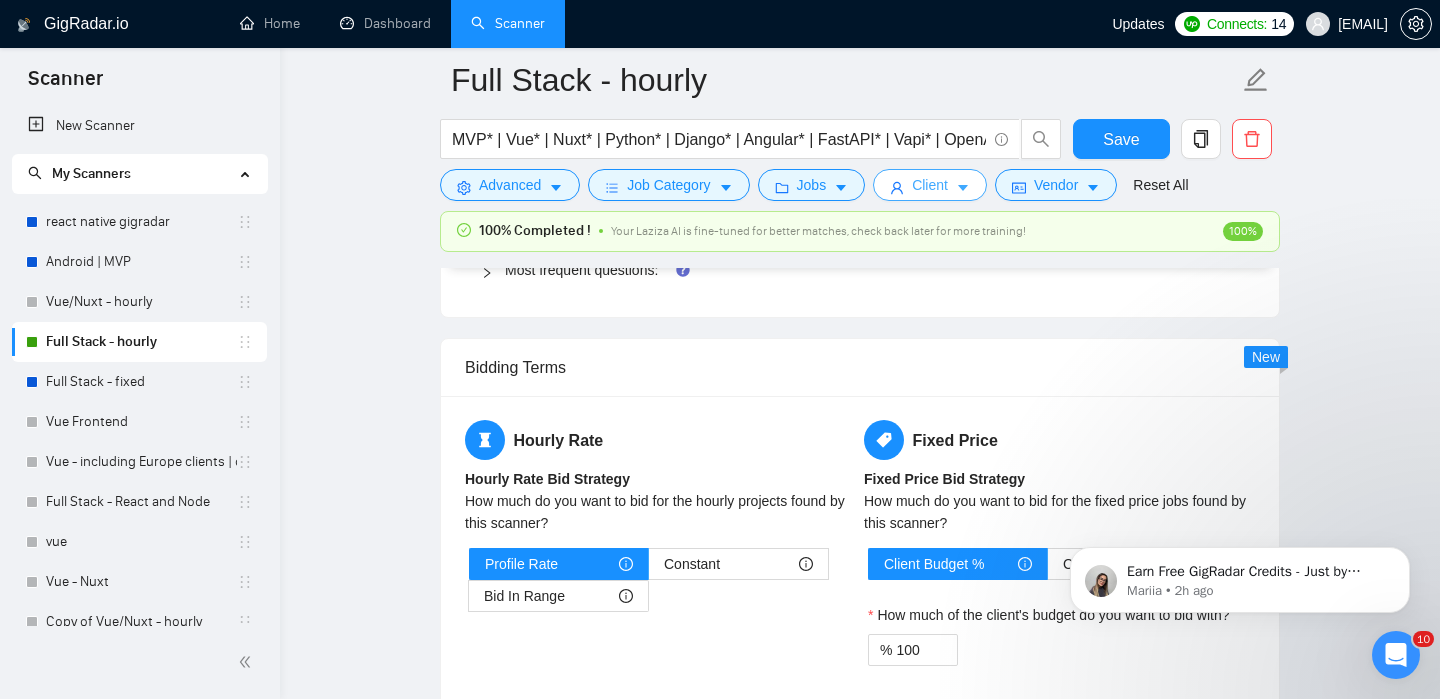 click on "Client" at bounding box center (930, 185) 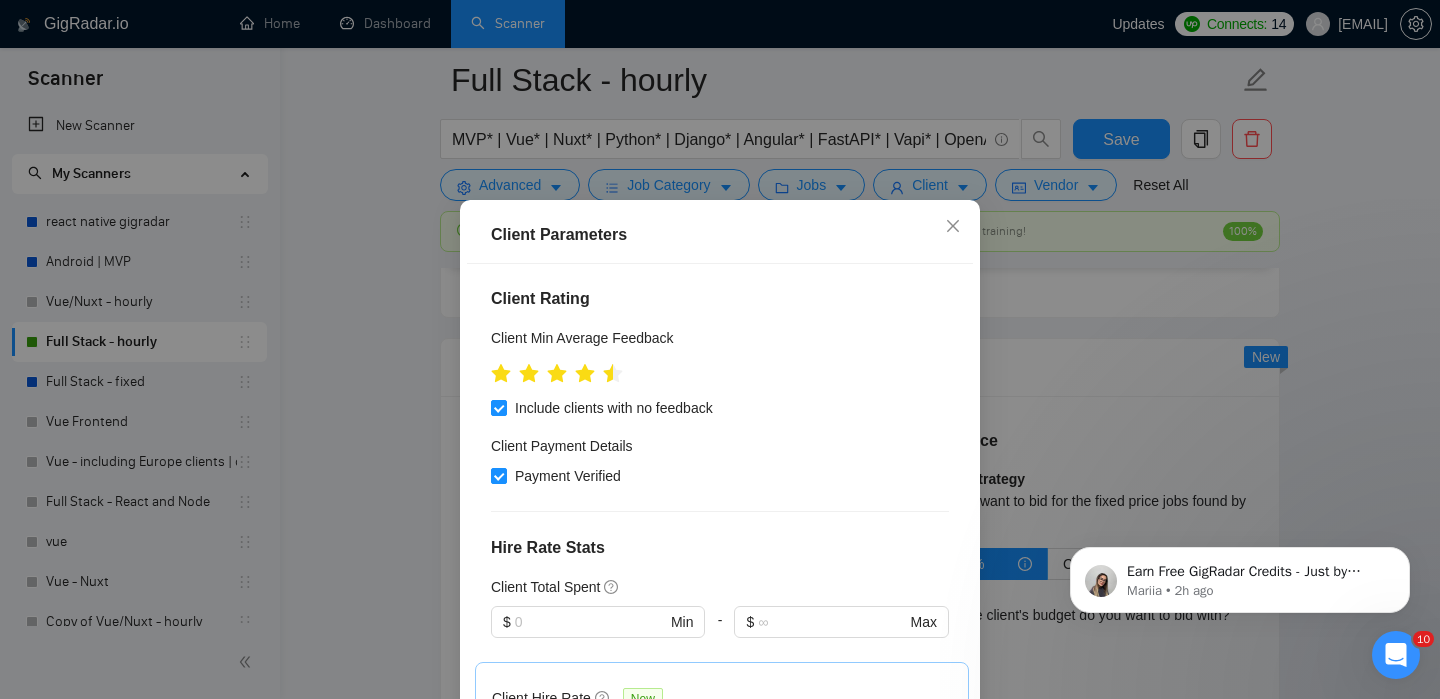 scroll, scrollTop: 326, scrollLeft: 0, axis: vertical 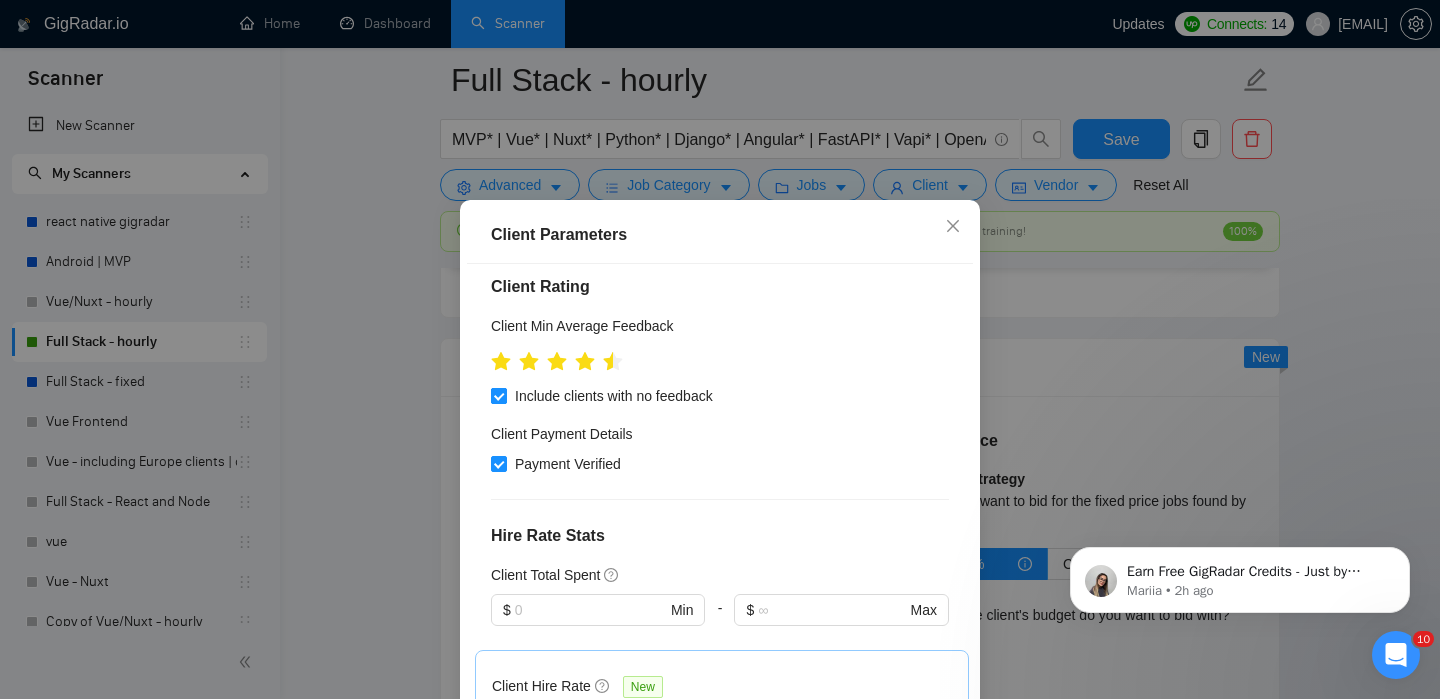 click on "Include clients with no feedback" at bounding box center [498, 395] 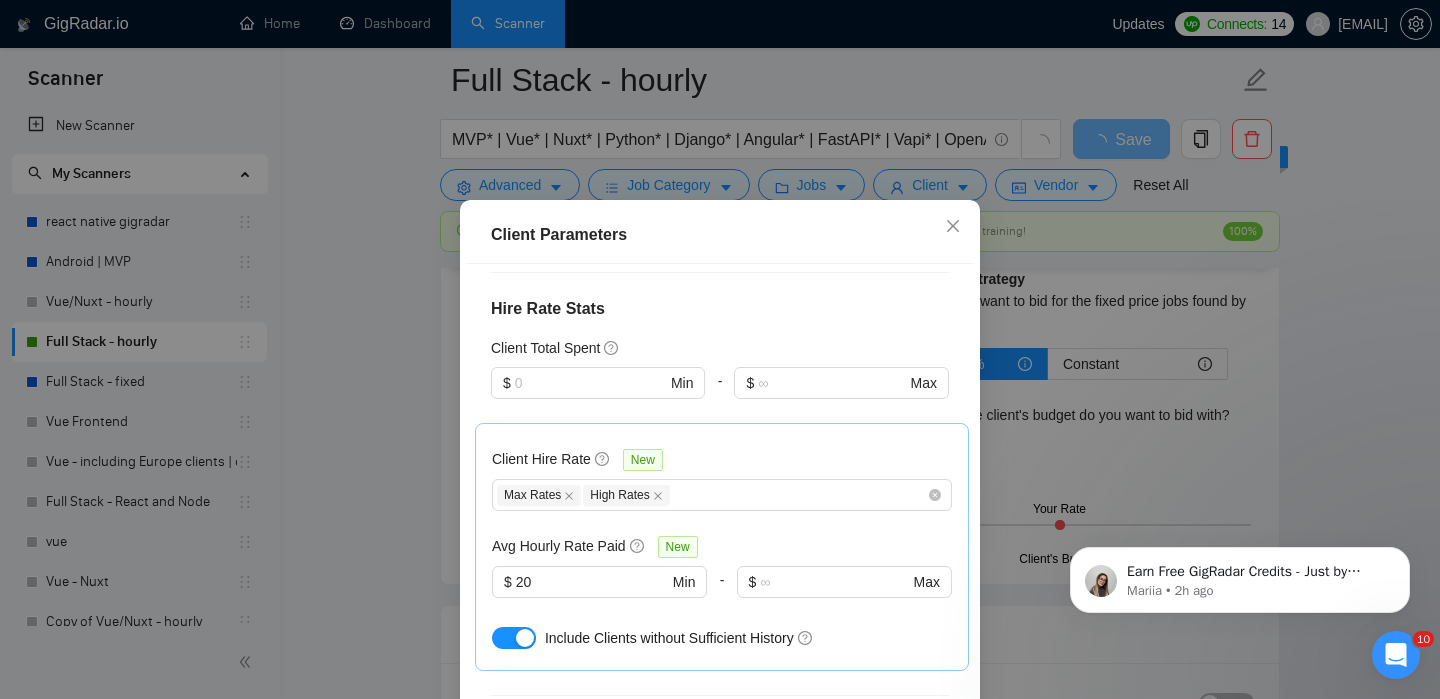scroll, scrollTop: 557, scrollLeft: 0, axis: vertical 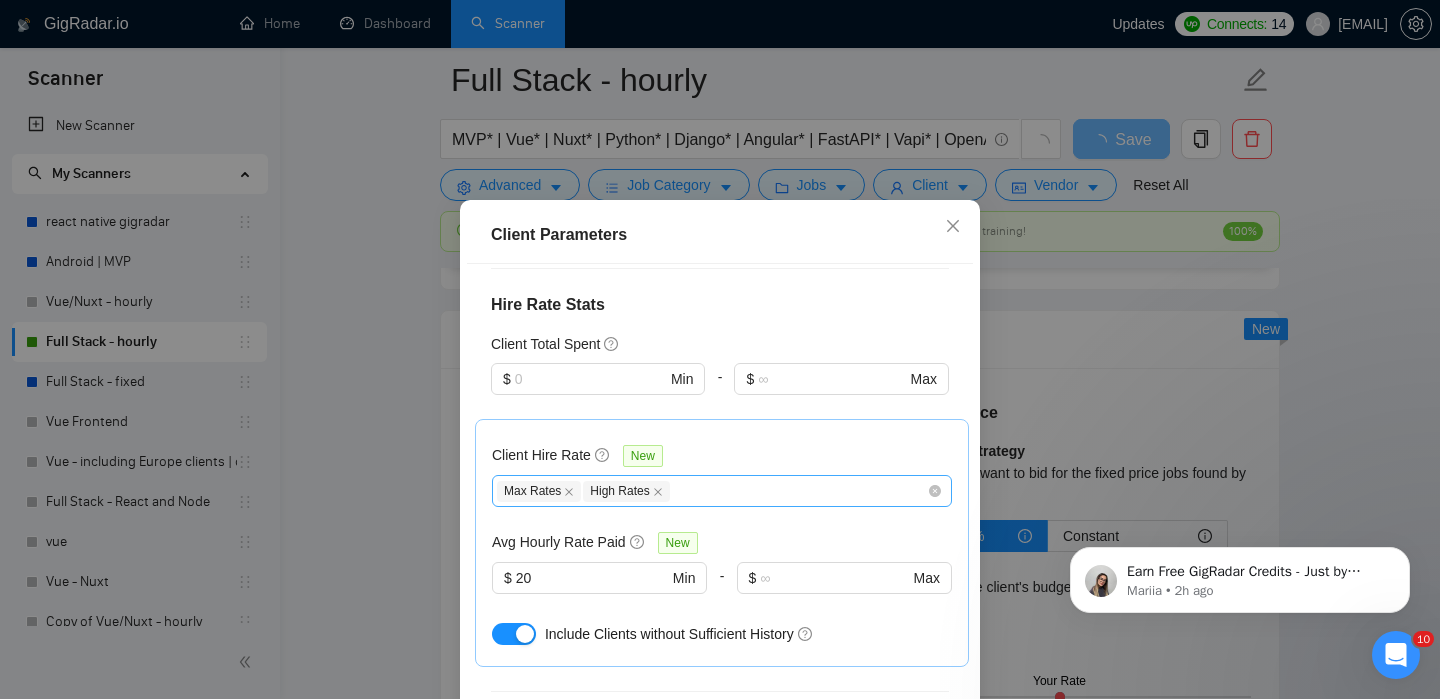 click on "Max Rates High Rates" at bounding box center (712, 491) 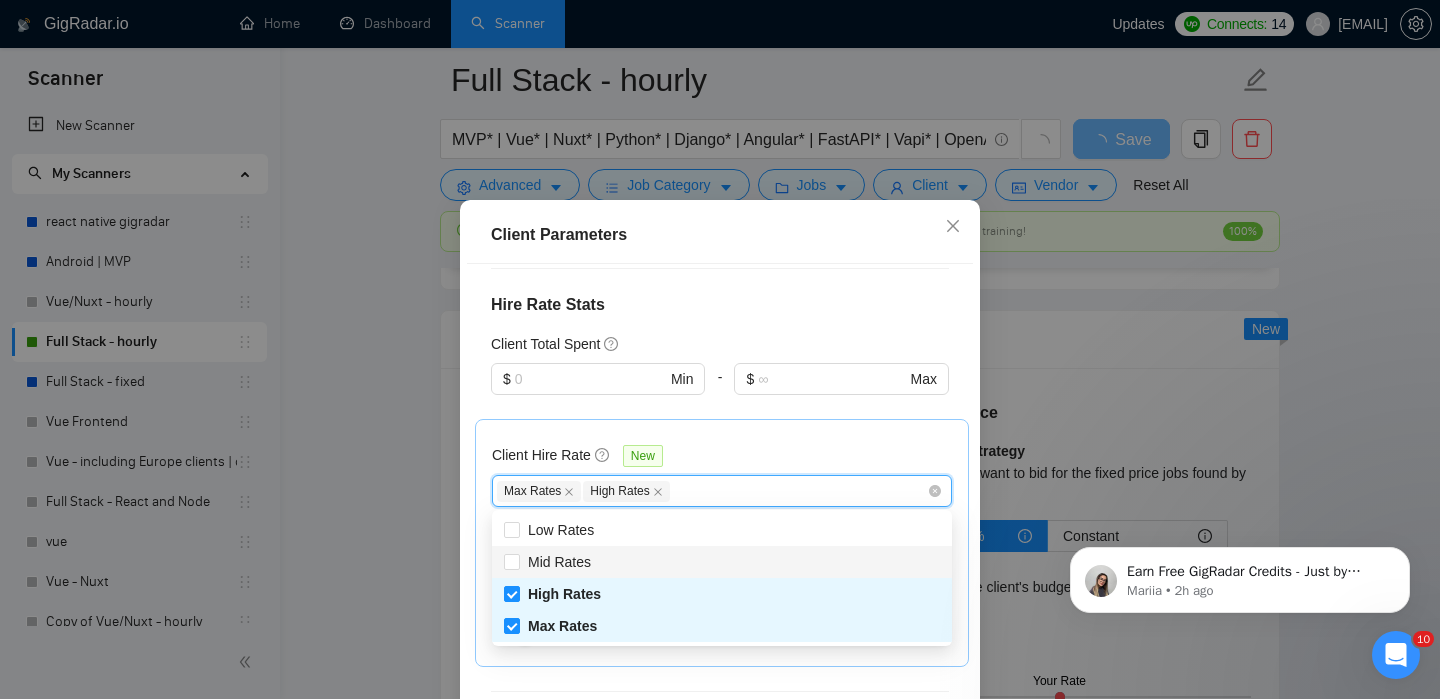 click on "Mid Rates" at bounding box center (722, 562) 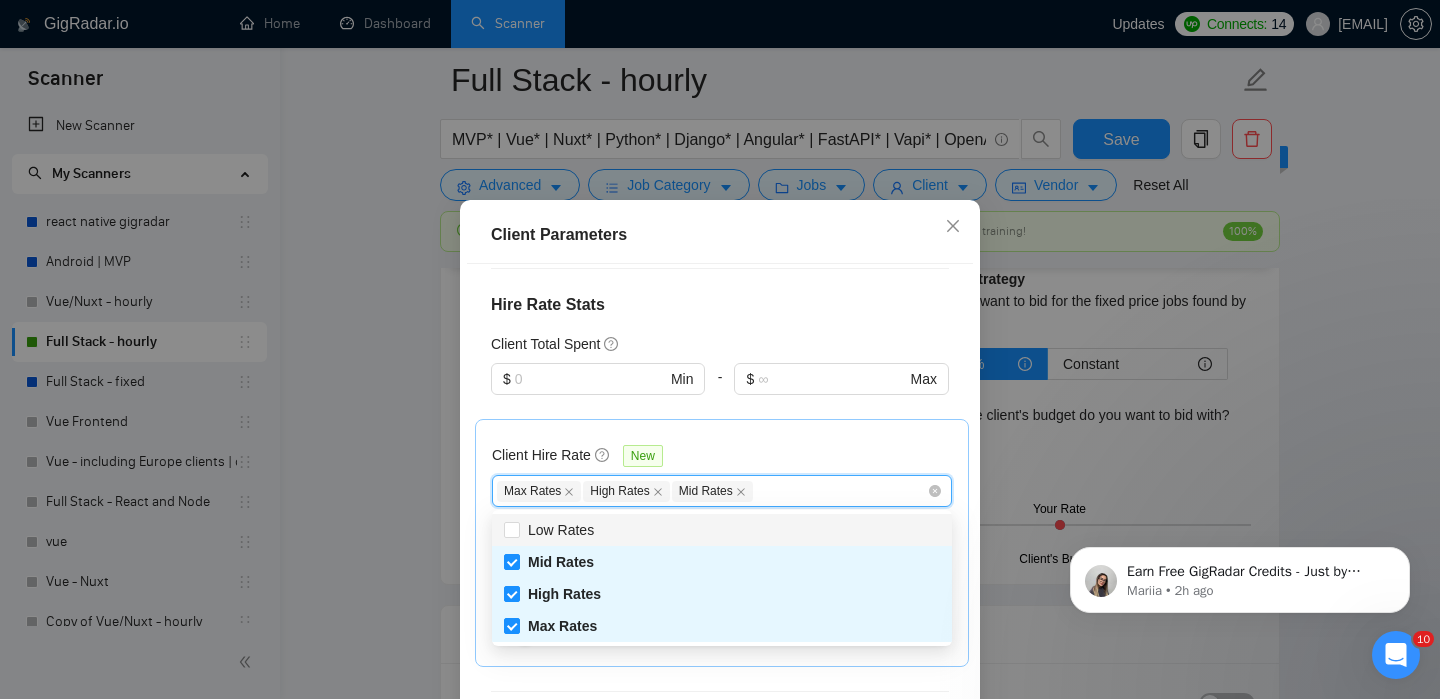 click on "Client Location Include Client Countries United States Europe Canada Australia United Arab Emirates Singapore   Exclude Client Countries Israel France Ukraine Ireland Turkey Estonia Romania Poland Lithuania Bulgaria United Kingdom Netherlands   Client Rating Client Min Average Feedback Include clients with no feedback Client Payment Details Payment Verified Hire Rate Stats   Client Total Spent $ Min - $ Max Client Hire Rate New Max Rates High Rates Mid Rates     Avg Hourly Rate Paid New $ 20 Min - $ Max Include Clients without Sufficient History Client Profile Client Industry New   Any industry Client Company Size   Any company size Enterprise Clients New   Any clients" at bounding box center [720, 508] 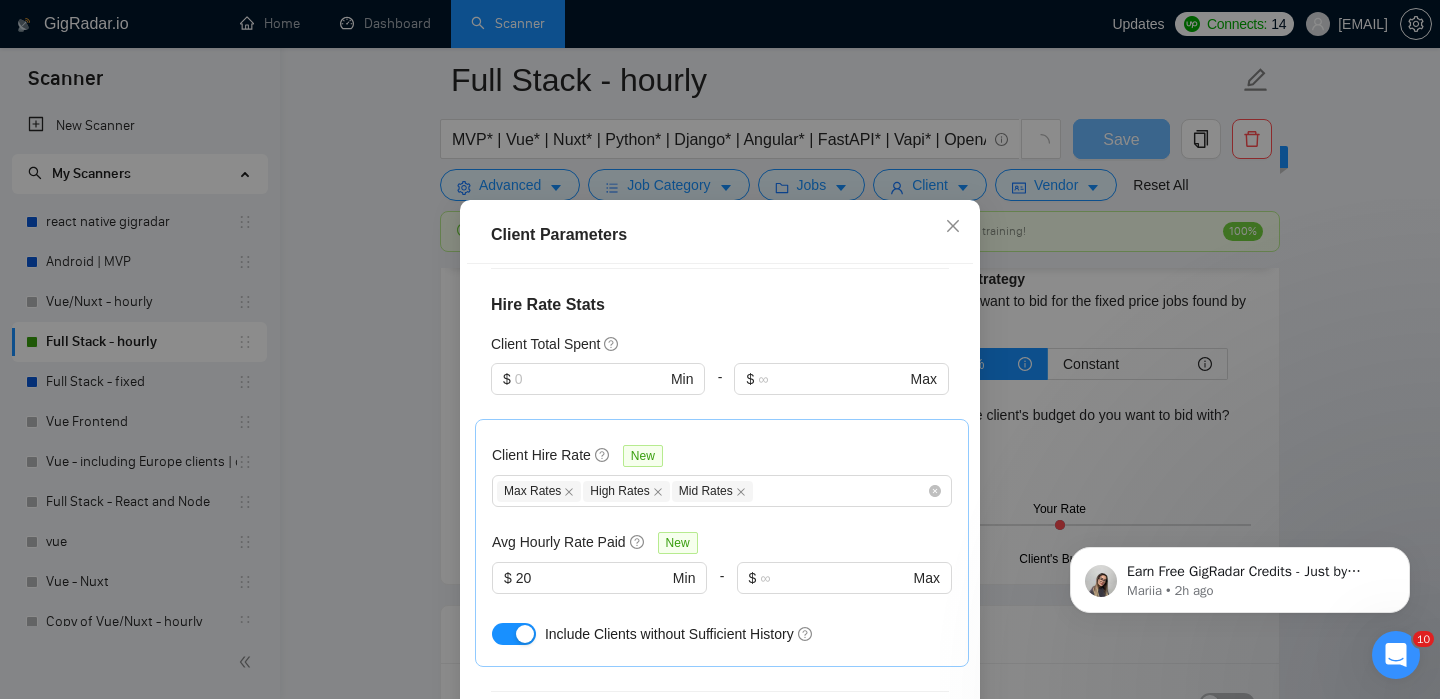 click at bounding box center (841, 407) 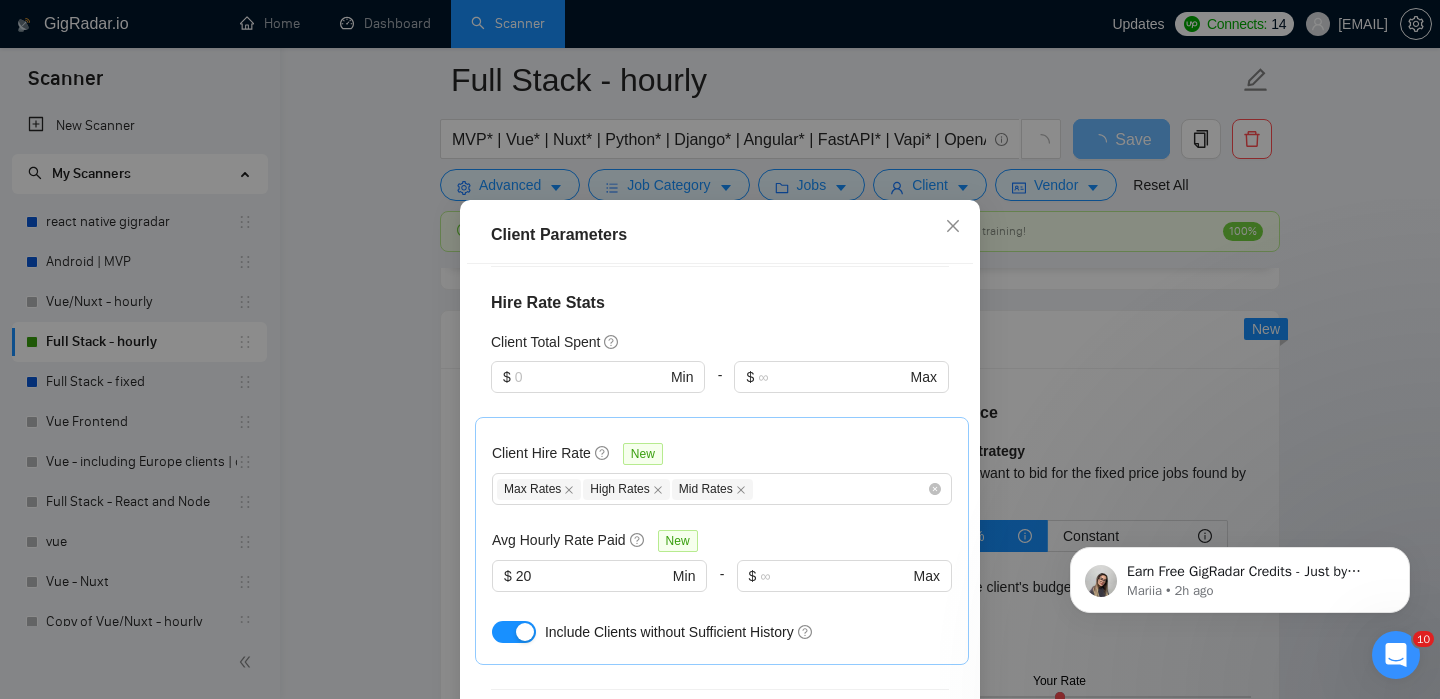 scroll, scrollTop: 651, scrollLeft: 0, axis: vertical 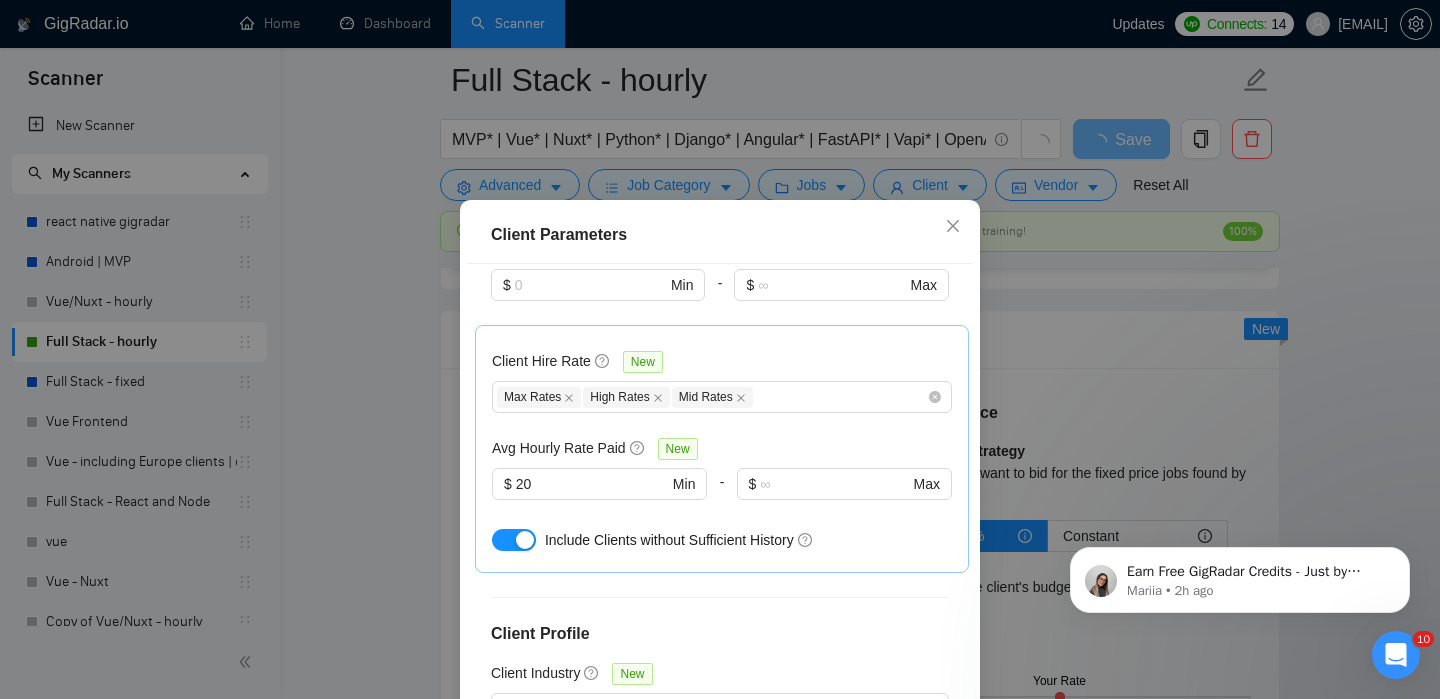 click at bounding box center (525, 540) 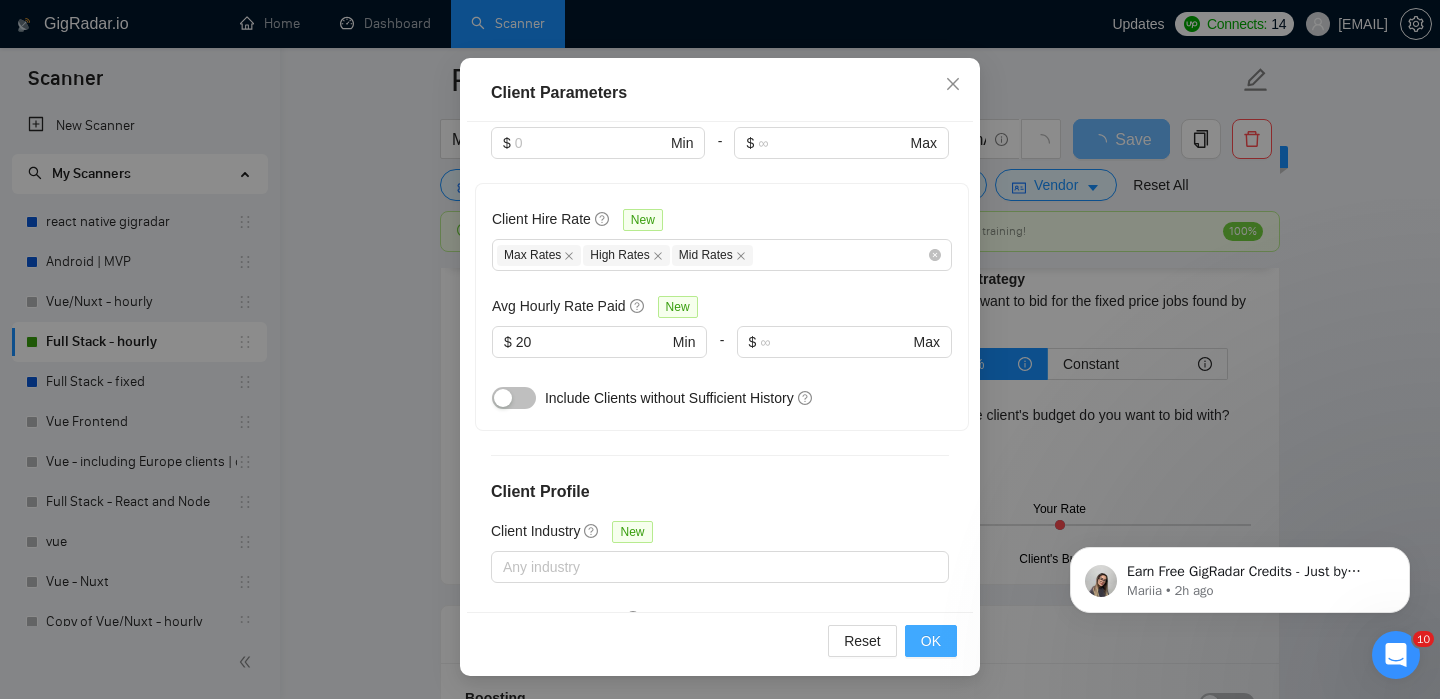 click on "OK" at bounding box center [931, 641] 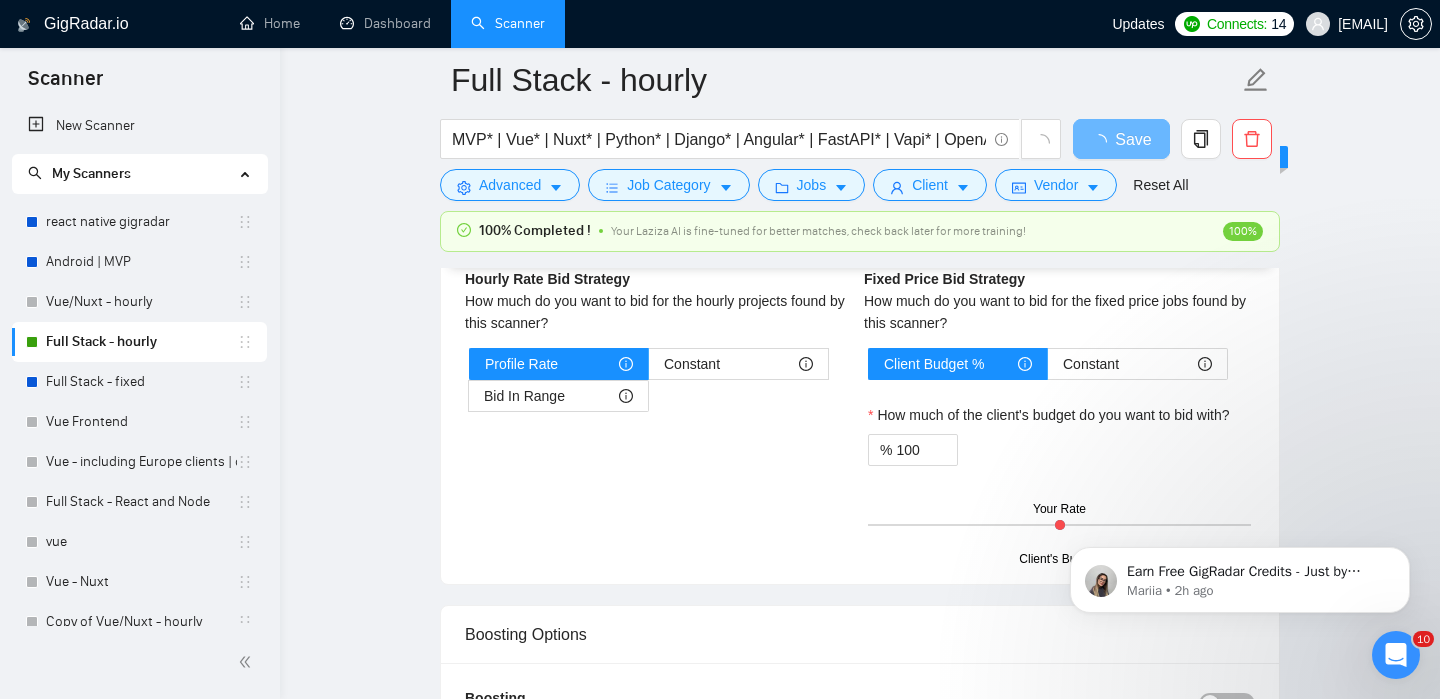 scroll, scrollTop: 62, scrollLeft: 0, axis: vertical 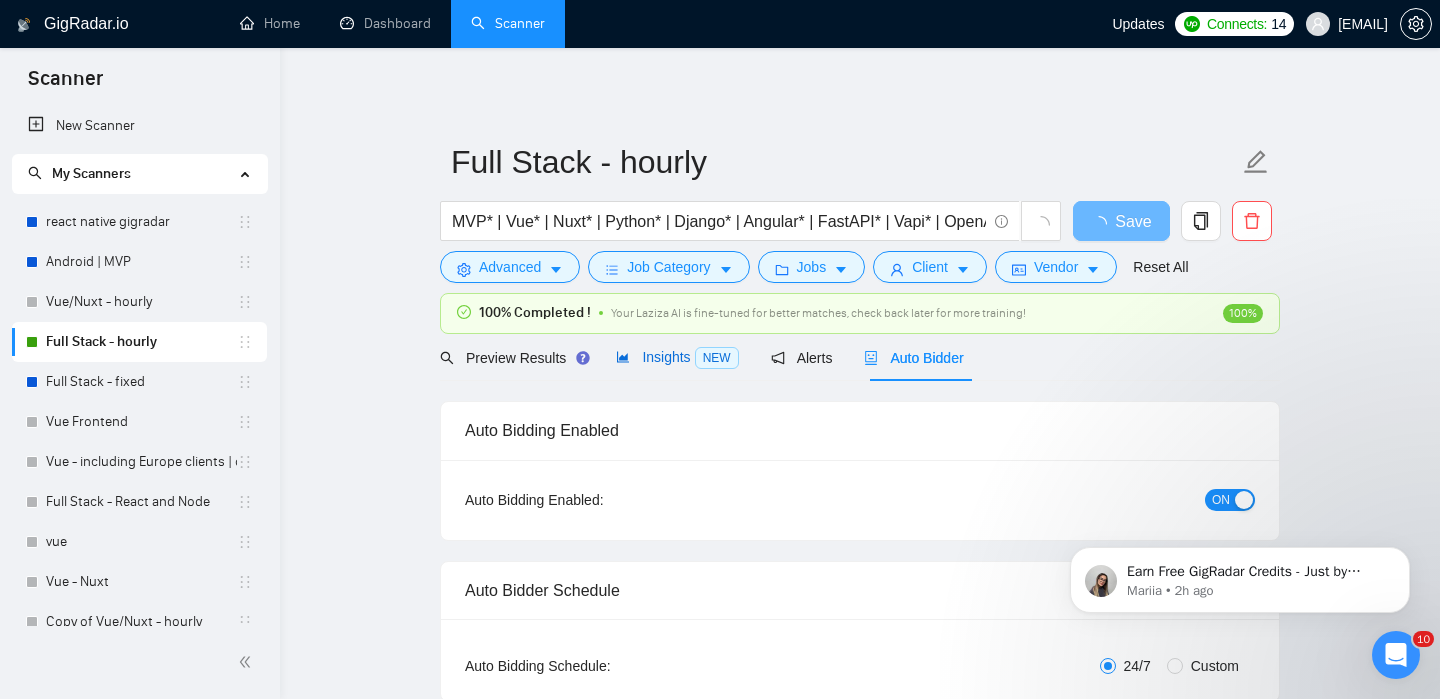 click on "Insights NEW" at bounding box center (677, 357) 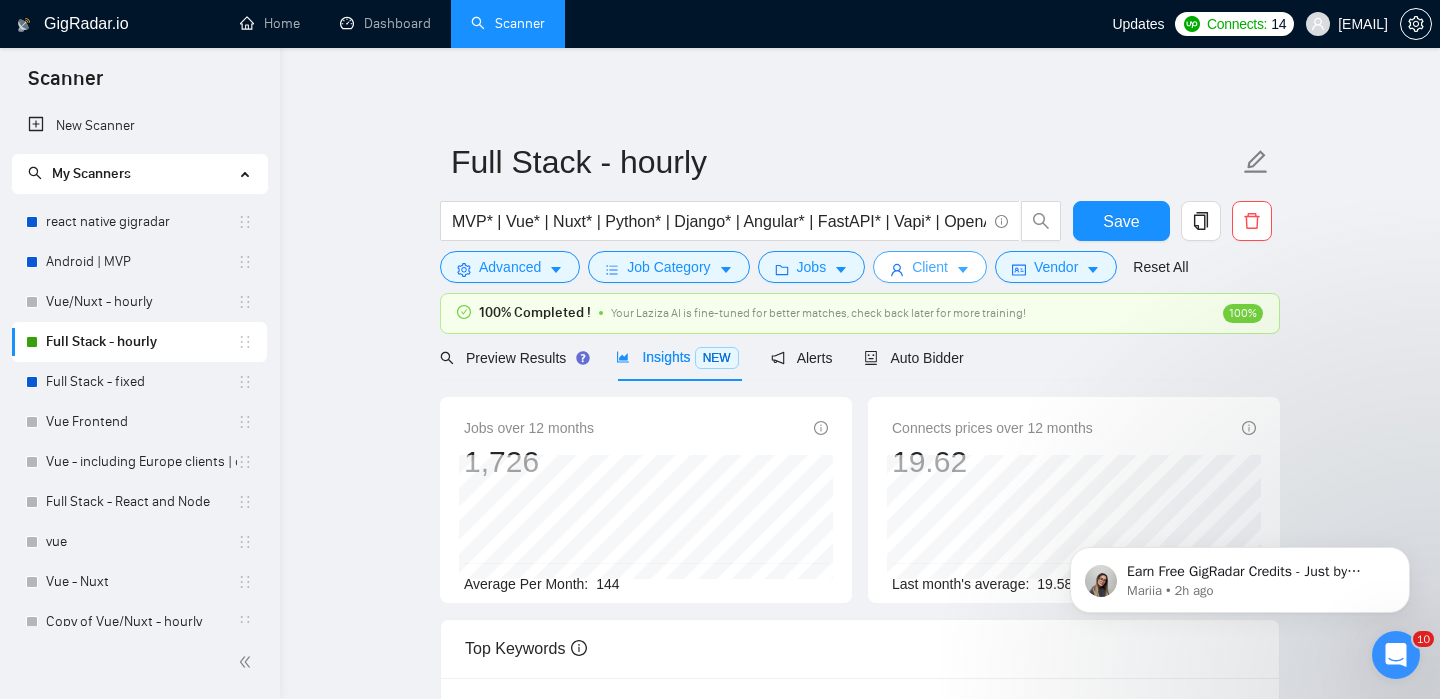 click on "Client" at bounding box center (930, 267) 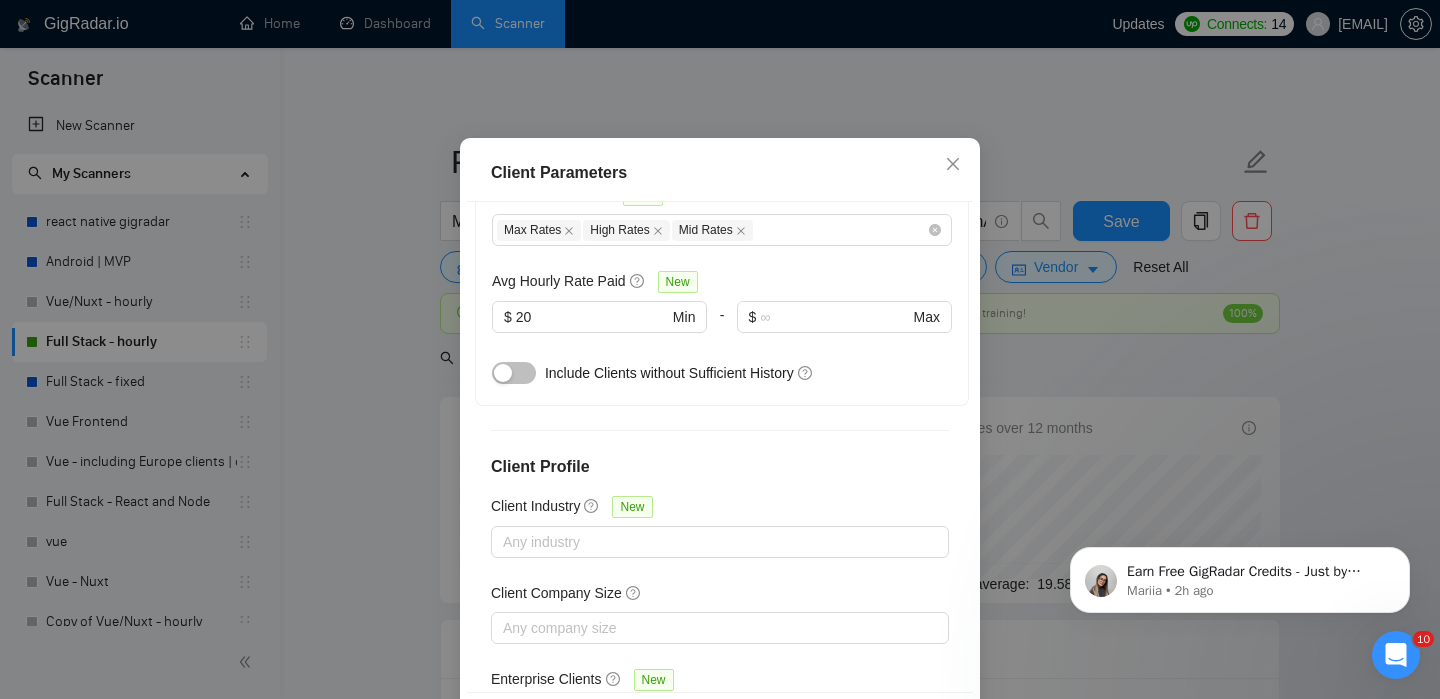 scroll, scrollTop: 841, scrollLeft: 0, axis: vertical 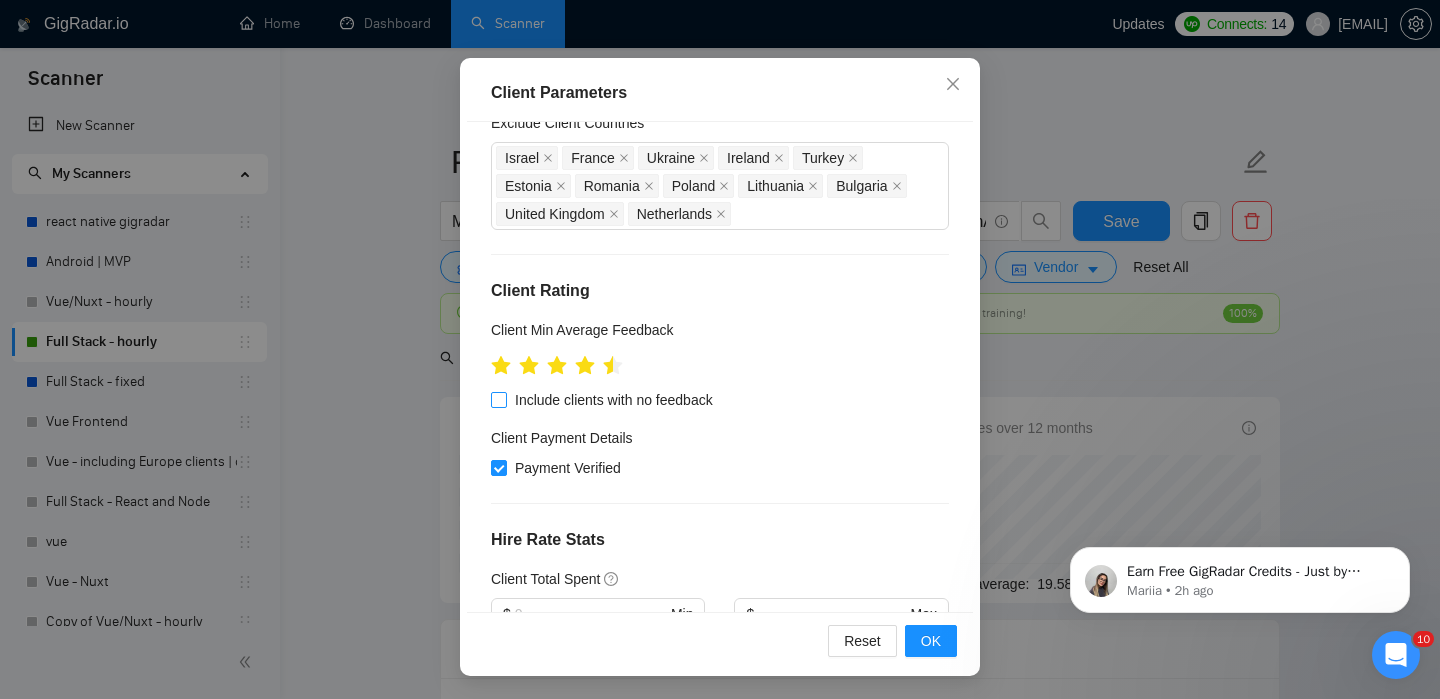 click on "Include clients with no feedback" at bounding box center [614, 400] 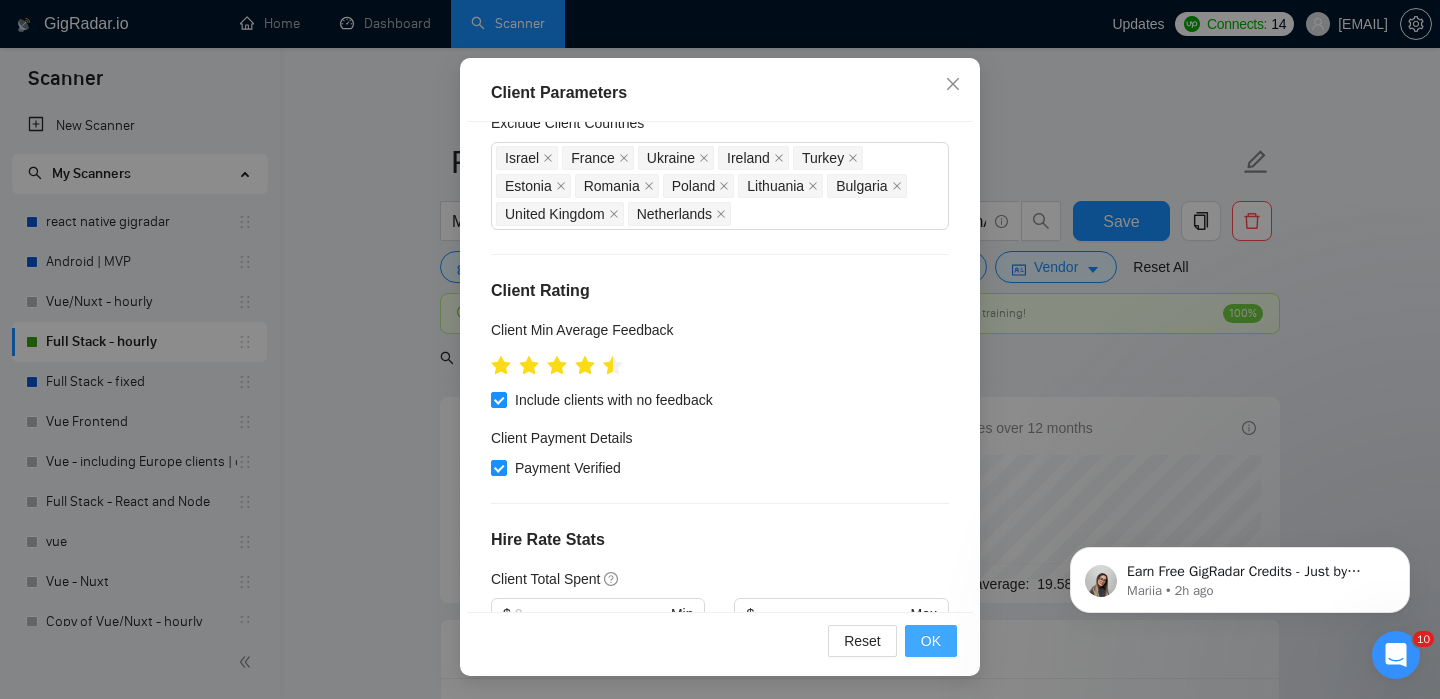click on "OK" at bounding box center (931, 641) 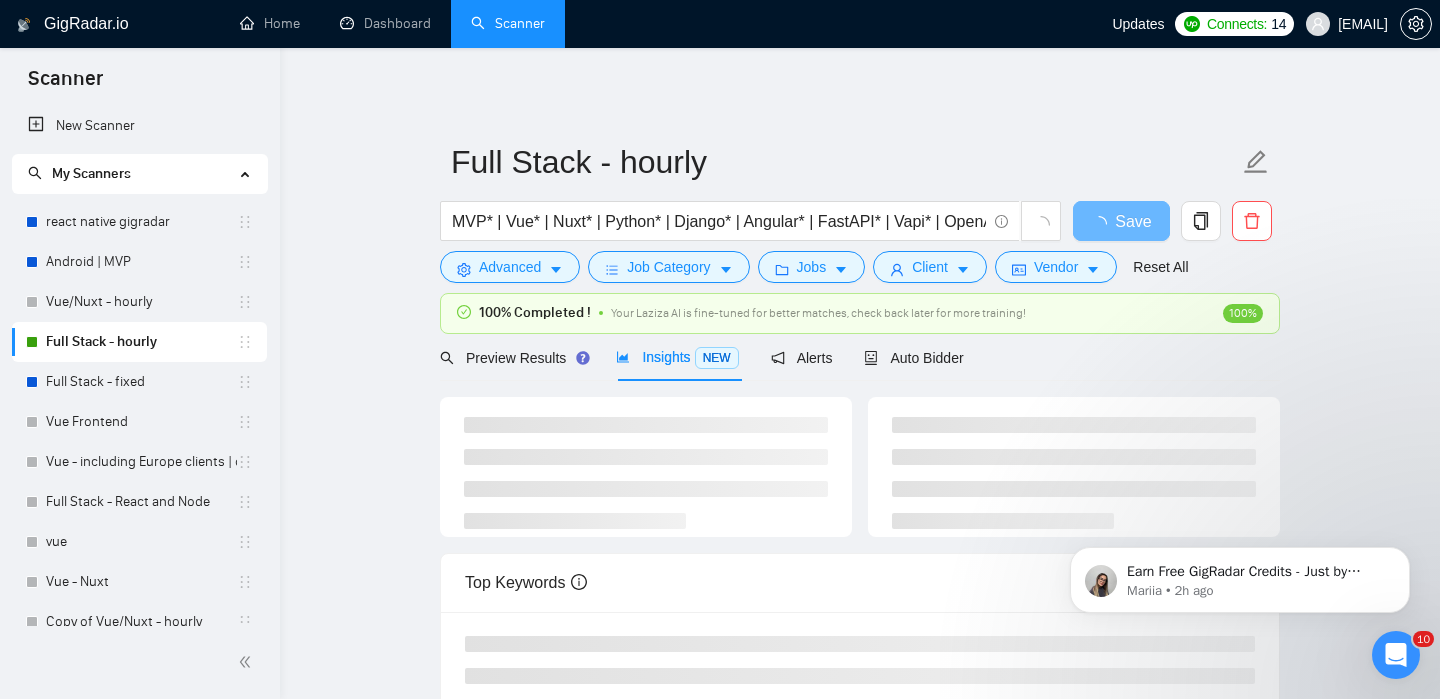scroll, scrollTop: 0, scrollLeft: 0, axis: both 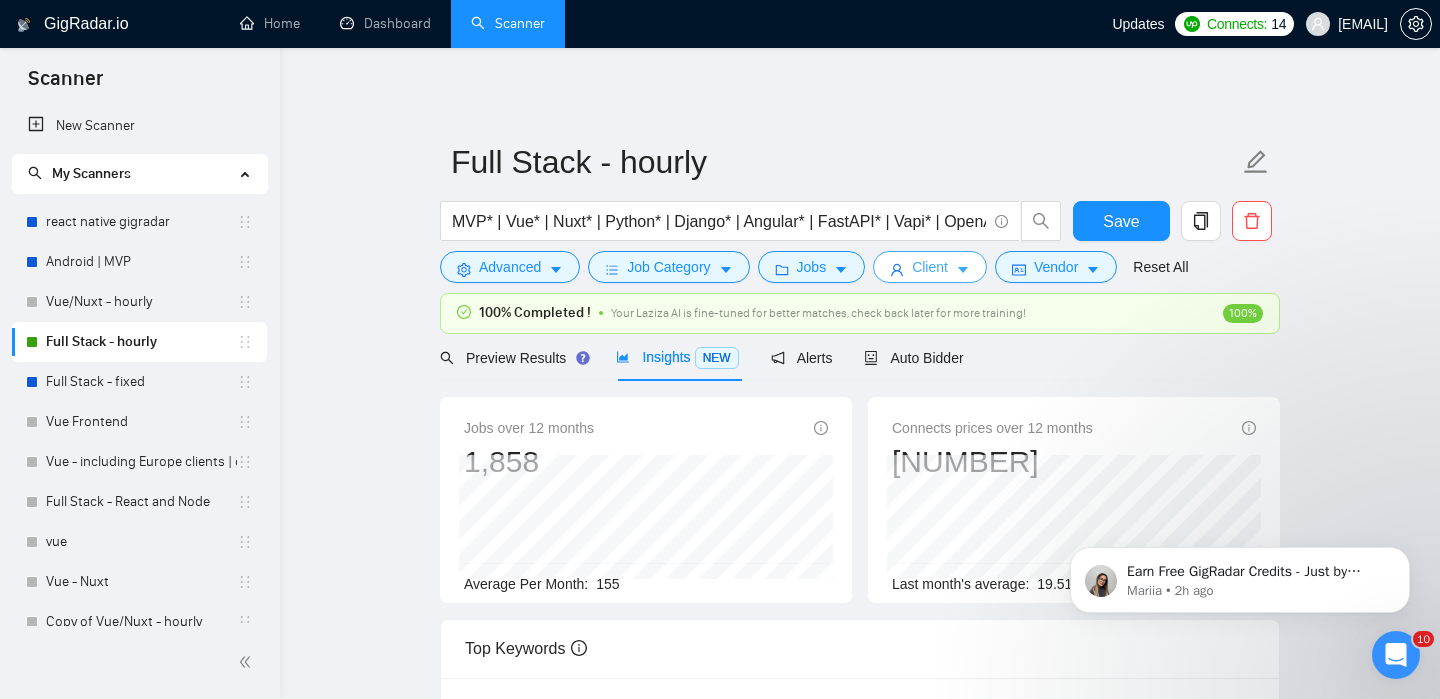 click on "Client" at bounding box center (930, 267) 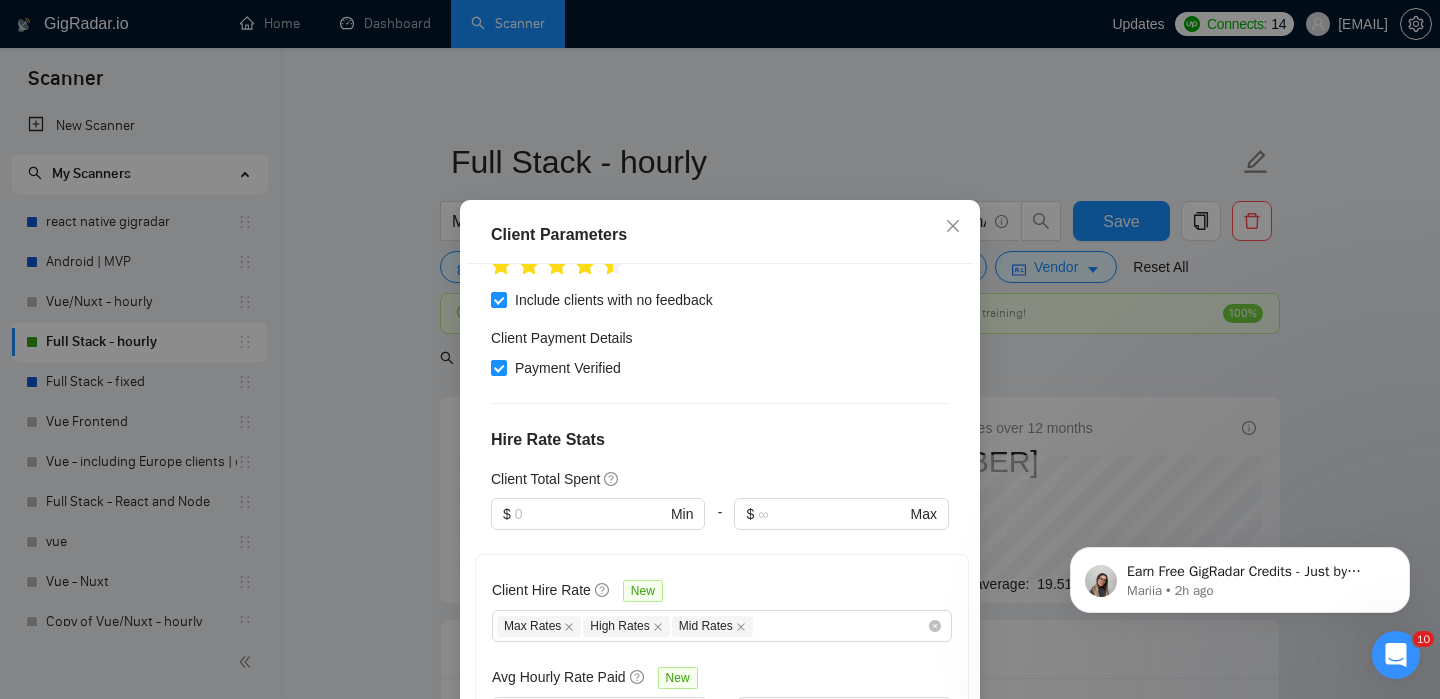 scroll, scrollTop: 375, scrollLeft: 0, axis: vertical 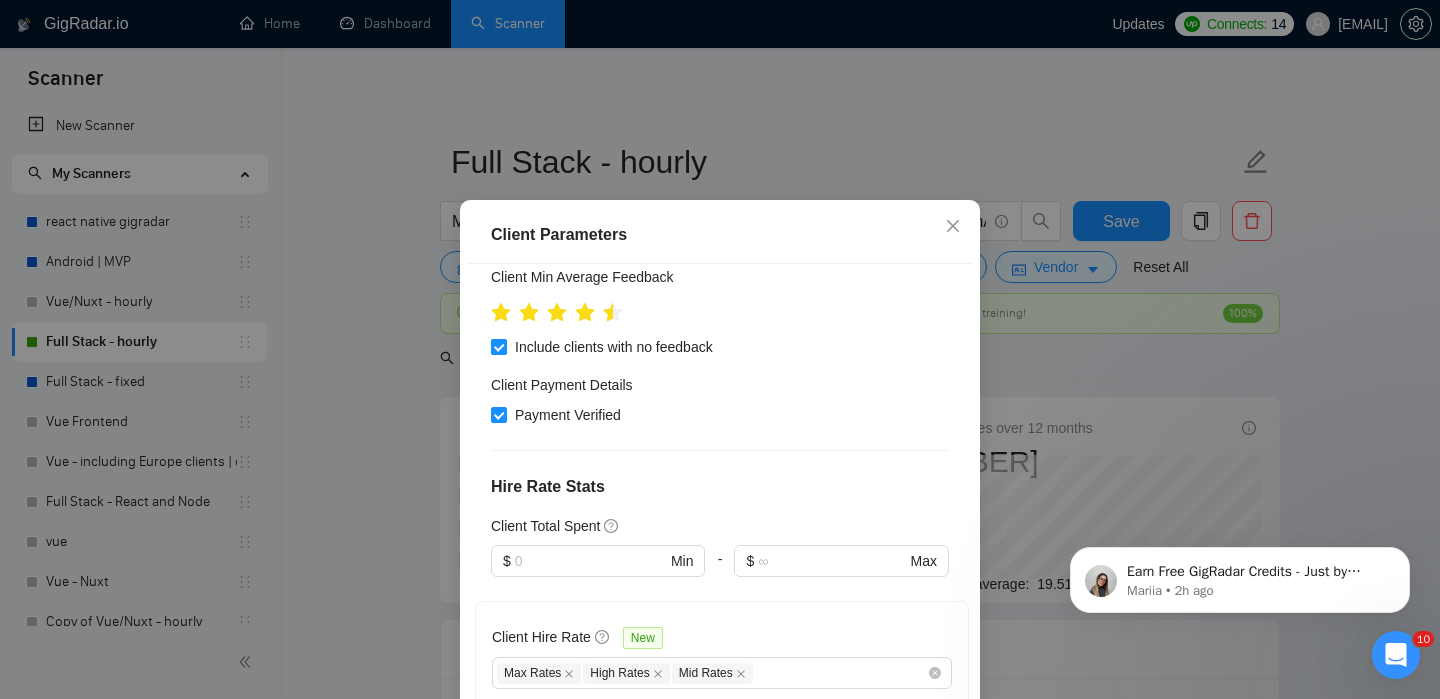 click on "Include clients with no feedback" at bounding box center [614, 347] 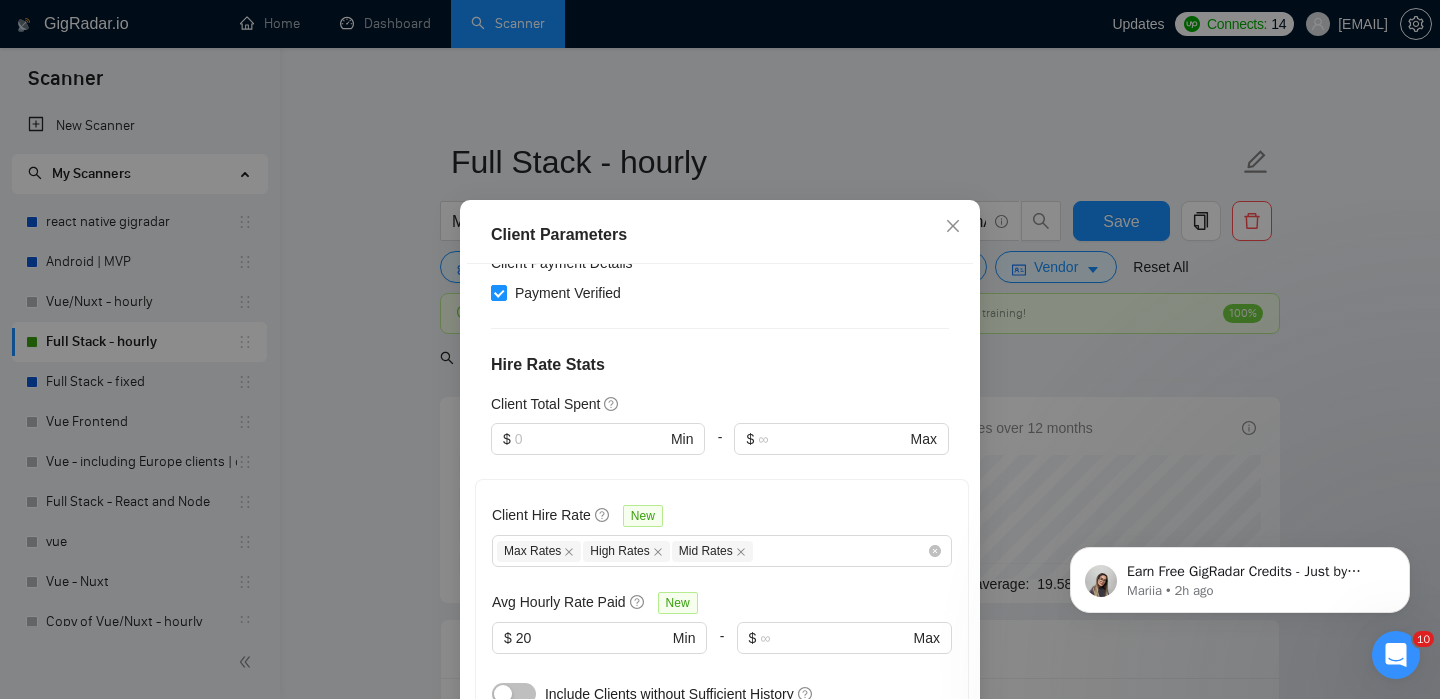 scroll, scrollTop: 476, scrollLeft: 0, axis: vertical 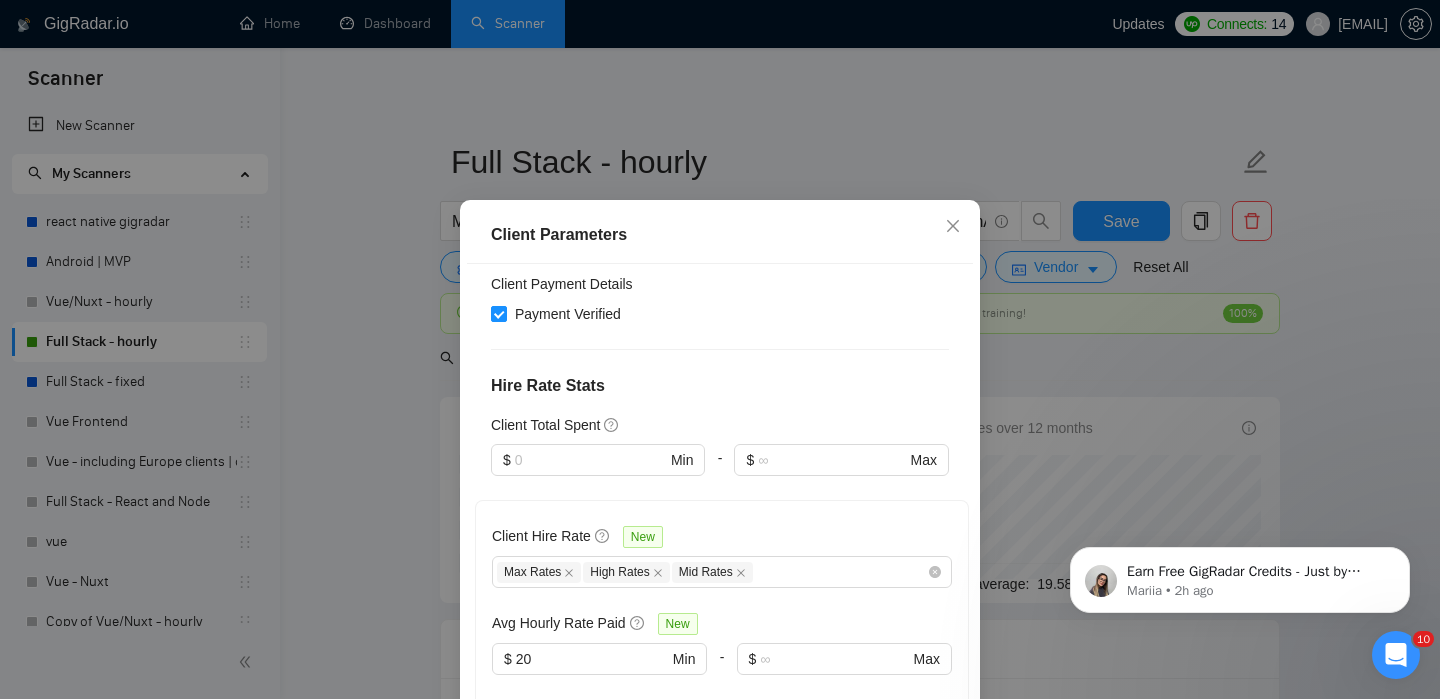 click at bounding box center [591, 460] 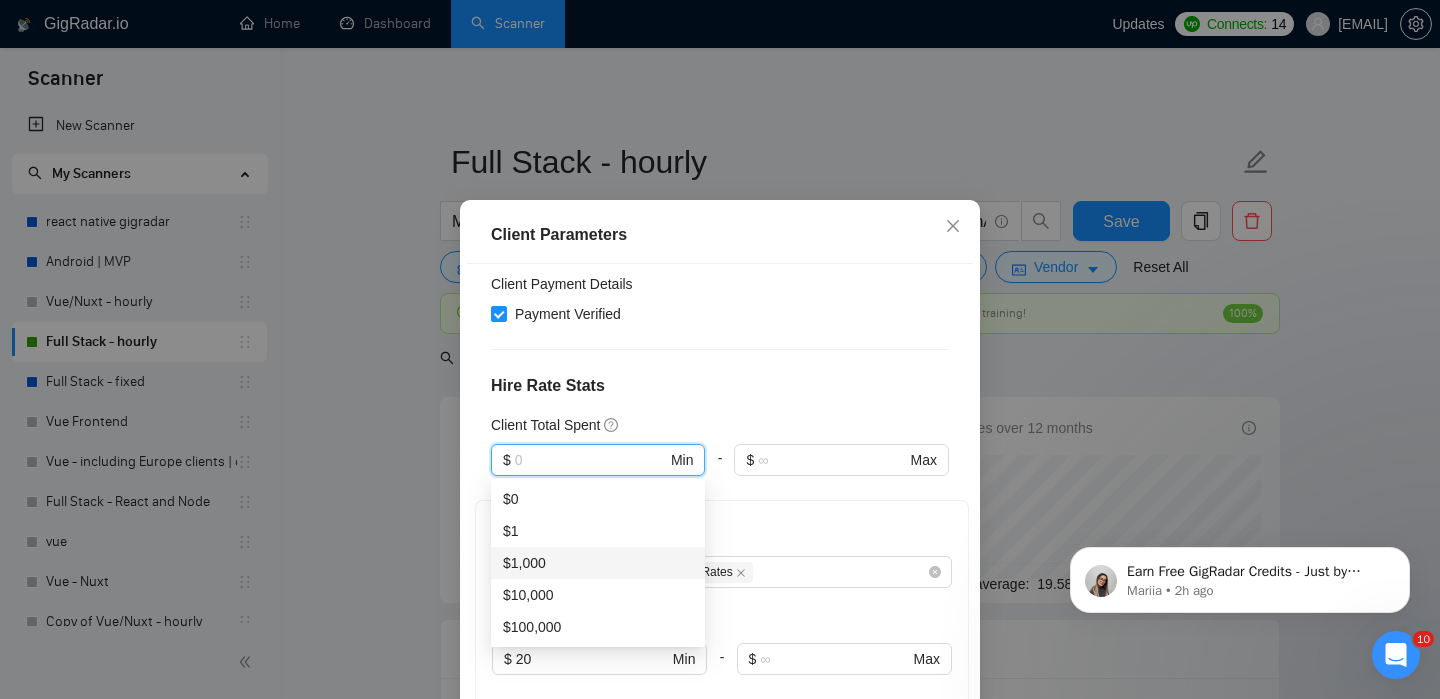 click on "Client Parameters Client Location Include Client Countries United States Europe Canada Australia United Arab Emirates Singapore   Exclude Client Countries Israel France Ukraine Ireland Turkey Estonia Romania Poland Lithuania Bulgaria United Kingdom Netherlands   Client Rating Client Min Average Feedback Include clients with no feedback Client Payment Details Payment Verified Hire Rate Stats   Client Total Spent $ Min - $ Max Client Hire Rate New Max Rates High Rates Mid Rates     Avg Hourly Rate Paid New $ 20 Min - $ Max Include Clients without Sufficient History Client Profile Client Industry New   Any industry Client Company Size   Any company size Enterprise Clients New   Any clients Reset OK" at bounding box center [720, 349] 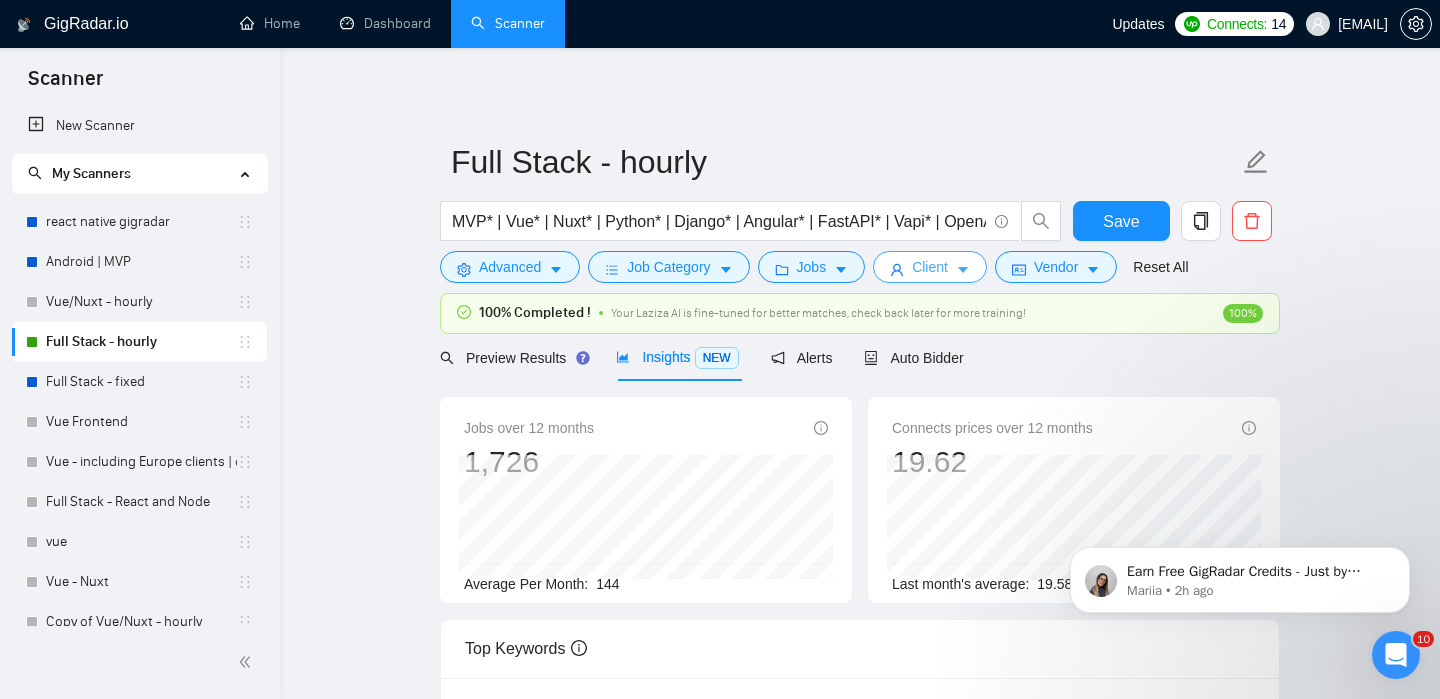 click on "Client" at bounding box center [930, 267] 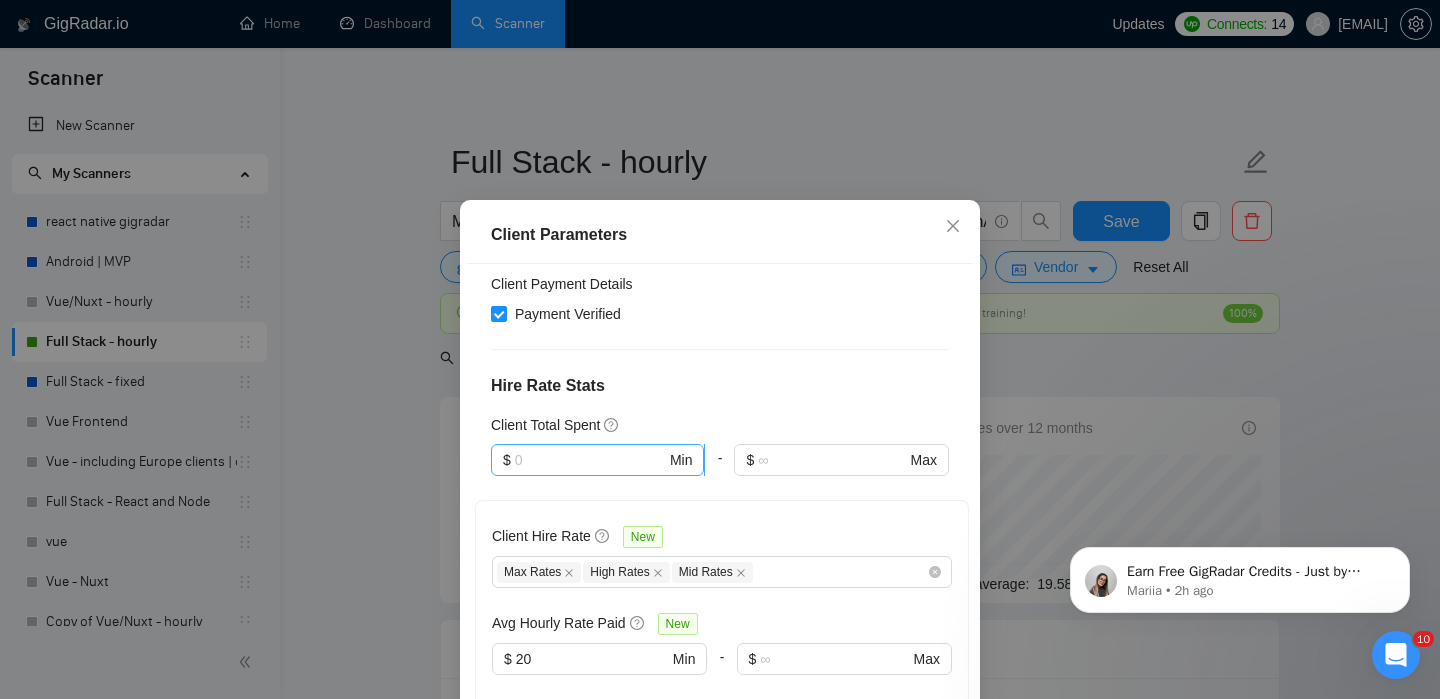 click at bounding box center [590, 460] 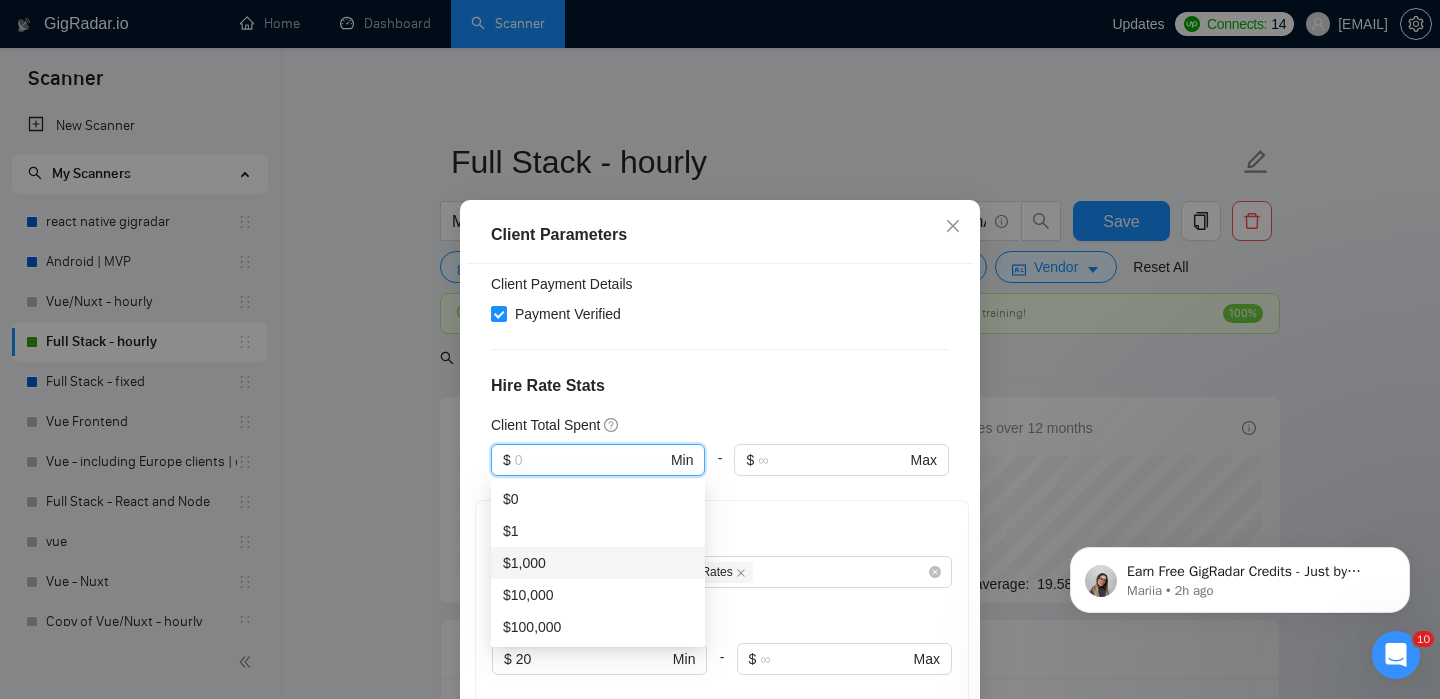 click on "$1,000" at bounding box center (598, 563) 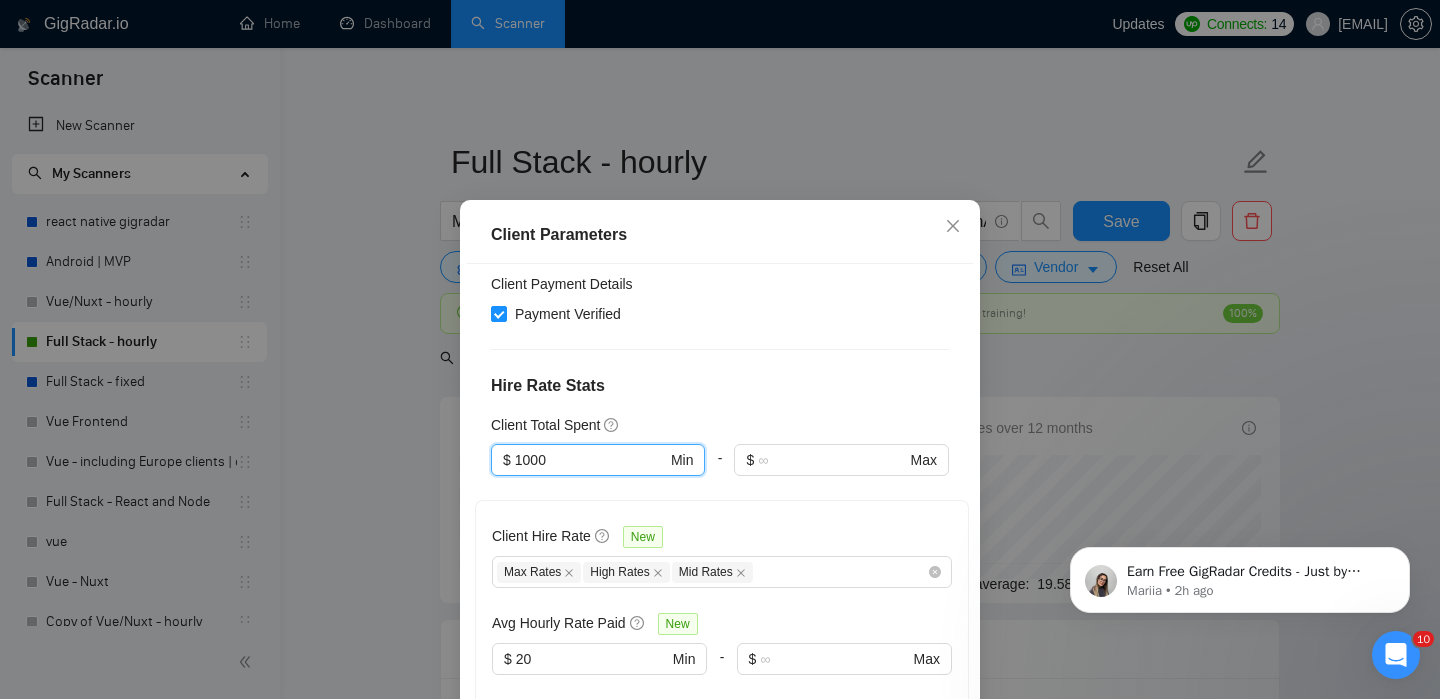 click on "Client Parameters Client Location Include Client Countries United States Europe Canada Australia United Arab Emirates Singapore   Exclude Client Countries Israel France Ukraine Ireland Turkey Estonia Romania Poland Lithuania Bulgaria United Kingdom Netherlands   Client Rating Client Min Average Feedback Include clients with no feedback Client Payment Details Payment Verified Hire Rate Stats   Client Total Spent $1,000 $ 1000 Min - $ Max Client Hire Rate New Max Rates High Rates Mid Rates     Avg Hourly Rate Paid New $ 20 Min - $ Max Include Clients without Sufficient History Client Profile Client Industry New   Any industry Client Company Size   Any company size Enterprise Clients New   Any clients Reset OK" at bounding box center [720, 349] 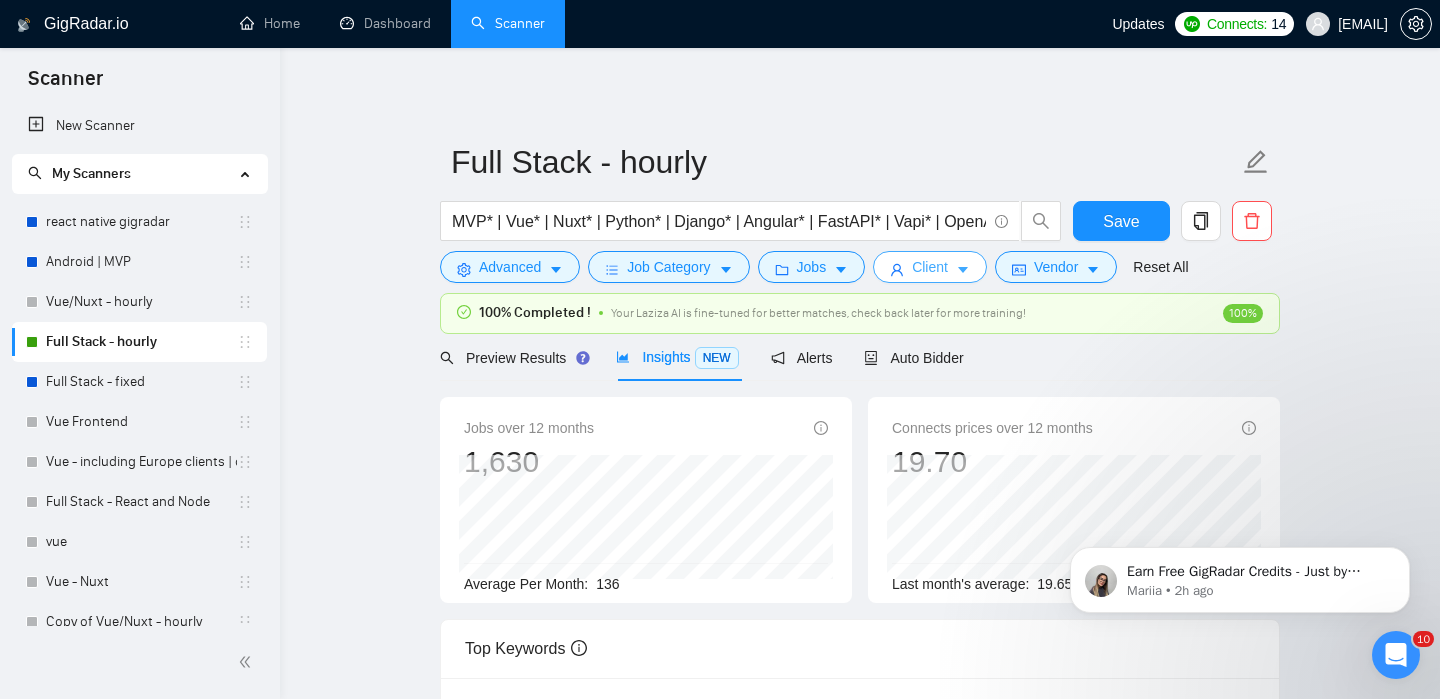 click on "Client" at bounding box center [930, 267] 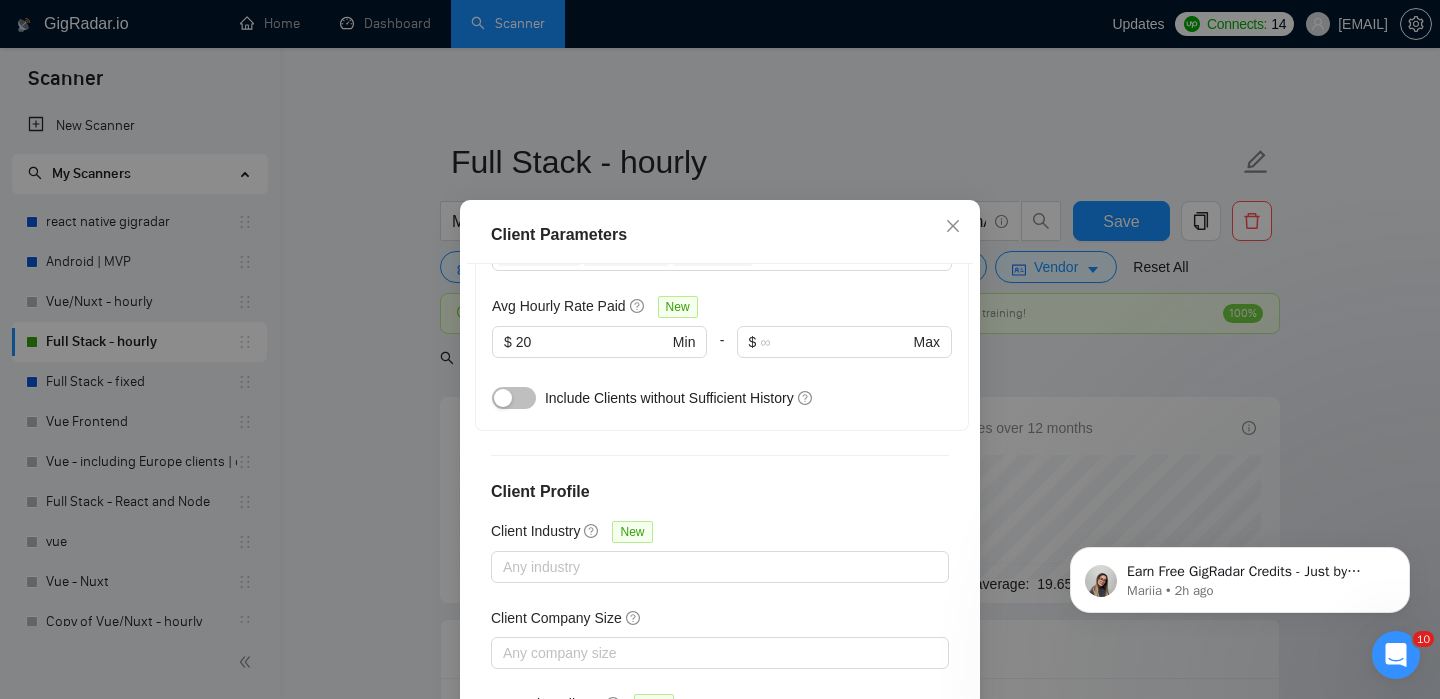 scroll, scrollTop: 841, scrollLeft: 0, axis: vertical 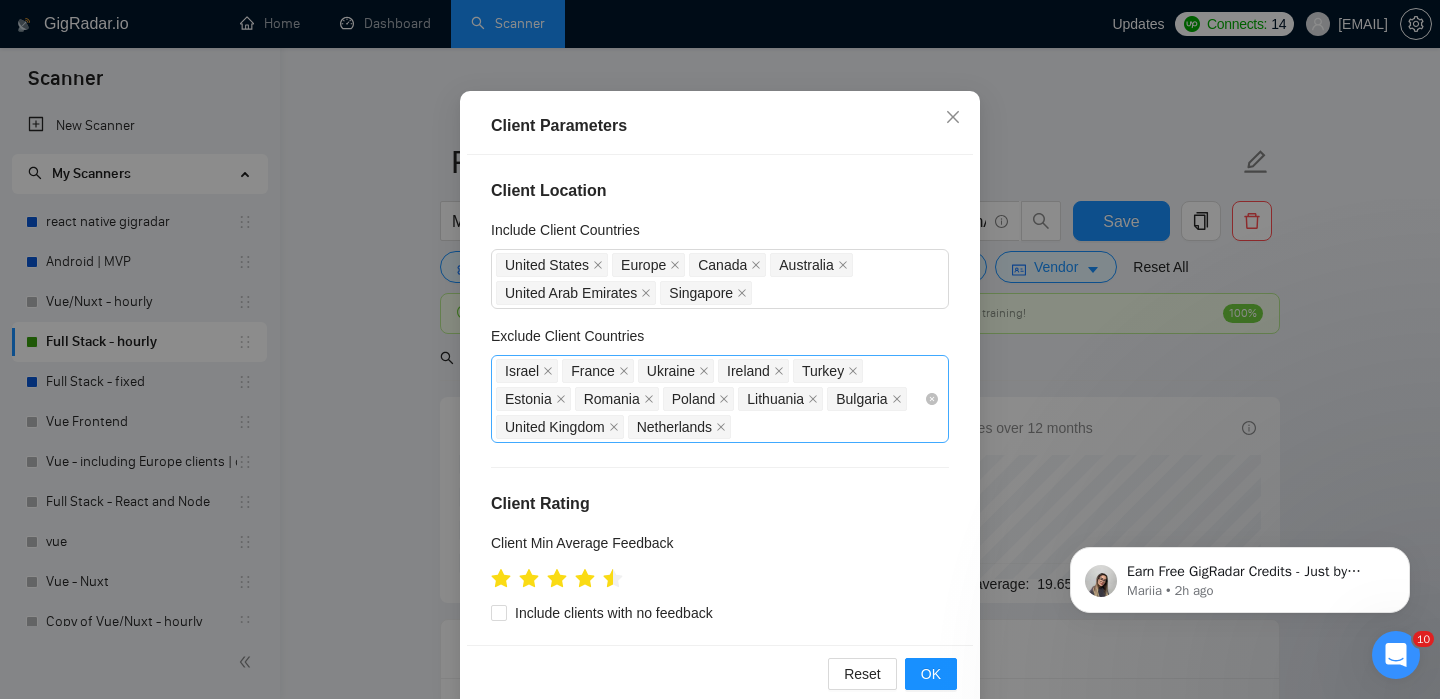 click on "Israel France Ukraine Ireland Turkey Estonia Romania Poland Lithuania Bulgaria United Kingdom Netherlands" at bounding box center (710, 399) 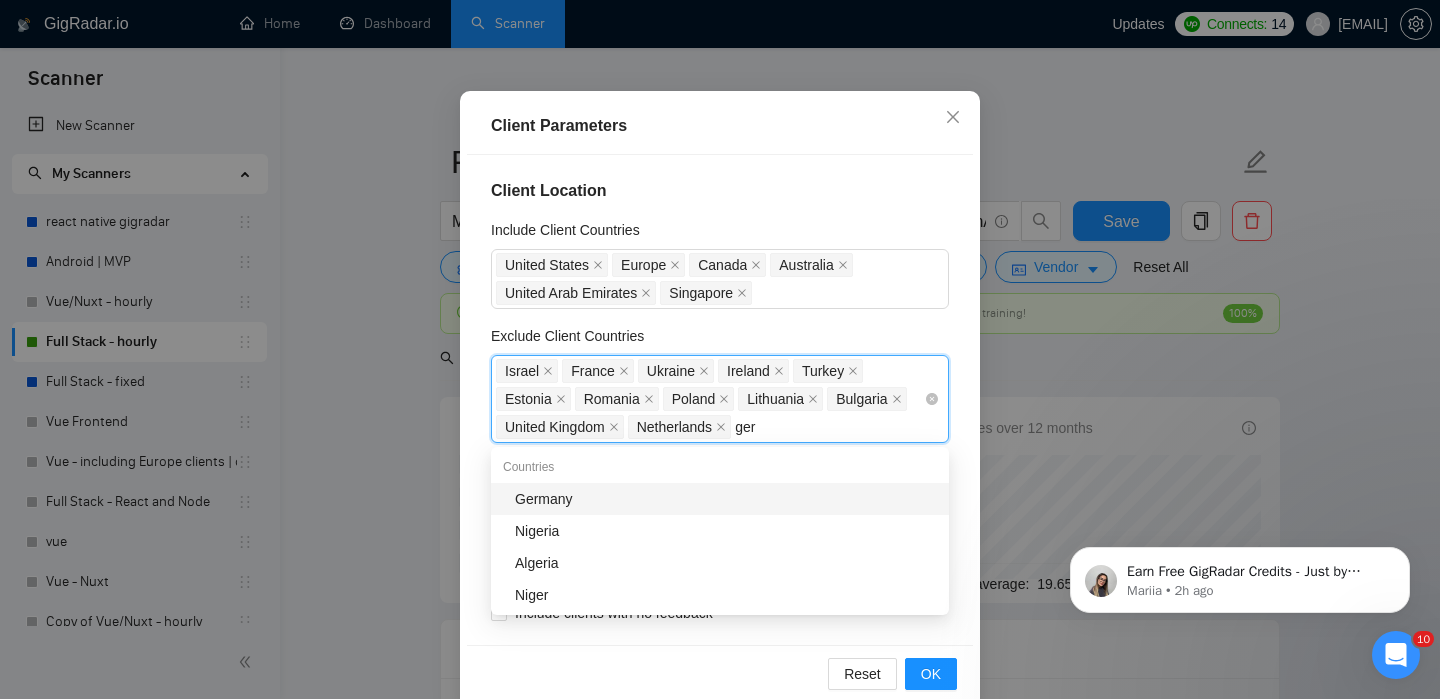 type on "germ" 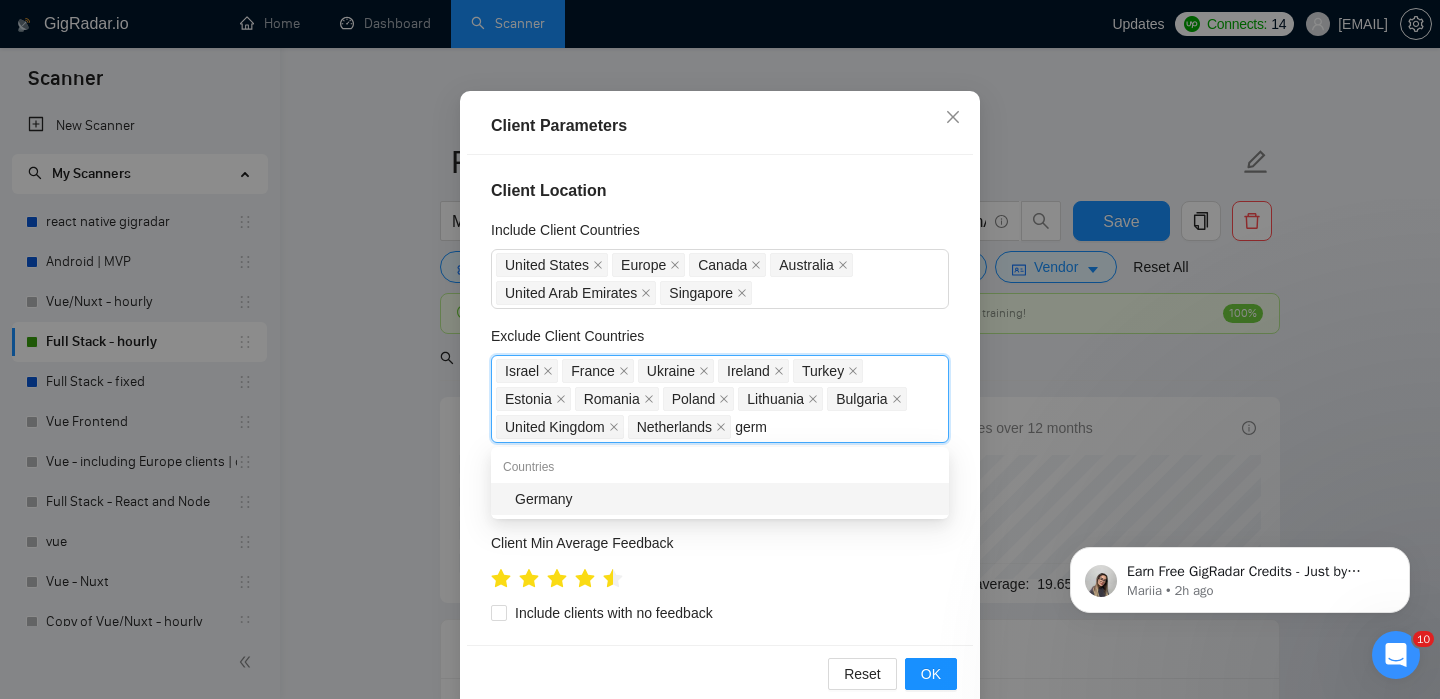 click on "Germany" at bounding box center (726, 499) 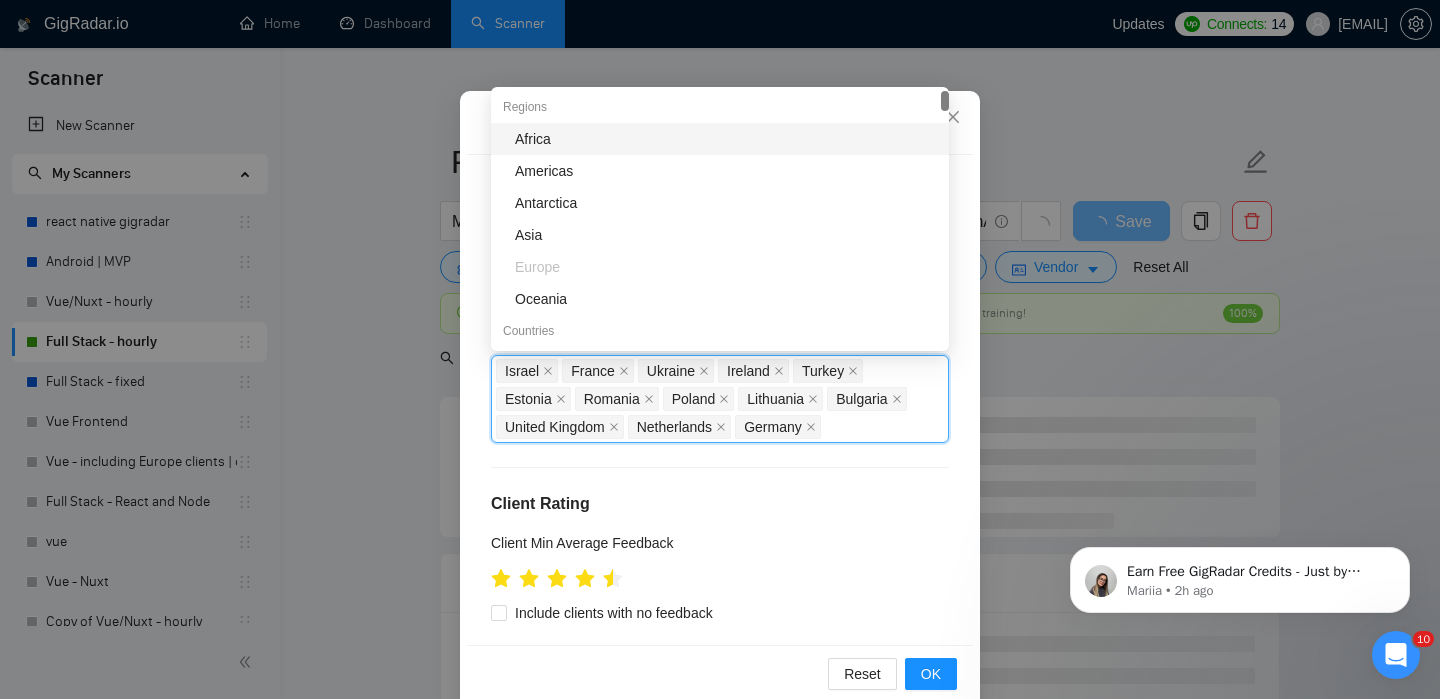 click on "Client Location Include Client Countries United States Europe Canada Australia United Arab Emirates Singapore   Exclude Client Countries Israel France Ukraine Ireland Turkey Estonia Romania Poland Lithuania Bulgaria United Kingdom Netherlands Germany   Client Rating Client Min Average Feedback Include clients with no feedback Client Payment Details Payment Verified Hire Rate Stats   Client Total Spent $ 1000 Min - $ Max Client Hire Rate New Max Rates High Rates Mid Rates     Avg Hourly Rate Paid New $ 20 Min - $ Max Include Clients without Sufficient History Client Profile Client Industry New   Any industry Client Company Size   Any company size Enterprise Clients New   Any clients" at bounding box center [720, 399] 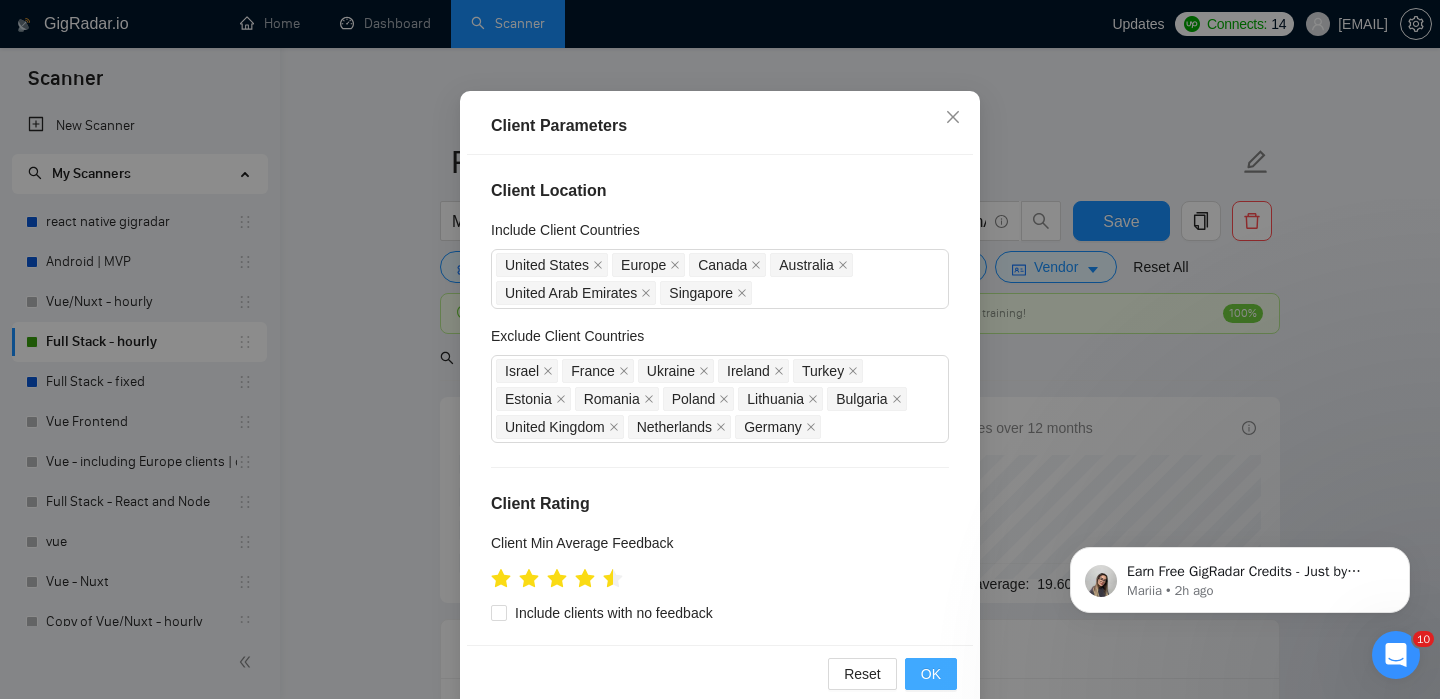 click on "OK" at bounding box center [931, 674] 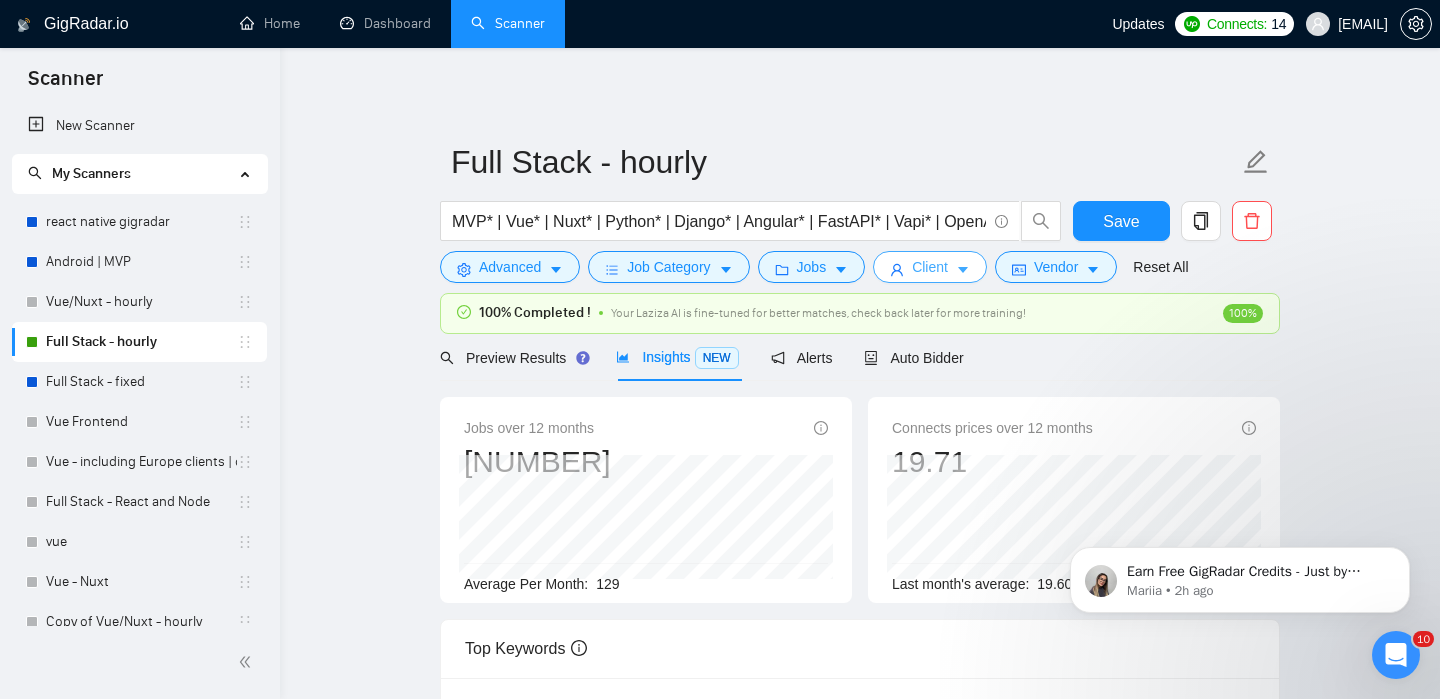 scroll, scrollTop: 0, scrollLeft: 0, axis: both 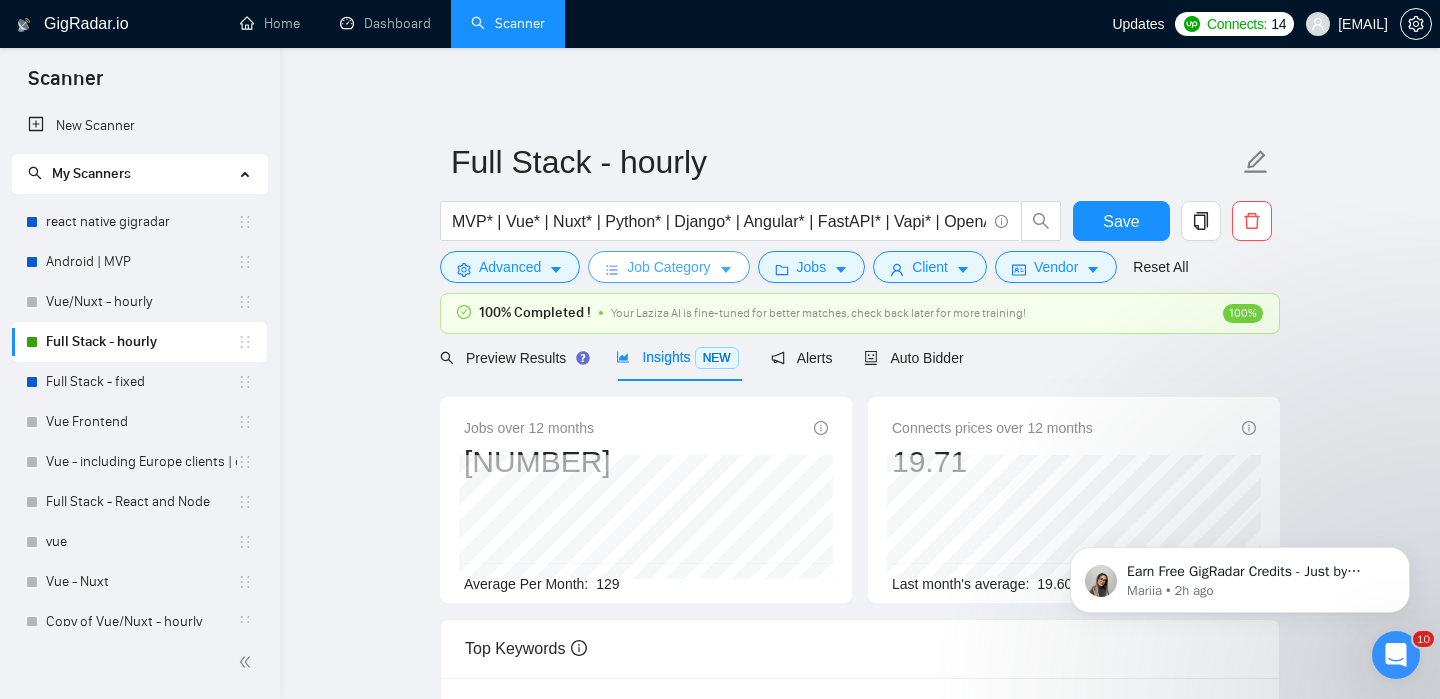 click on "Job Category" at bounding box center (668, 267) 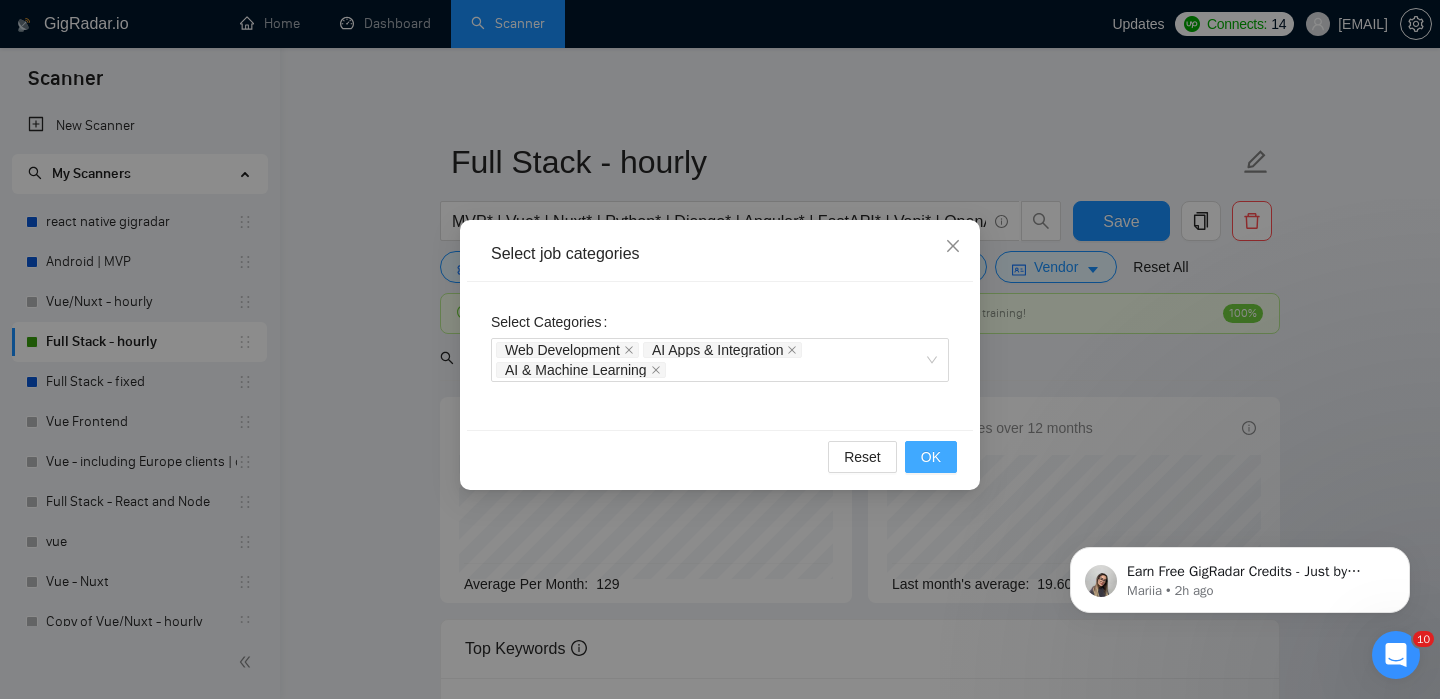 click on "OK" at bounding box center [931, 457] 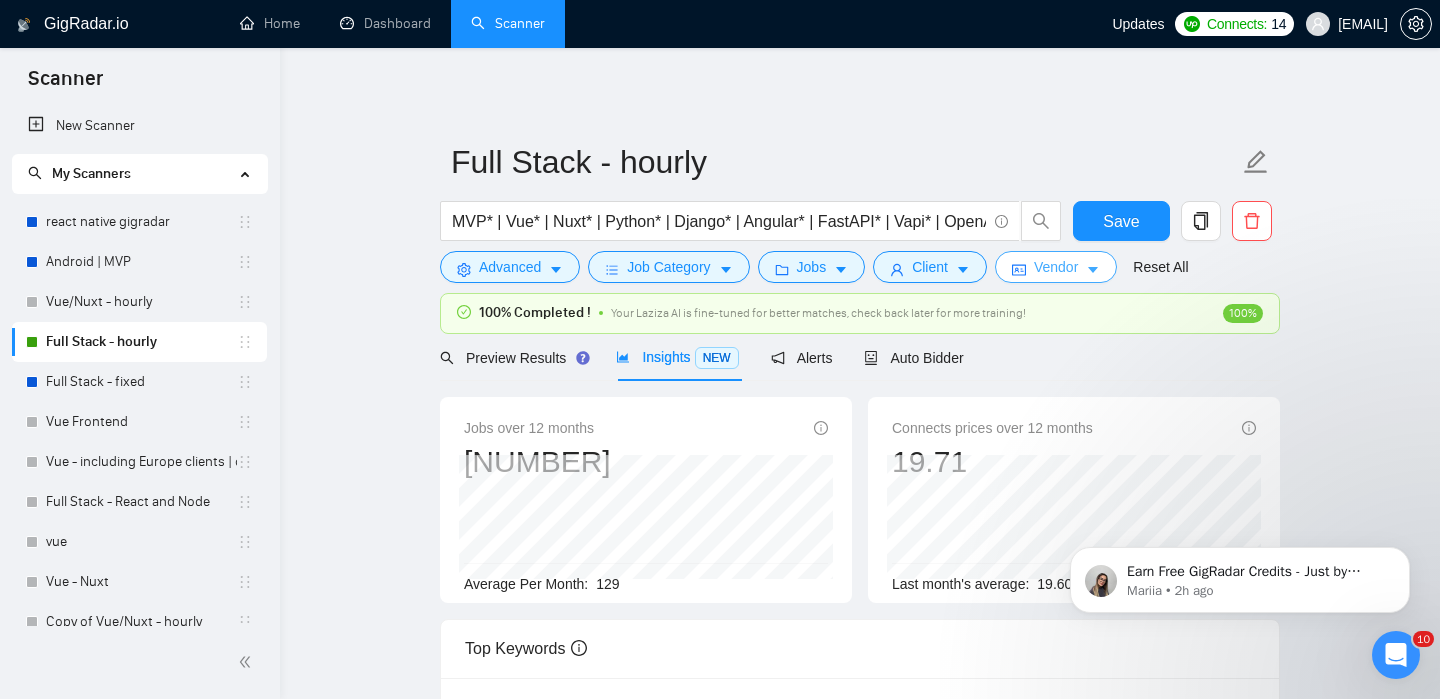 click on "Vendor" at bounding box center [1056, 267] 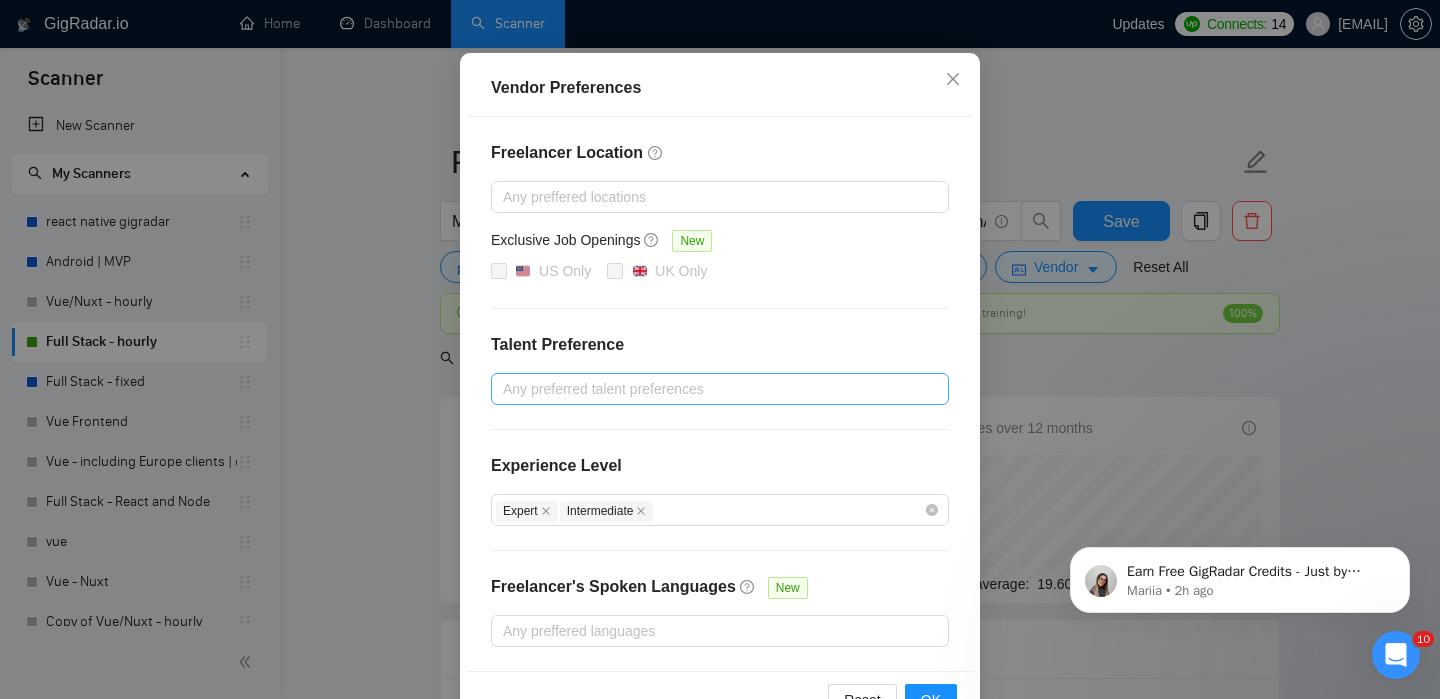 scroll, scrollTop: 226, scrollLeft: 0, axis: vertical 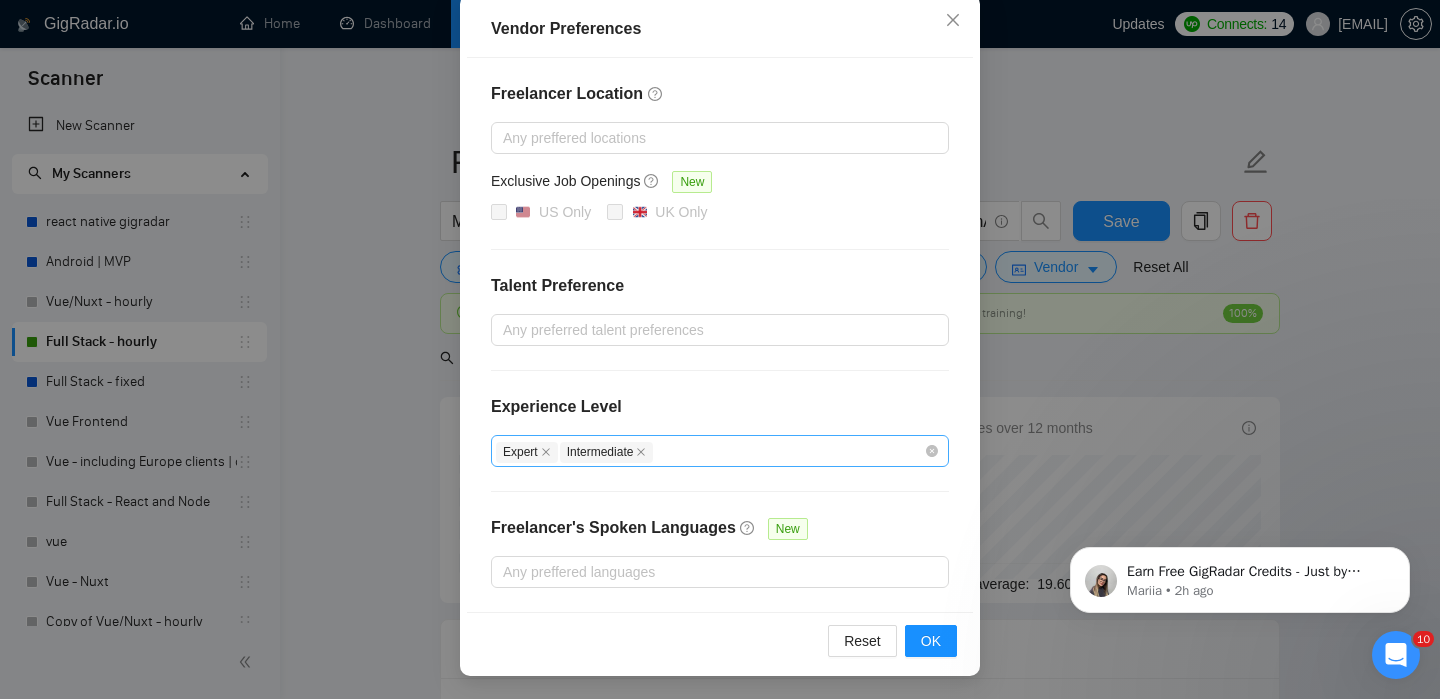 click on "Expert Intermediate" at bounding box center [710, 451] 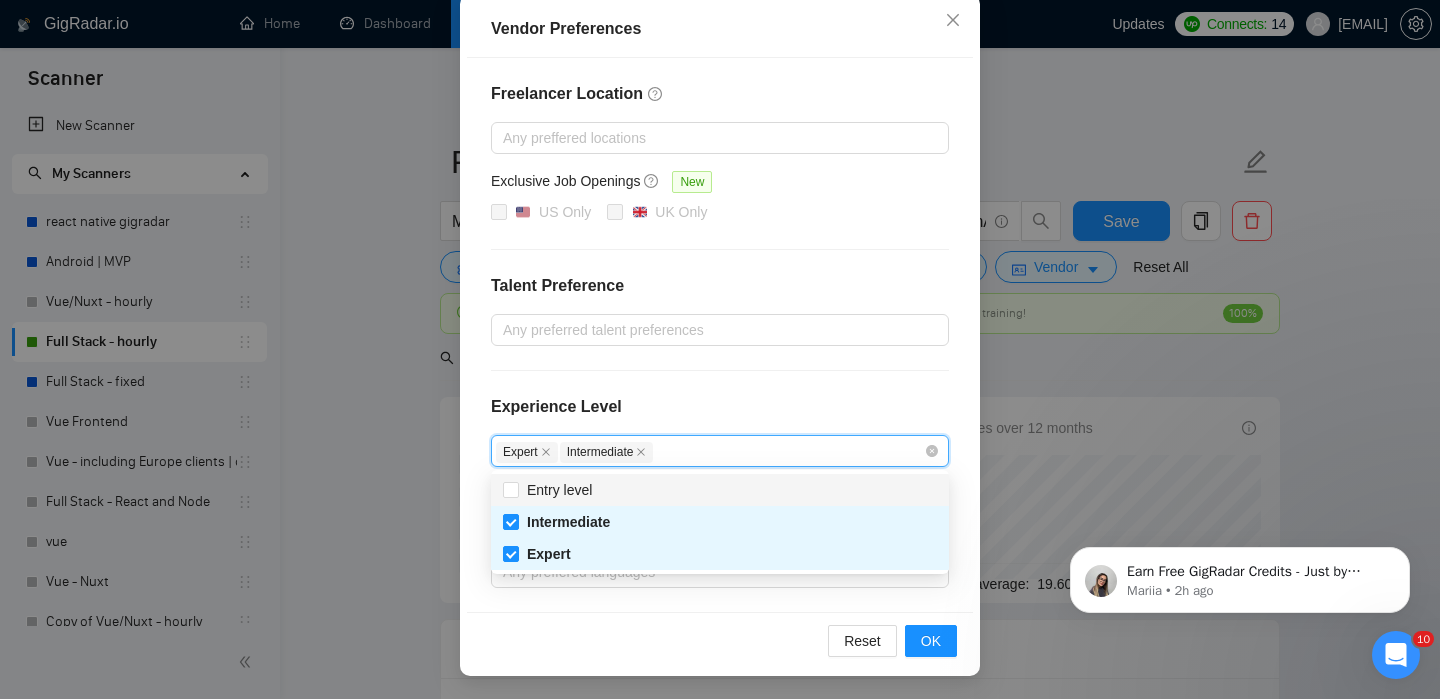 click on "Vendor Preferences Freelancer Location     Any preffered locations Exclusive Job Openings New US Only UK Only Talent Preference   Any preferred talent preferences Experience Level Expert Intermediate   Freelancer's Spoken Languages New   Any preffered languages Reset OK" at bounding box center [720, 349] 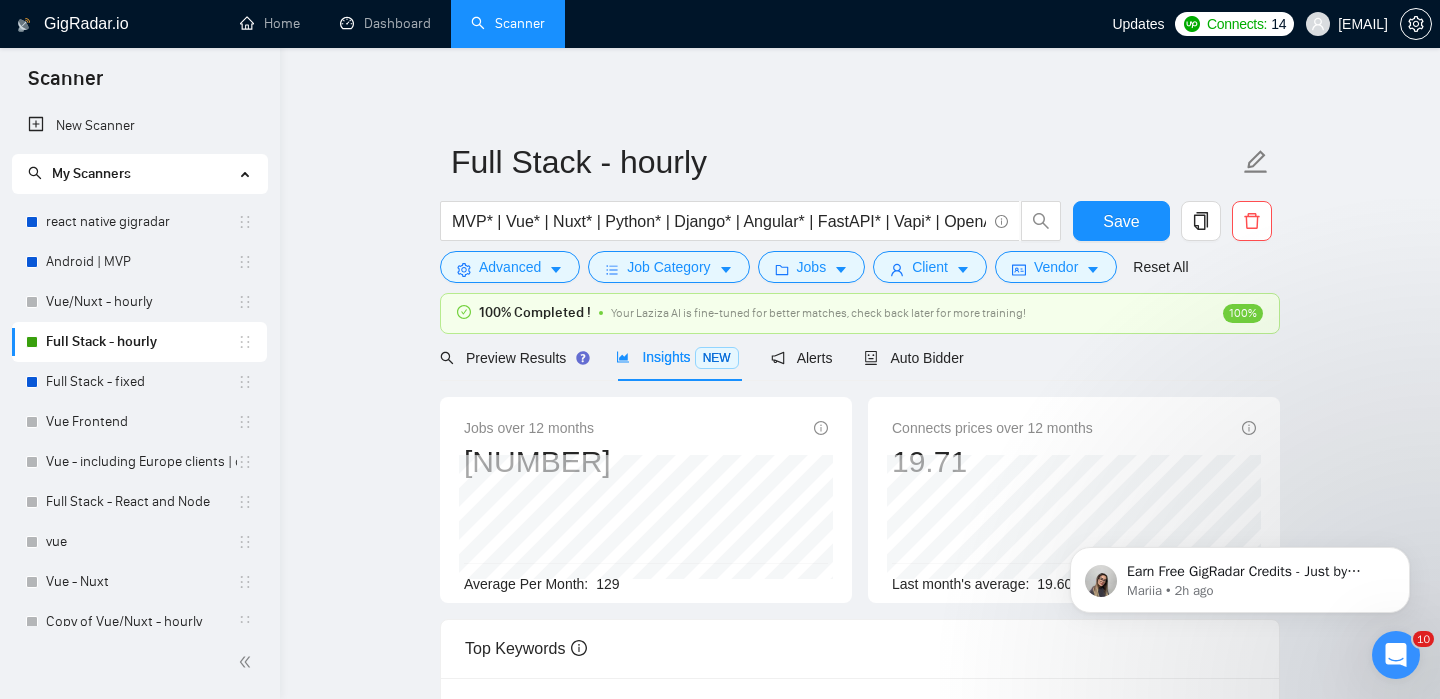 scroll, scrollTop: 126, scrollLeft: 0, axis: vertical 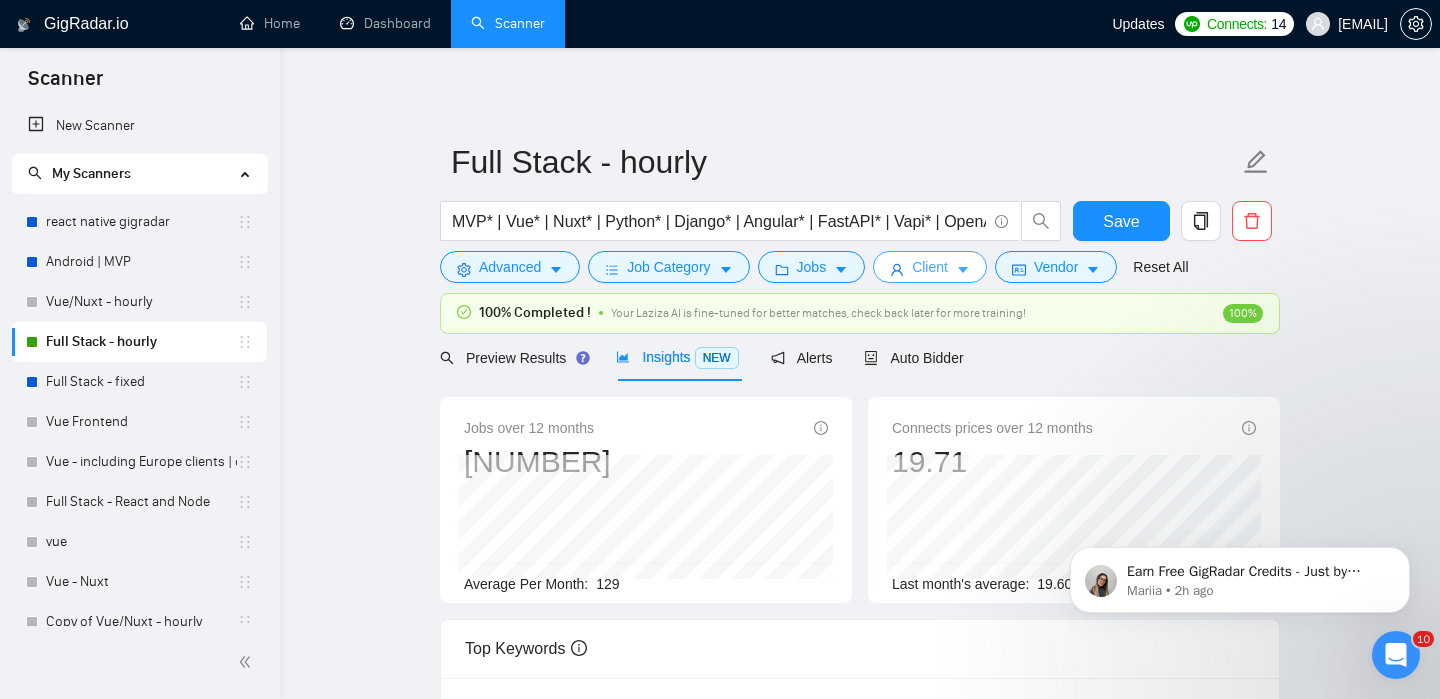 click on "Client" at bounding box center [930, 267] 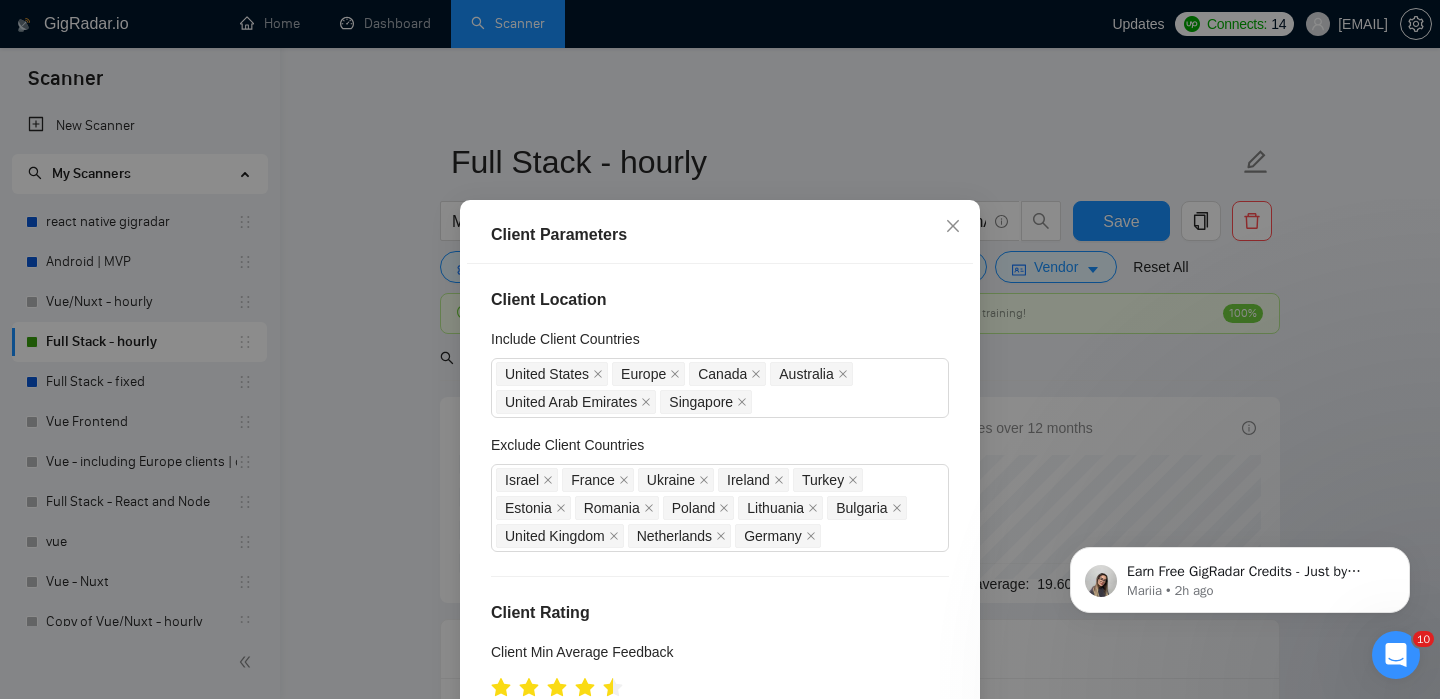 click on "Client Parameters Client Location Include Client Countries United States Europe Canada Australia United Arab Emirates Singapore   Exclude Client Countries Israel France Ukraine Ireland Turkey Estonia Romania Poland Lithuania Bulgaria United Kingdom Netherlands Germany   Client Rating Client Min Average Feedback Include clients with no feedback Client Payment Details Payment Verified Hire Rate Stats   Client Total Spent $ 1000 Min - $ Max Client Hire Rate New Max Rates High Rates Mid Rates     Avg Hourly Rate Paid New $ 20 Min - $ Max Include Clients without Sufficient History Client Profile Client Industry New   Any industry Client Company Size   Any company size Enterprise Clients New   Any clients Reset OK" at bounding box center (720, 349) 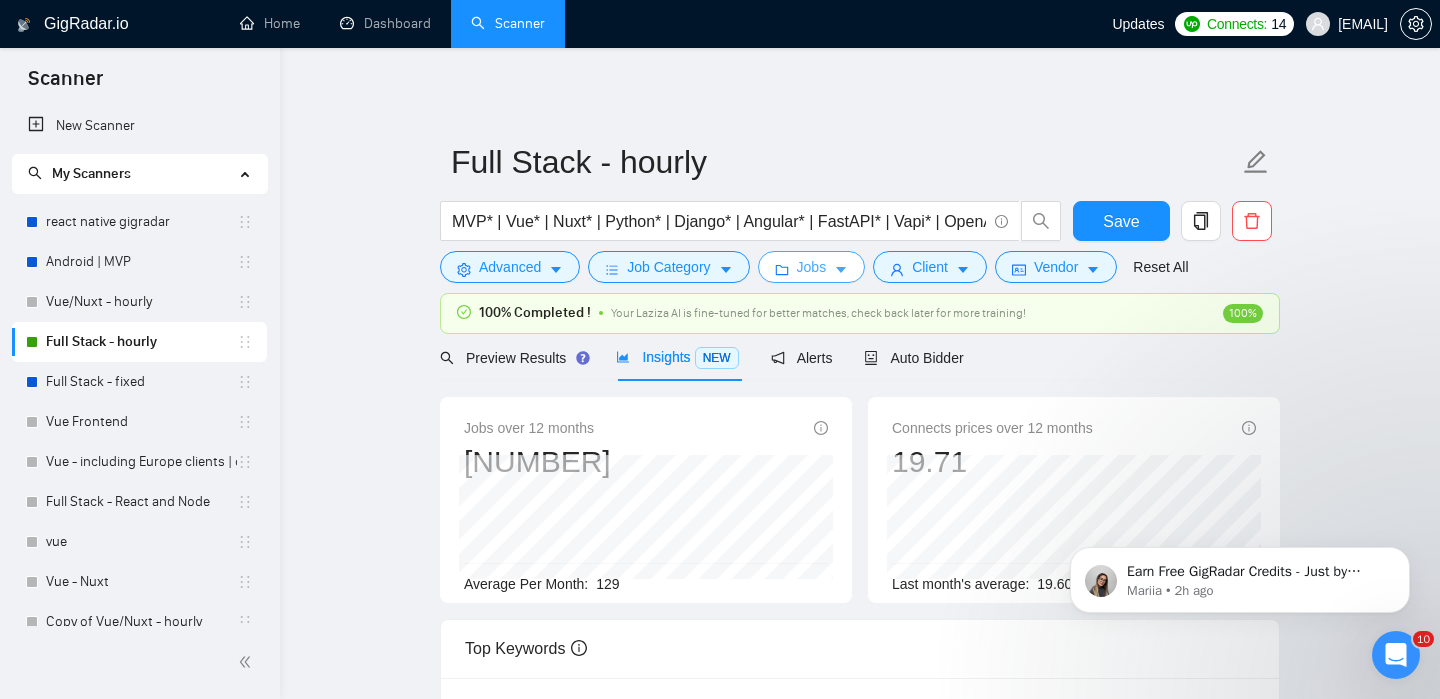 click on "Jobs" at bounding box center [812, 267] 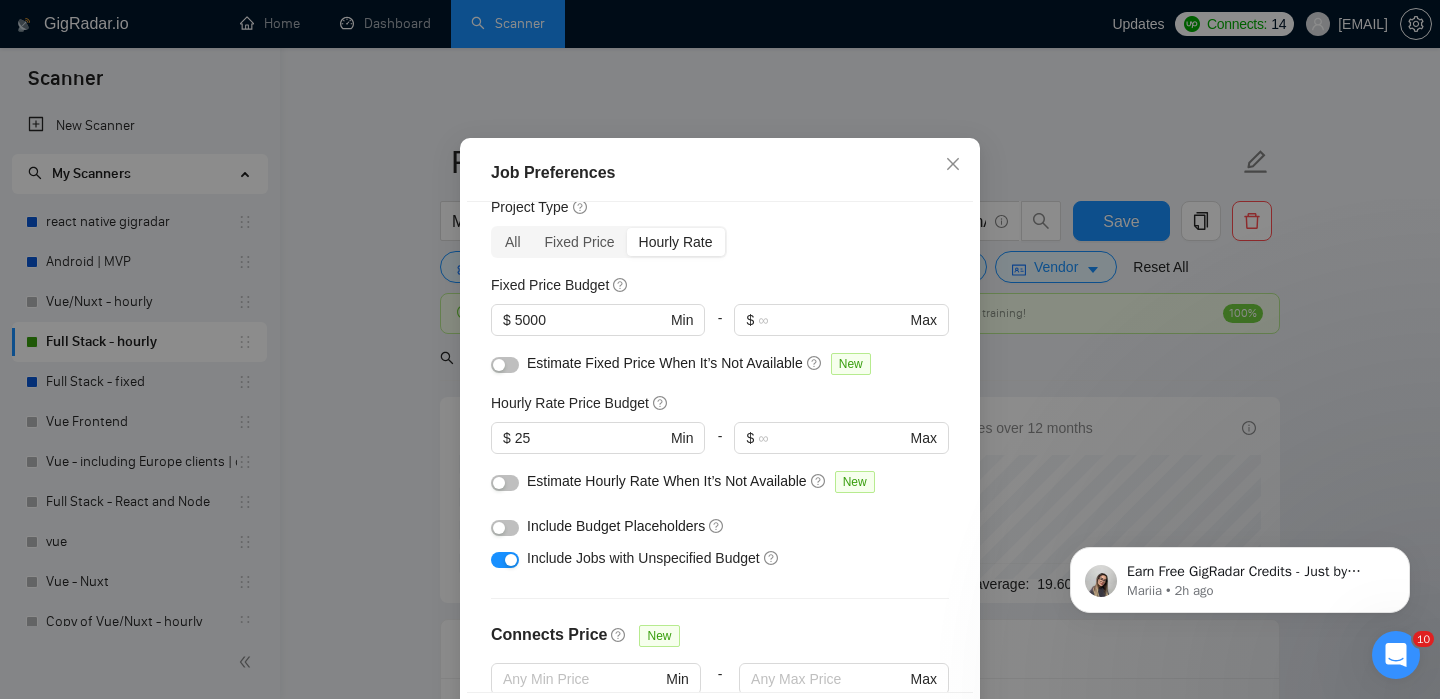scroll, scrollTop: 0, scrollLeft: 0, axis: both 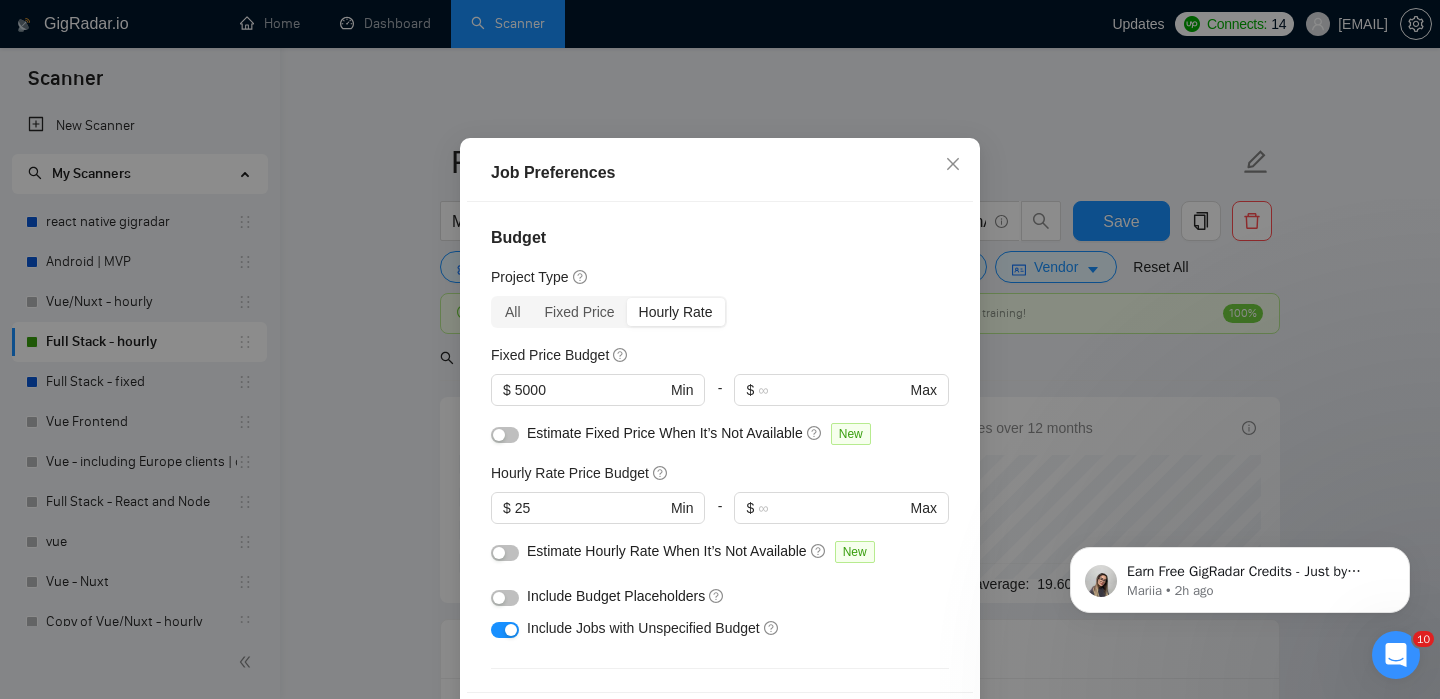 click on "Job Preferences Budget Project Type All Fixed Price Hourly Rate   Fixed Price Budget $ 5000 Min - $ Max Estimate Fixed Price When It’s Not Available New   Hourly Rate Price Budget $ 25 Min - $ Max Estimate Hourly Rate When It’s Not Available New Include Budget Placeholders Include Jobs with Unspecified Budget   Connects Price New Min - Max Project Duration   Unspecified Less than 1 month 1 to 3 months 3 to 6 months More than 6 months Hourly Workload   Unspecified <30 hrs/week >30 hrs/week Hours TBD Unsure Job Posting Questions New   Any posting questions Description Preferences Description Size New   Any description size Reset OK" at bounding box center (720, 349) 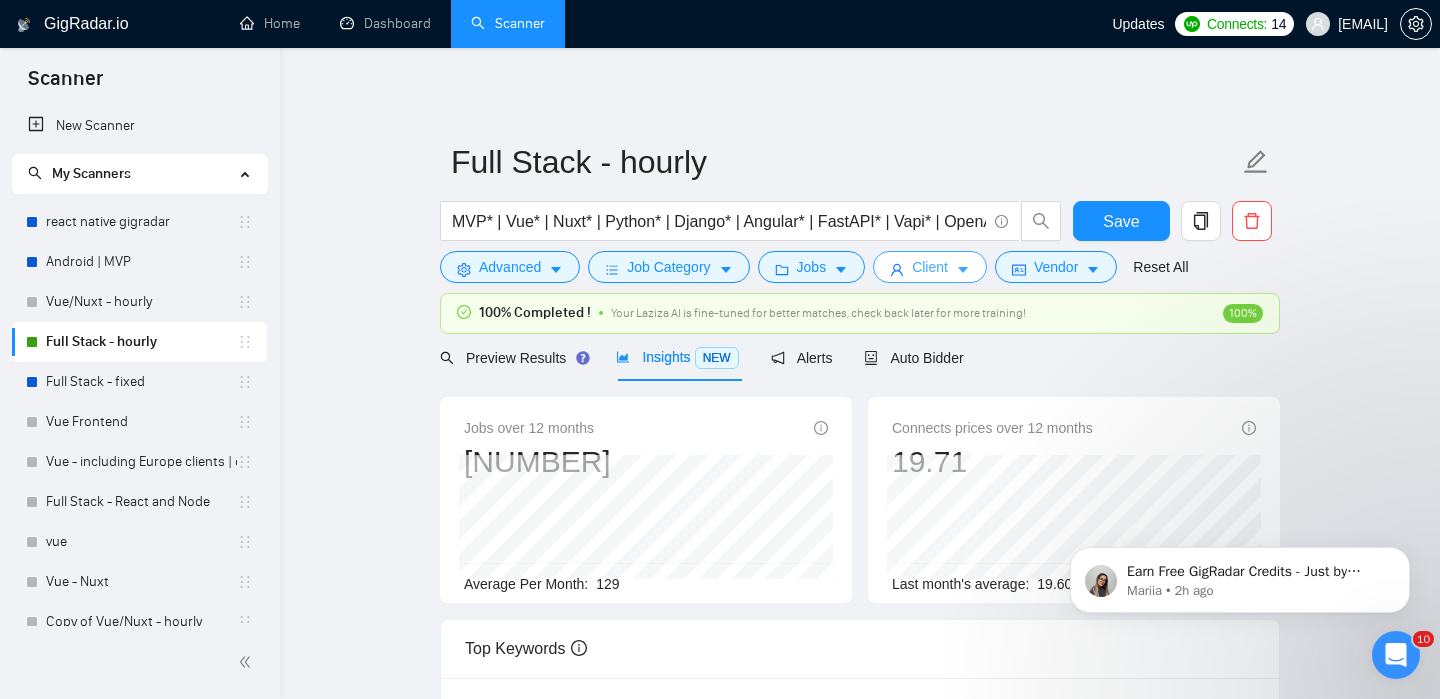 click on "Client" at bounding box center [930, 267] 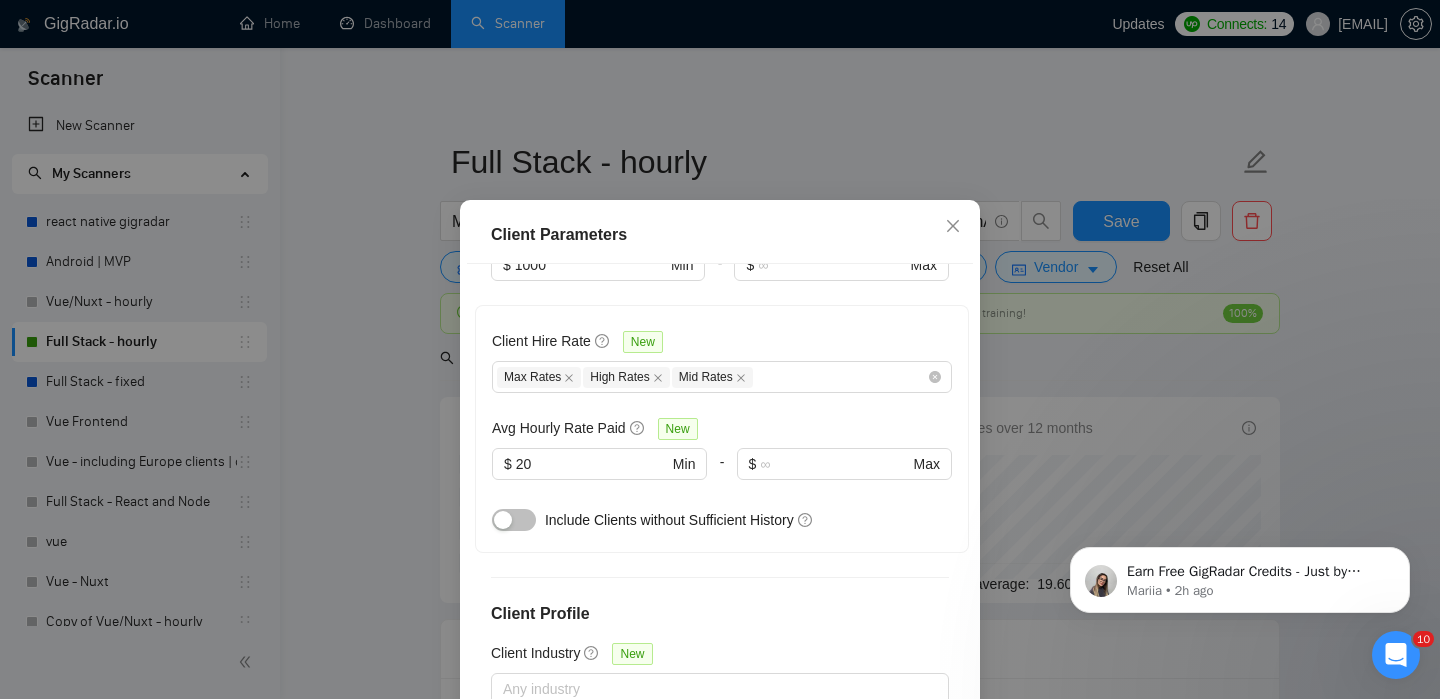 scroll, scrollTop: 677, scrollLeft: 0, axis: vertical 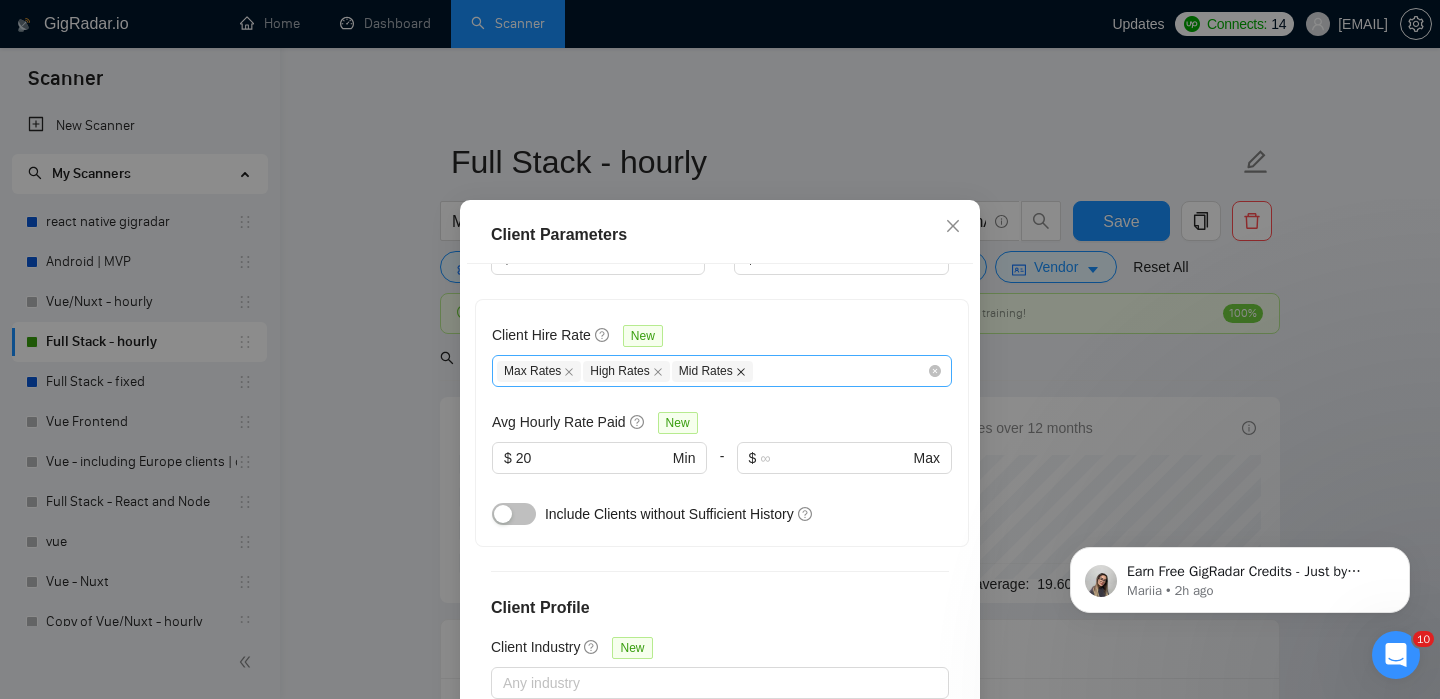 click at bounding box center [741, 371] 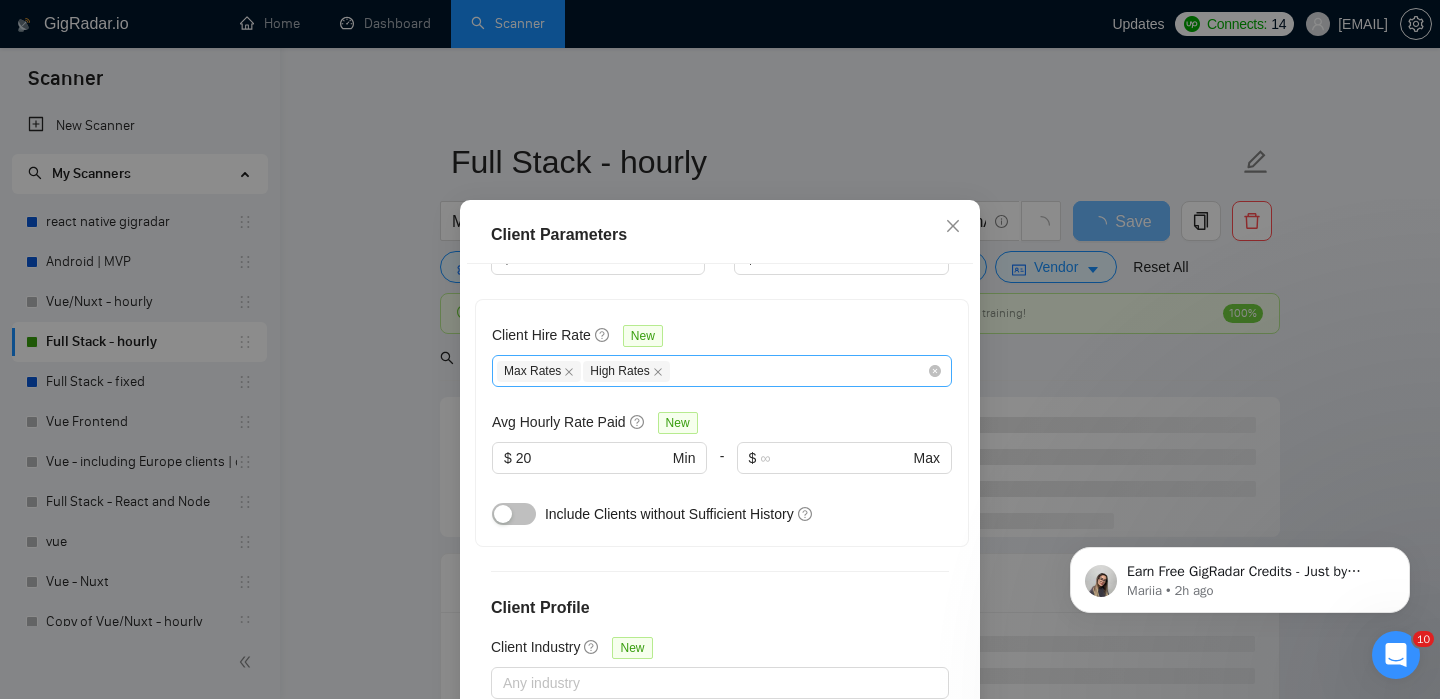 scroll, scrollTop: 841, scrollLeft: 0, axis: vertical 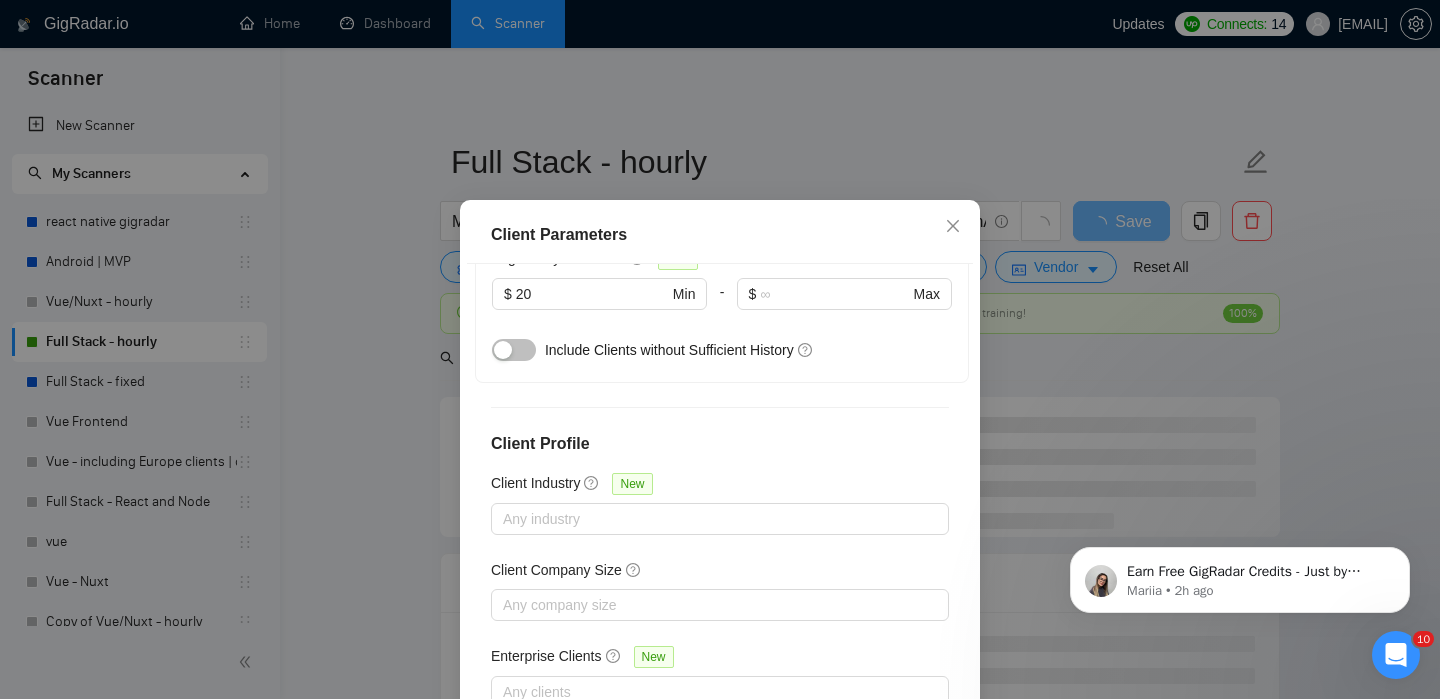 click on "Client Parameters Client Location Include Client Countries United States Europe Canada Australia United Arab Emirates Singapore   Exclude Client Countries Israel France Ukraine Ireland Turkey Estonia Romania Poland Lithuania Bulgaria United Kingdom Netherlands Germany   Client Rating Client Min Average Feedback Include clients with no feedback Client Payment Details Payment Verified Hire Rate Stats   Client Total Spent $ 1000 Min - $ Max Client Hire Rate New Max Rates High Rates     Avg Hourly Rate Paid New $ 20 Min - $ Max Include Clients without Sufficient History Client Profile Client Industry New   Any industry Client Company Size   Any company size Enterprise Clients New   Any clients Reset OK" at bounding box center [720, 349] 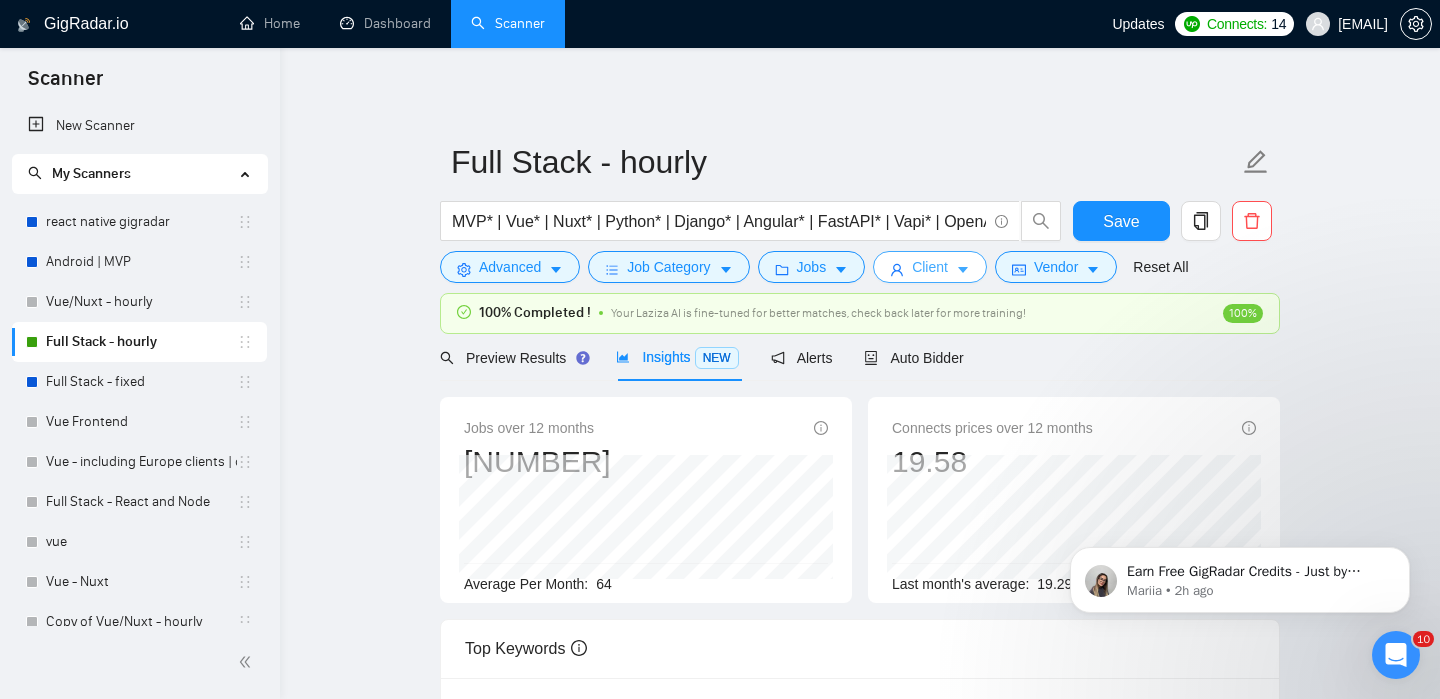 click on "Client" at bounding box center (930, 267) 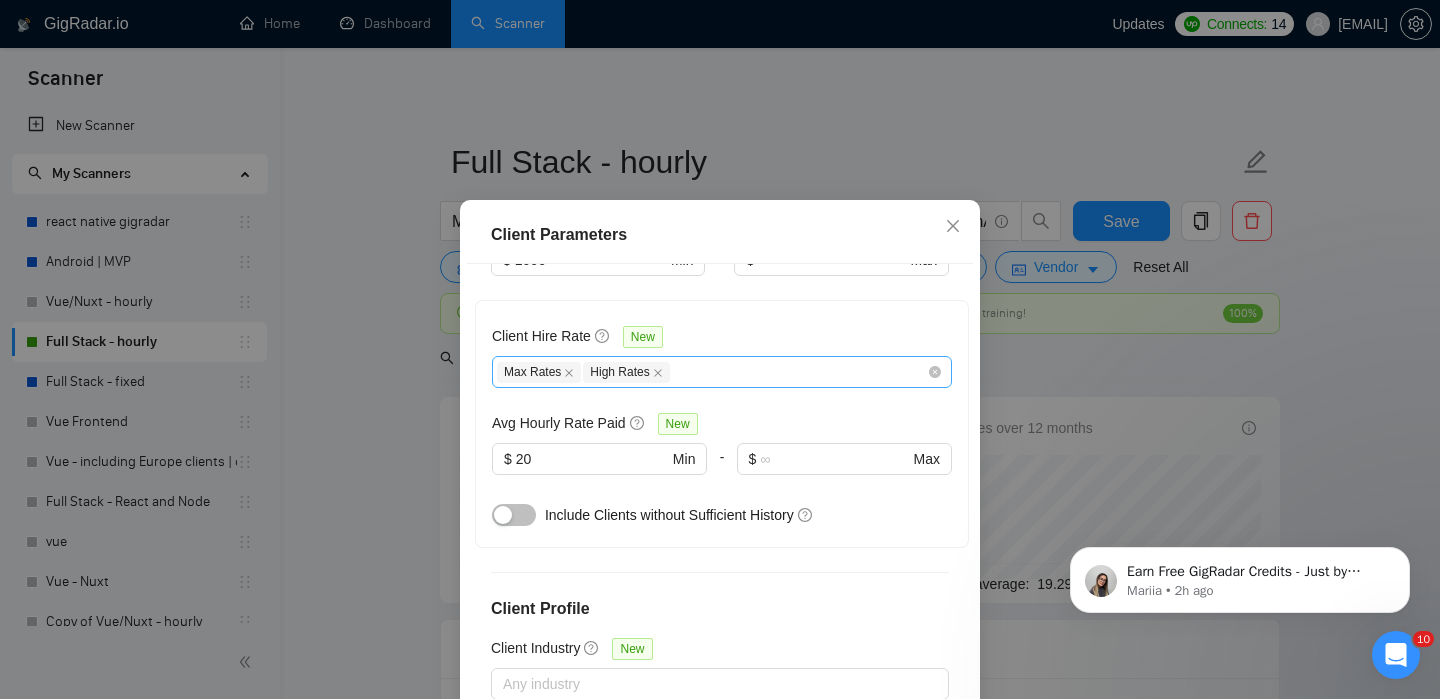scroll, scrollTop: 655, scrollLeft: 0, axis: vertical 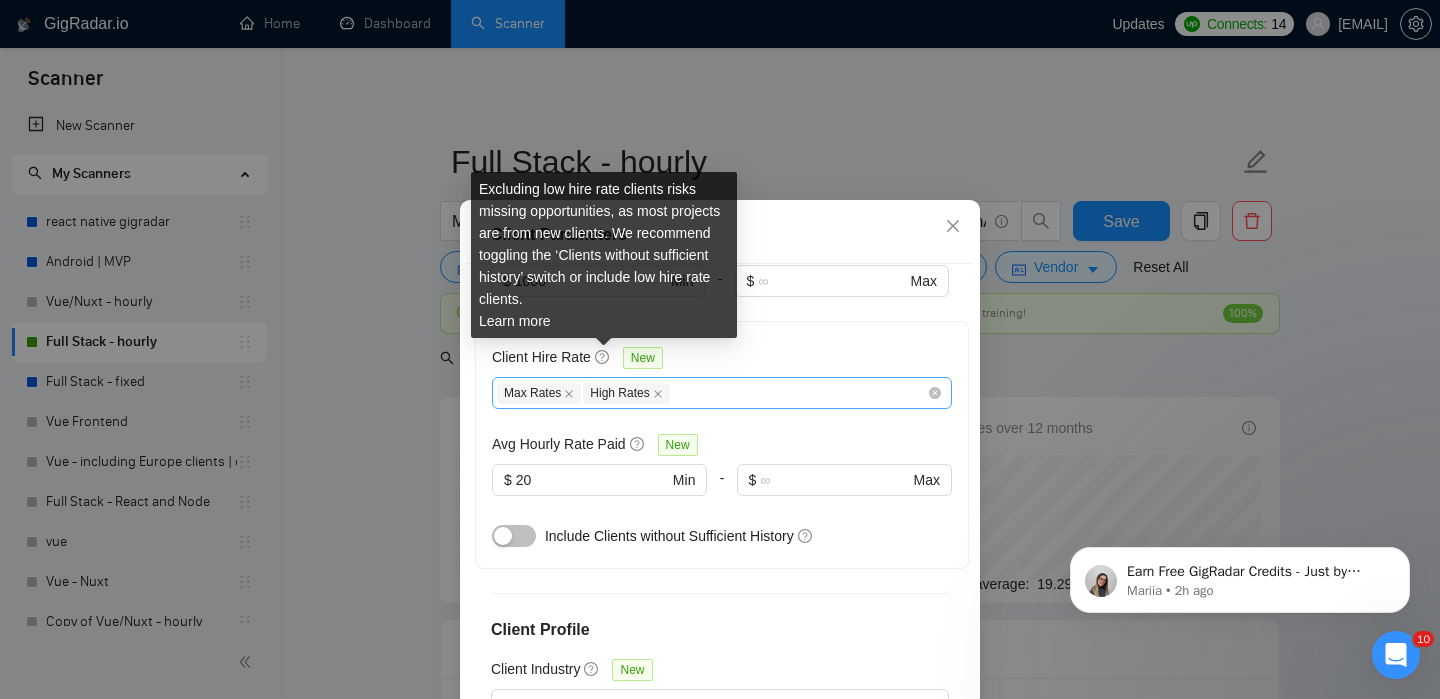 click 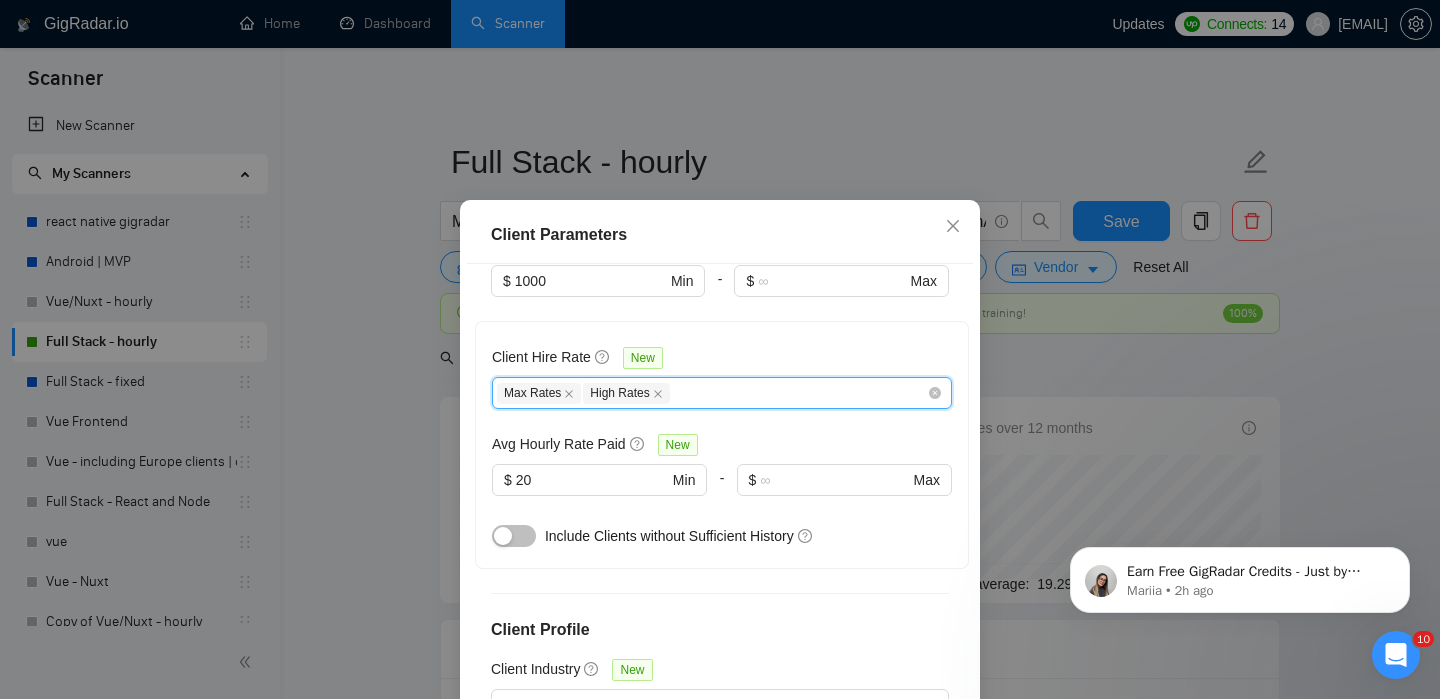 click on "Max Rates High Rates" at bounding box center [712, 393] 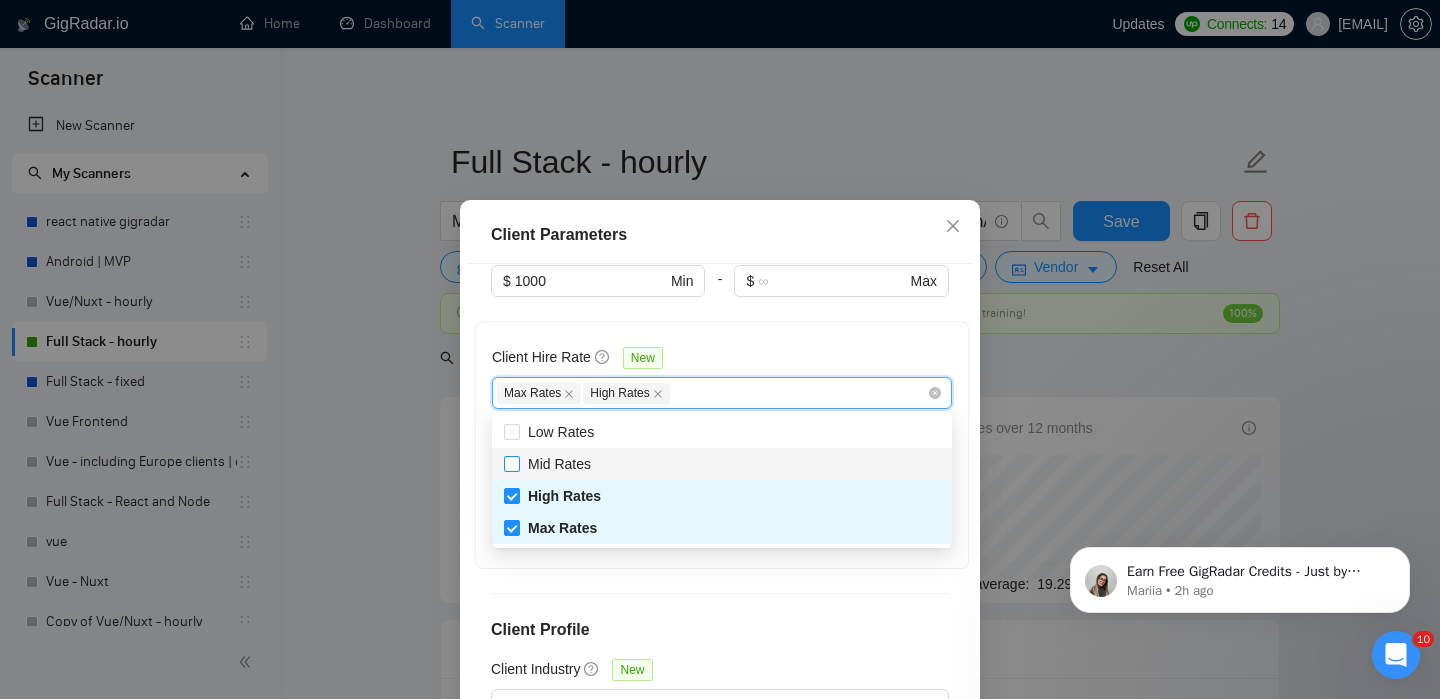 click on "Mid Rates" at bounding box center (559, 464) 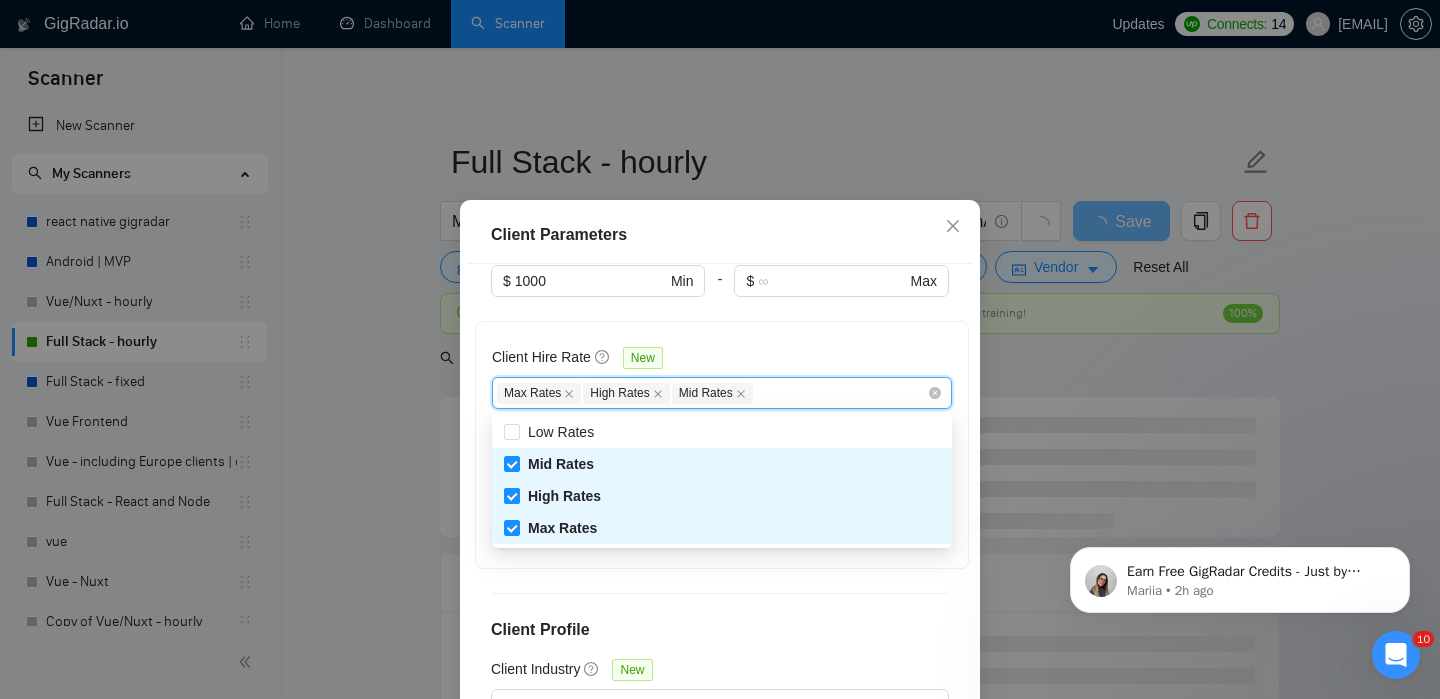 click on "High Rates" at bounding box center (511, 495) 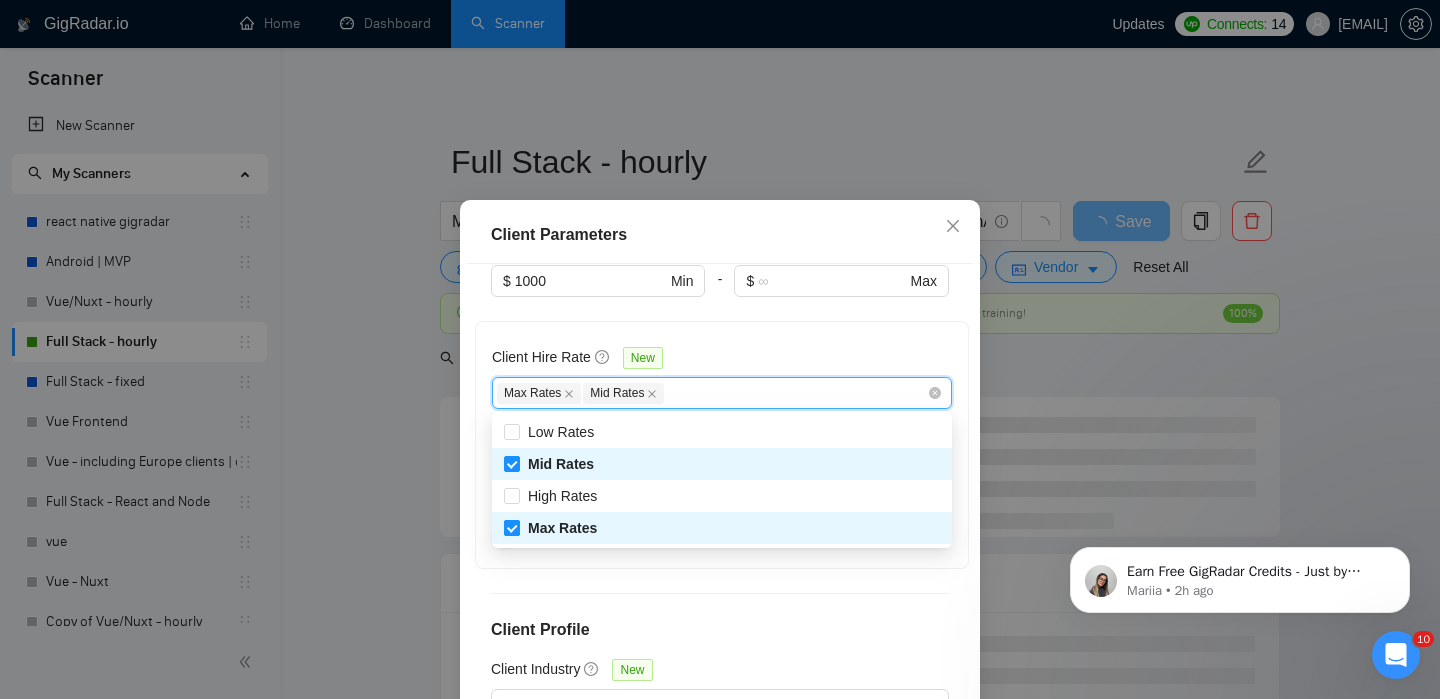 click on "Max Rates" at bounding box center (511, 527) 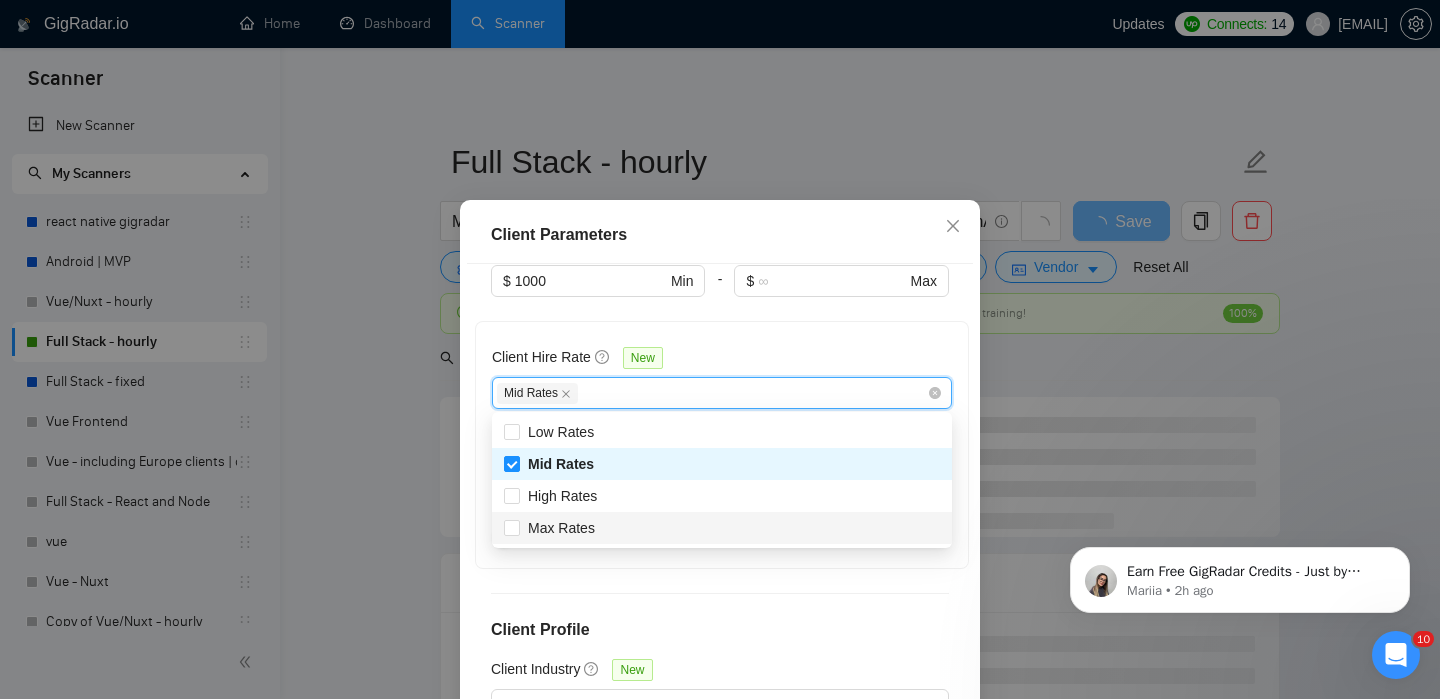 click on "Client Parameters Client Location Include Client Countries United States Europe Canada Australia United Arab Emirates Singapore   Exclude Client Countries Israel France Ukraine Ireland Turkey Estonia Romania Poland Lithuania Bulgaria United Kingdom Netherlands Germany   Client Rating Client Min Average Feedback Include clients with no feedback Client Payment Details Payment Verified Hire Rate Stats   Client Total Spent $ 1000 Min - $ Max Client Hire Rate New Mid Rates     Avg Hourly Rate Paid New $ 20 Min - $ Max Include Clients without Sufficient History Client Profile Client Industry New   Any industry Client Company Size   Any company size Enterprise Clients New   Any clients Reset OK" at bounding box center [720, 349] 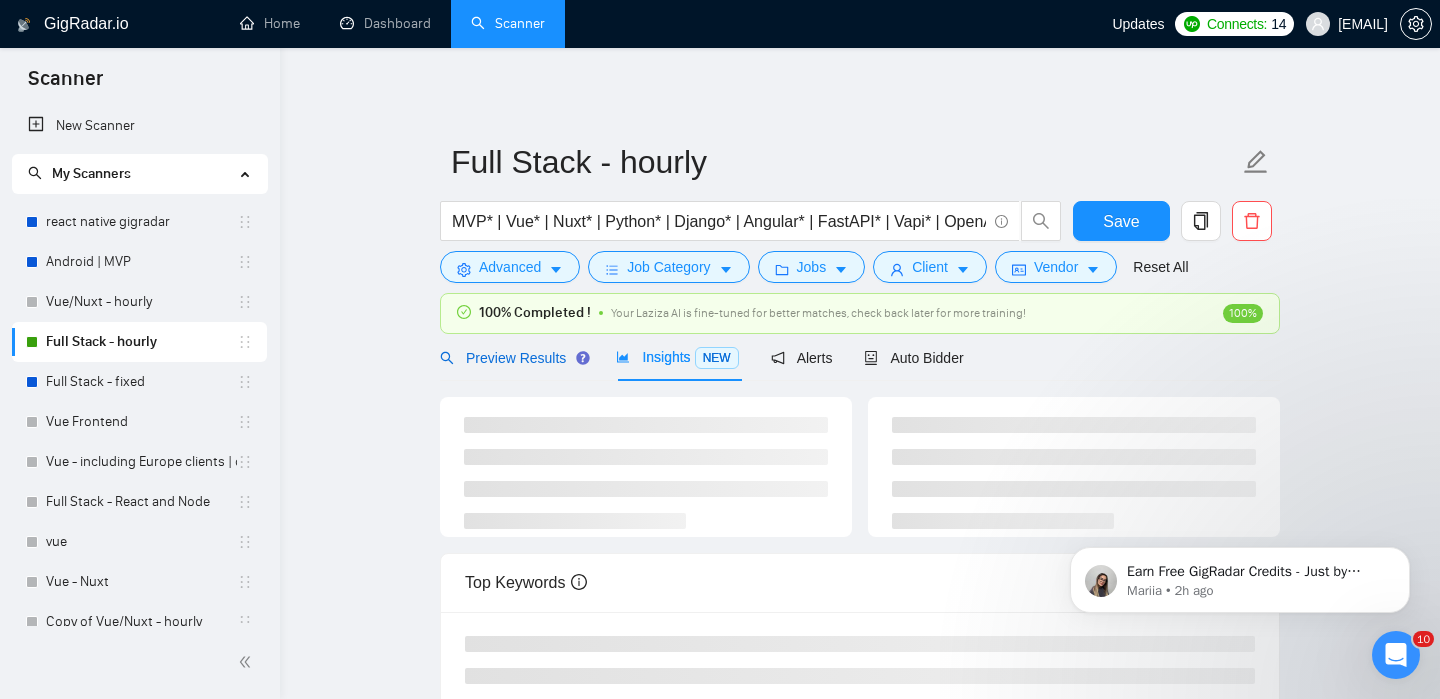 click on "Preview Results" at bounding box center [512, 358] 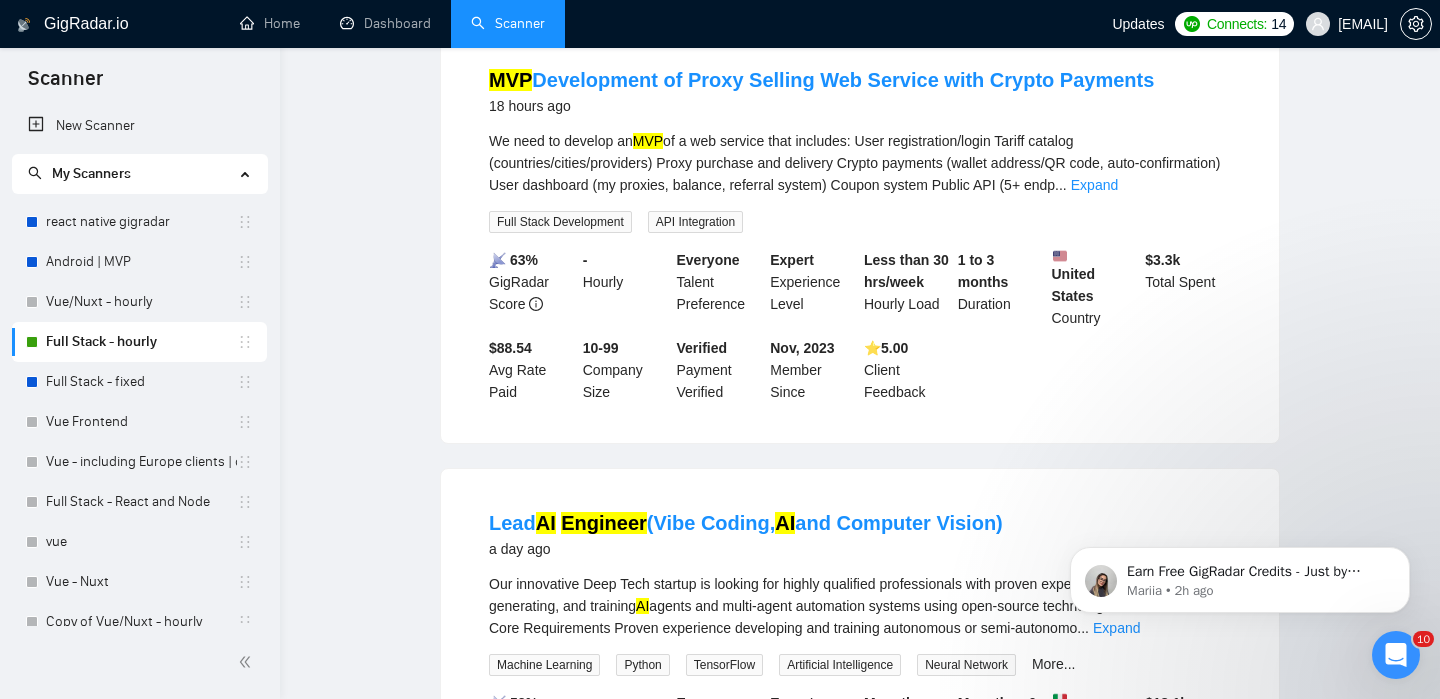 scroll, scrollTop: 0, scrollLeft: 0, axis: both 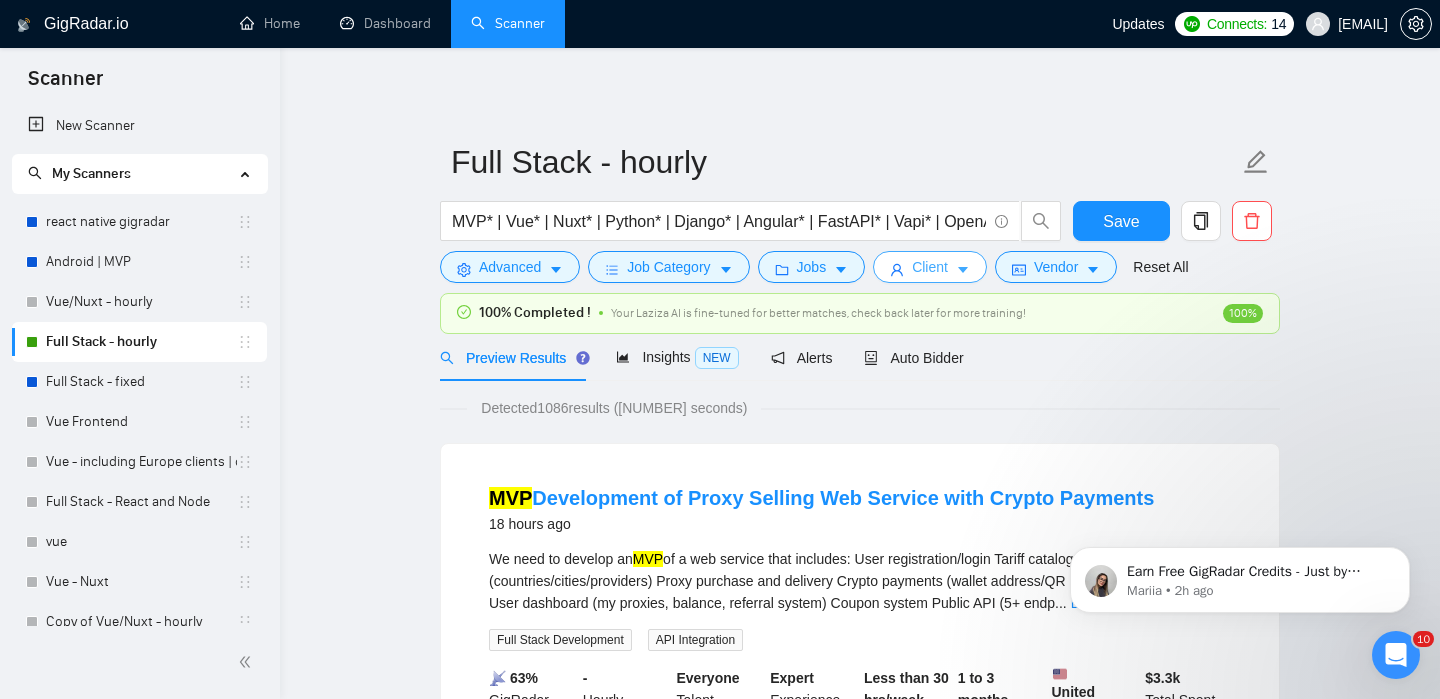 click on "Client" at bounding box center (930, 267) 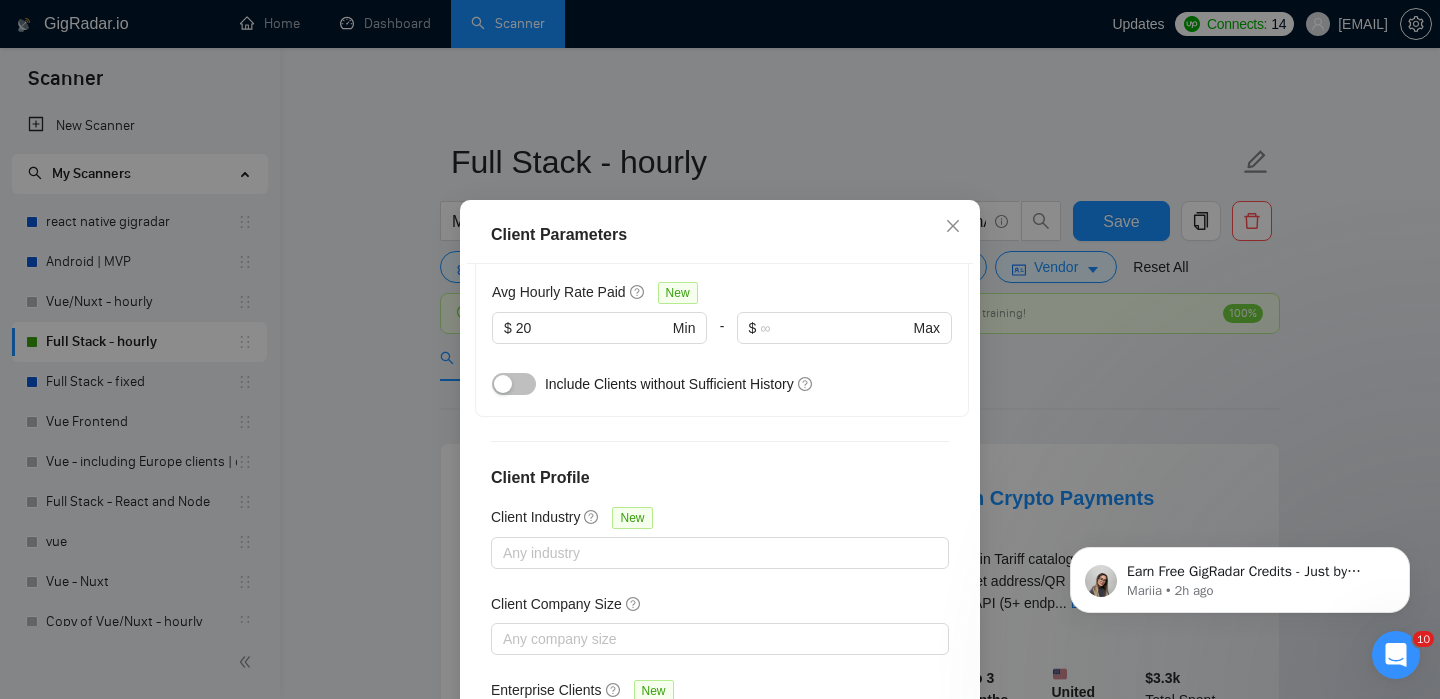 scroll, scrollTop: 841, scrollLeft: 0, axis: vertical 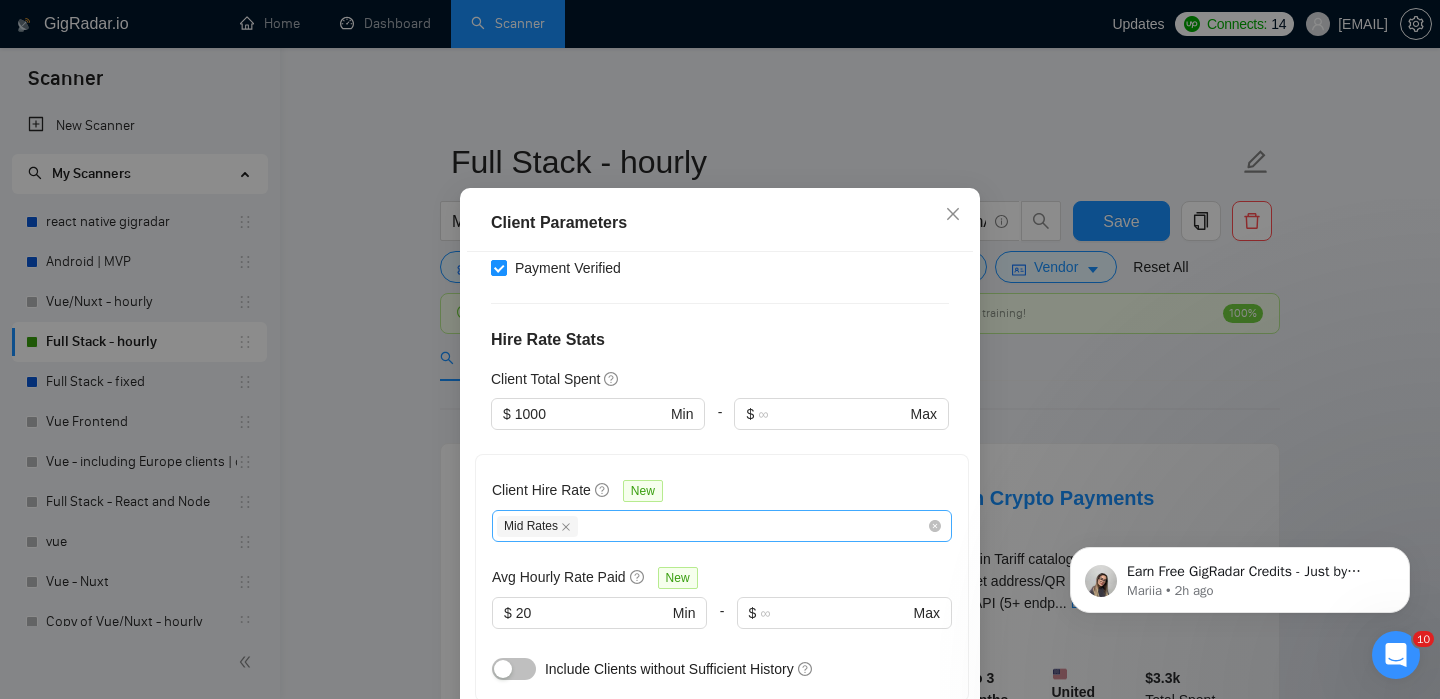 click on "Mid Rates" at bounding box center [712, 526] 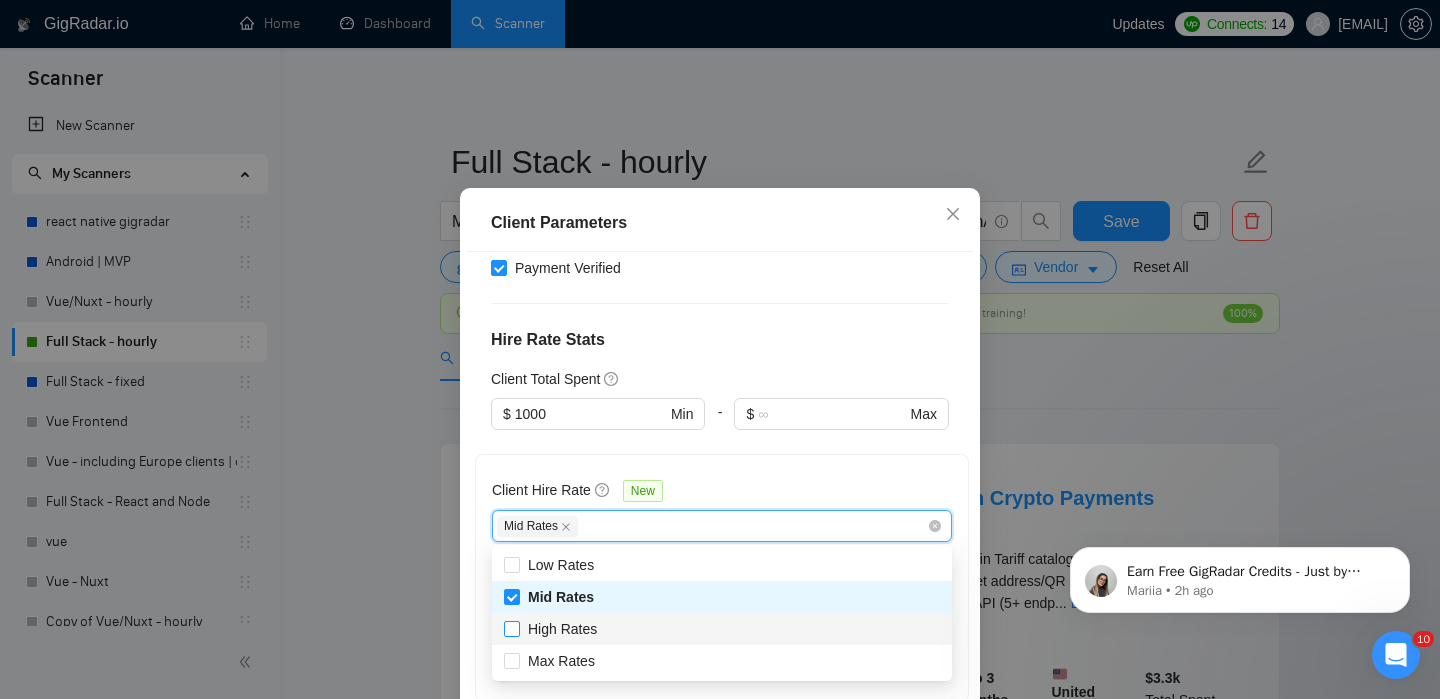 click on "High Rates" at bounding box center (562, 629) 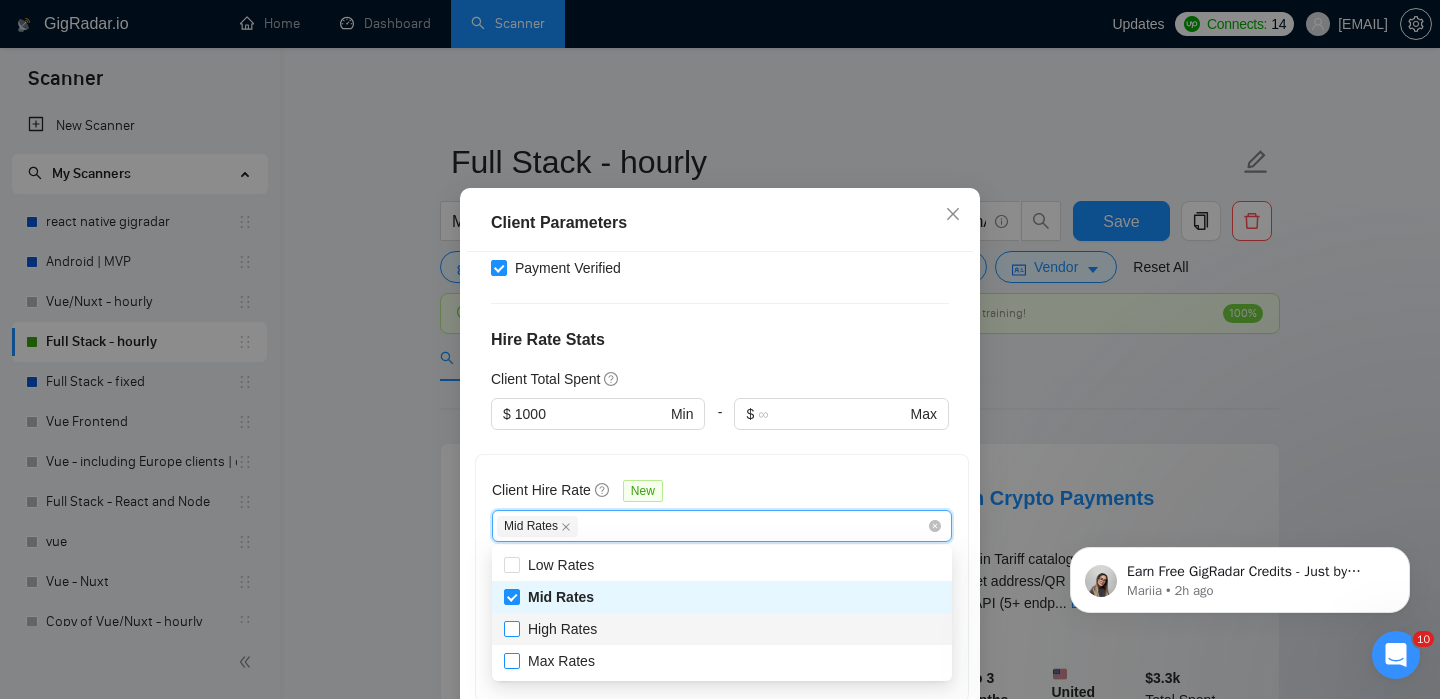 click on "Max Rates" at bounding box center [561, 661] 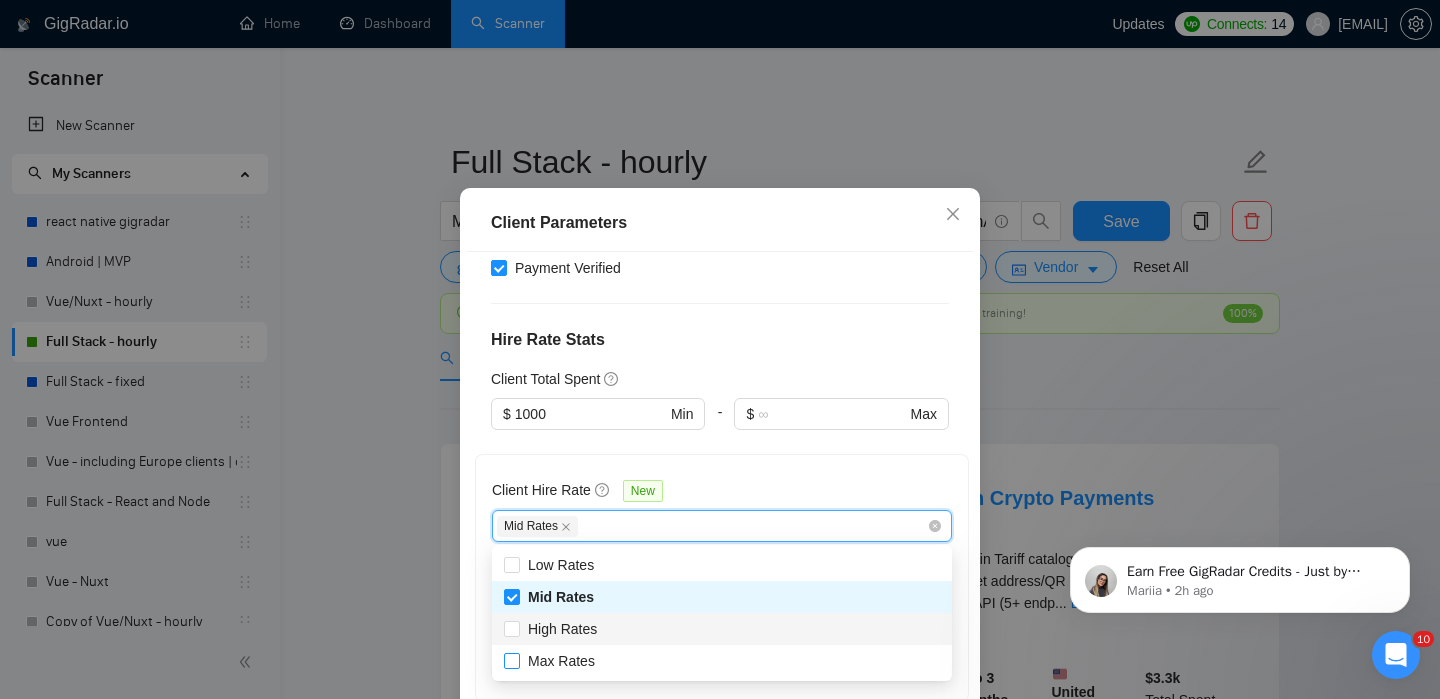 click on "Max Rates" at bounding box center [511, 660] 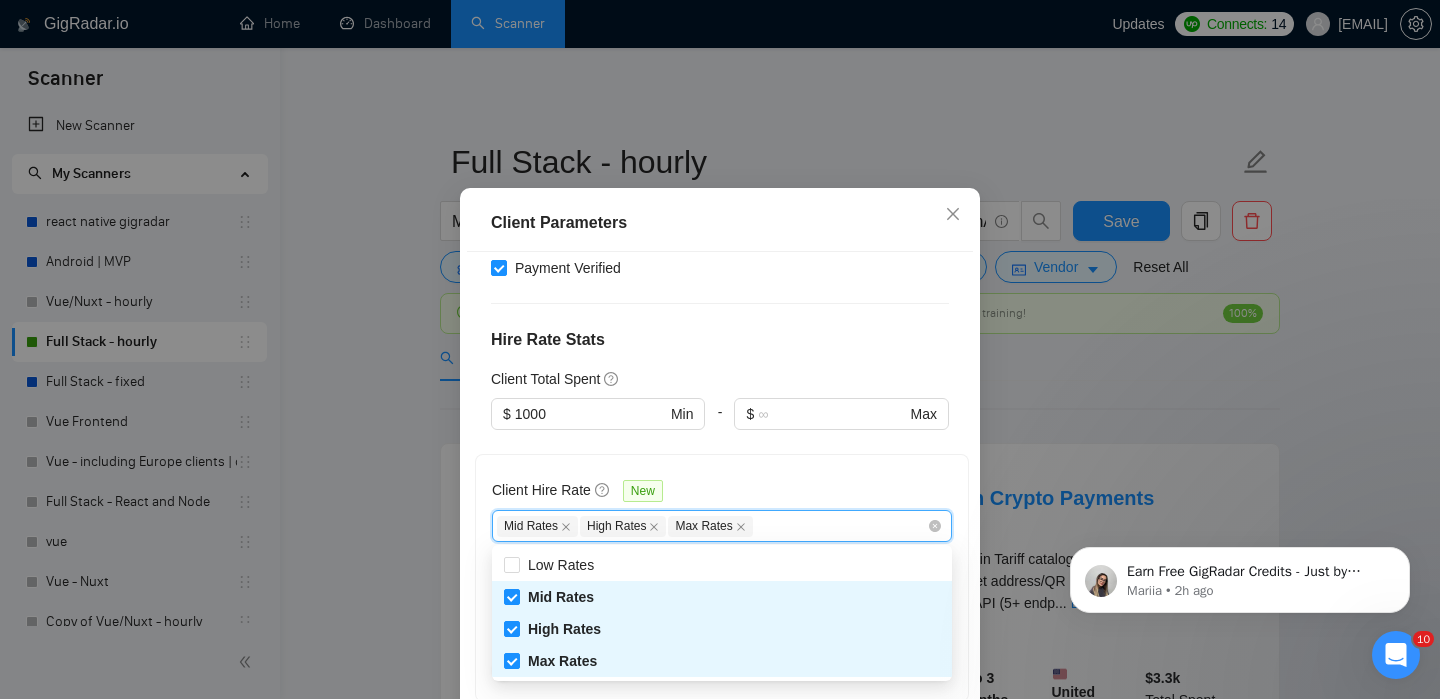 click on "Client Parameters Client Location Include Client Countries United States Europe Canada Australia United Arab Emirates Singapore   Exclude Client Countries Israel France Ukraine Ireland Turkey Estonia Romania Poland Lithuania Bulgaria United Kingdom Netherlands Germany   Client Rating Client Min Average Feedback Include clients with no feedback Client Payment Details Payment Verified Hire Rate Stats   Client Total Spent $ 1000 Min - $ Max Client Hire Rate New Mid Rates High Rates Max Rates     Avg Hourly Rate Paid New $ 20 Min - $ Max Include Clients without Sufficient History Client Profile Client Industry New   Any industry Client Company Size   Any company size Enterprise Clients New   Any clients Reset OK" at bounding box center [720, 349] 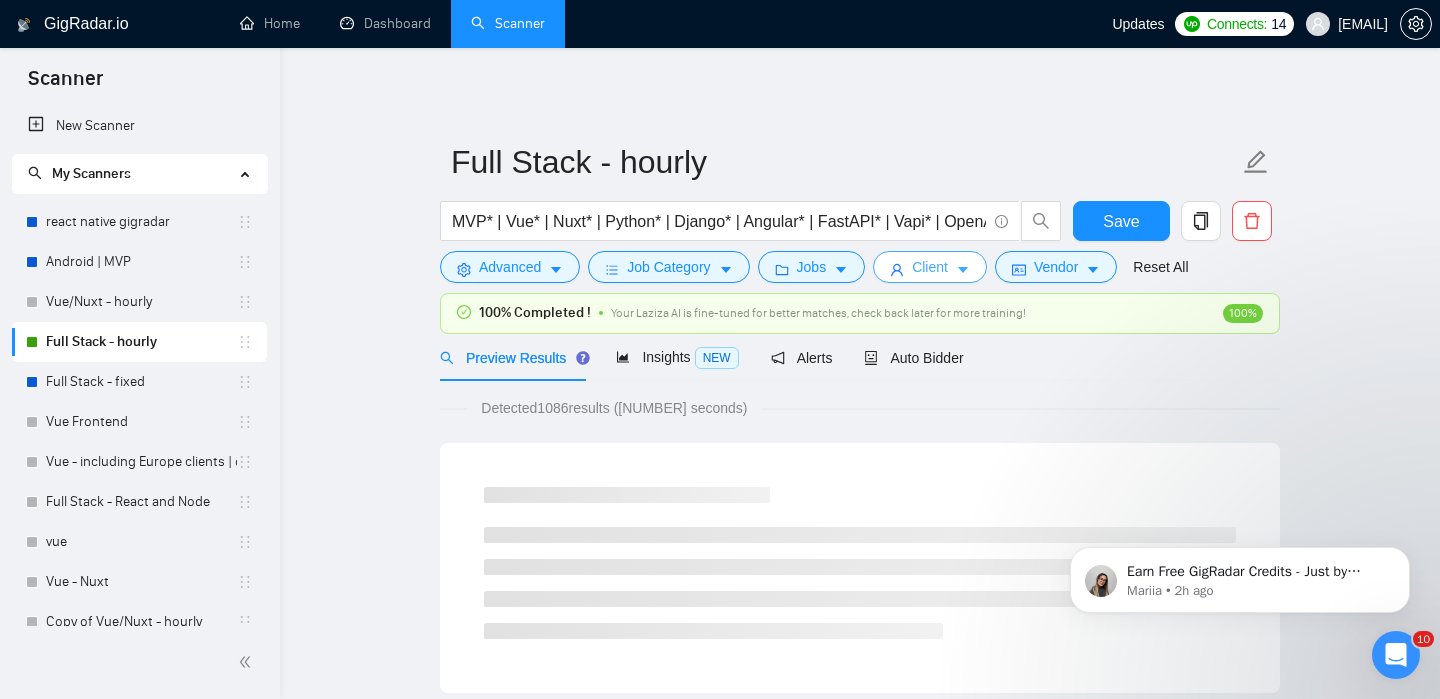 scroll, scrollTop: 0, scrollLeft: 0, axis: both 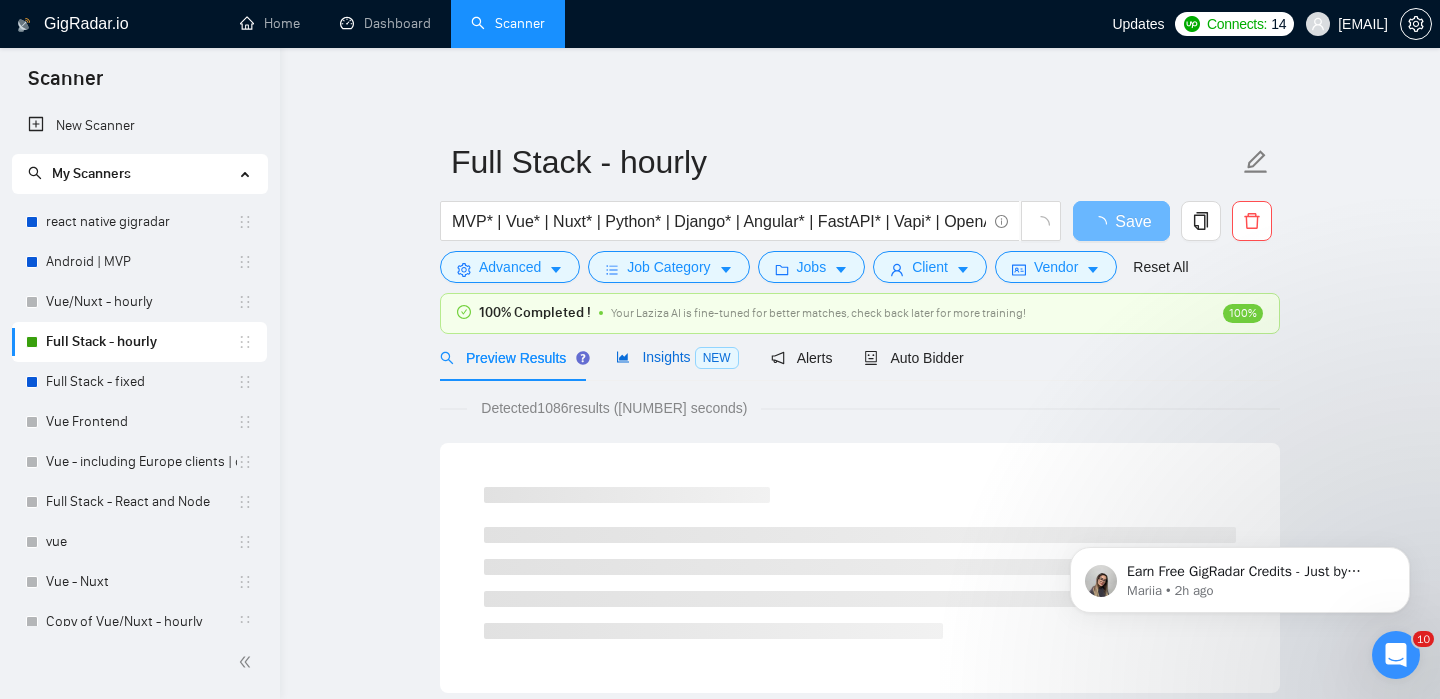 click on "Insights NEW" at bounding box center (677, 357) 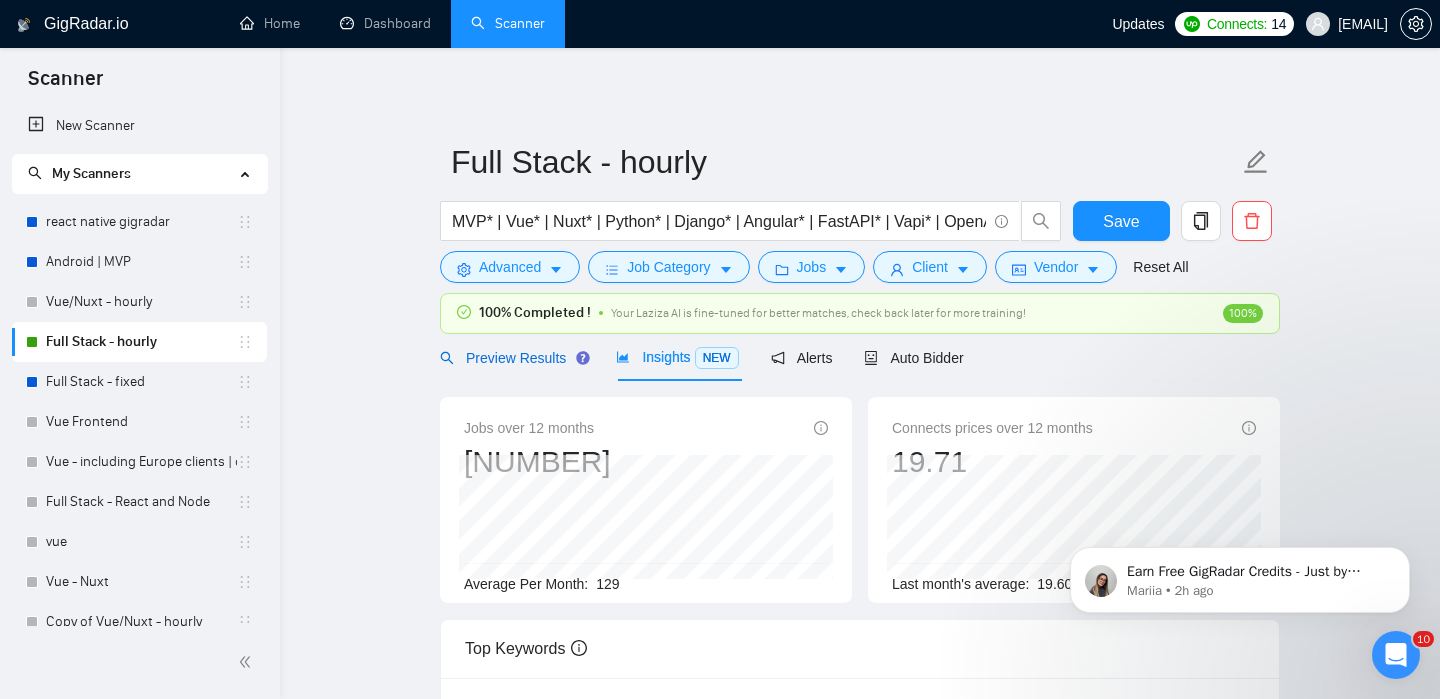 click on "Preview Results" at bounding box center (512, 358) 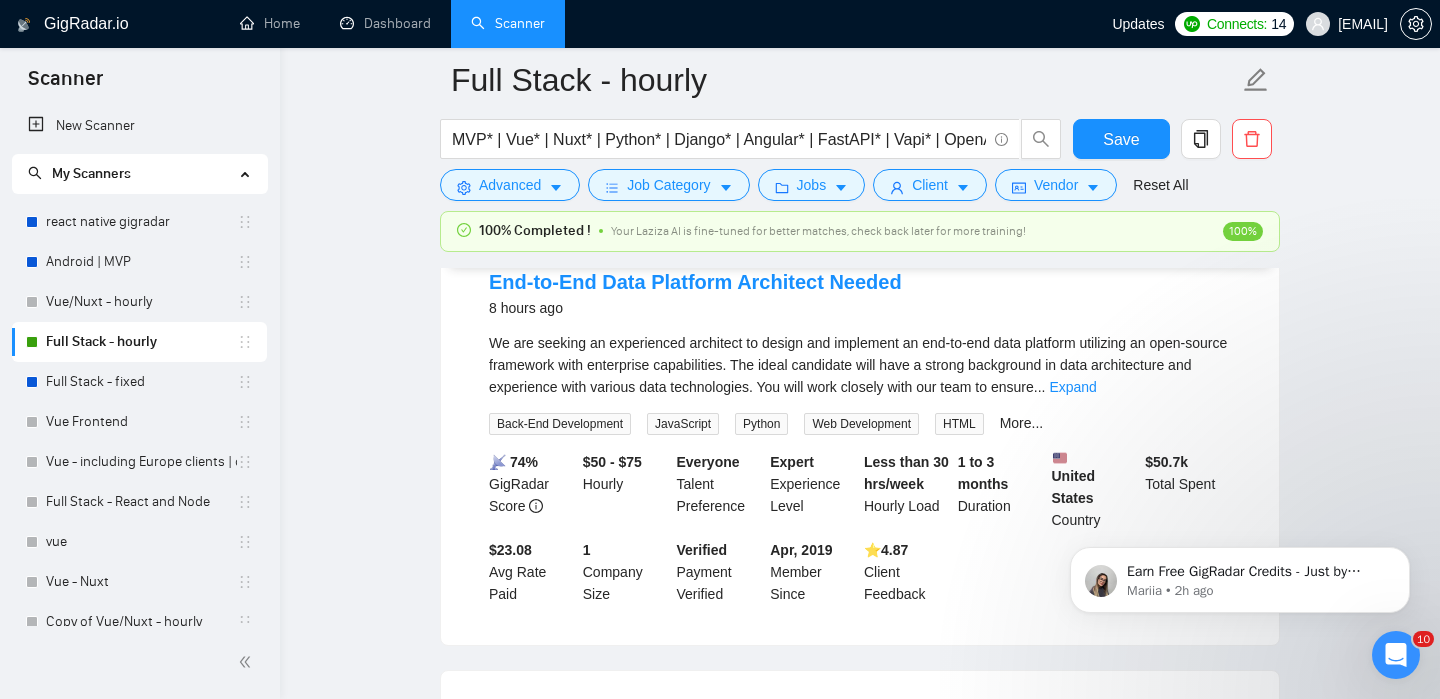 scroll, scrollTop: 216, scrollLeft: 0, axis: vertical 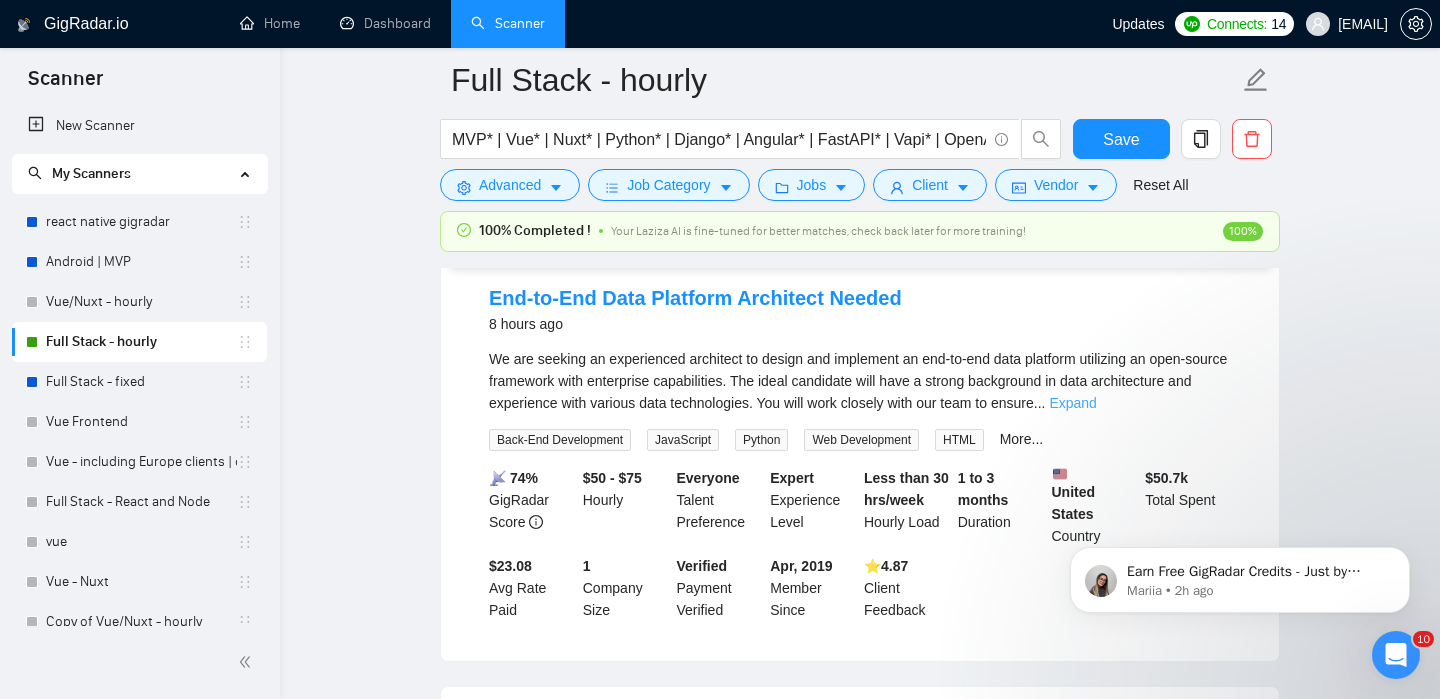 click on "Expand" at bounding box center [1072, 403] 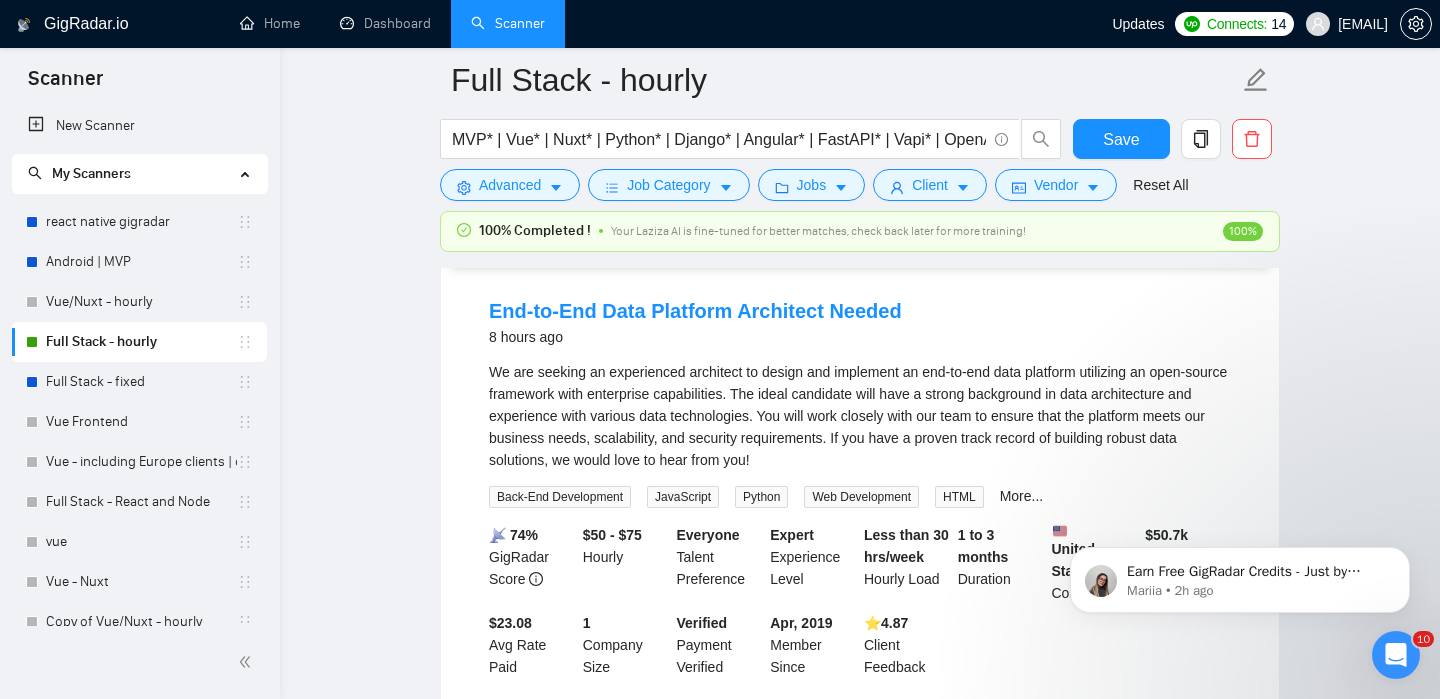 scroll, scrollTop: 201, scrollLeft: 0, axis: vertical 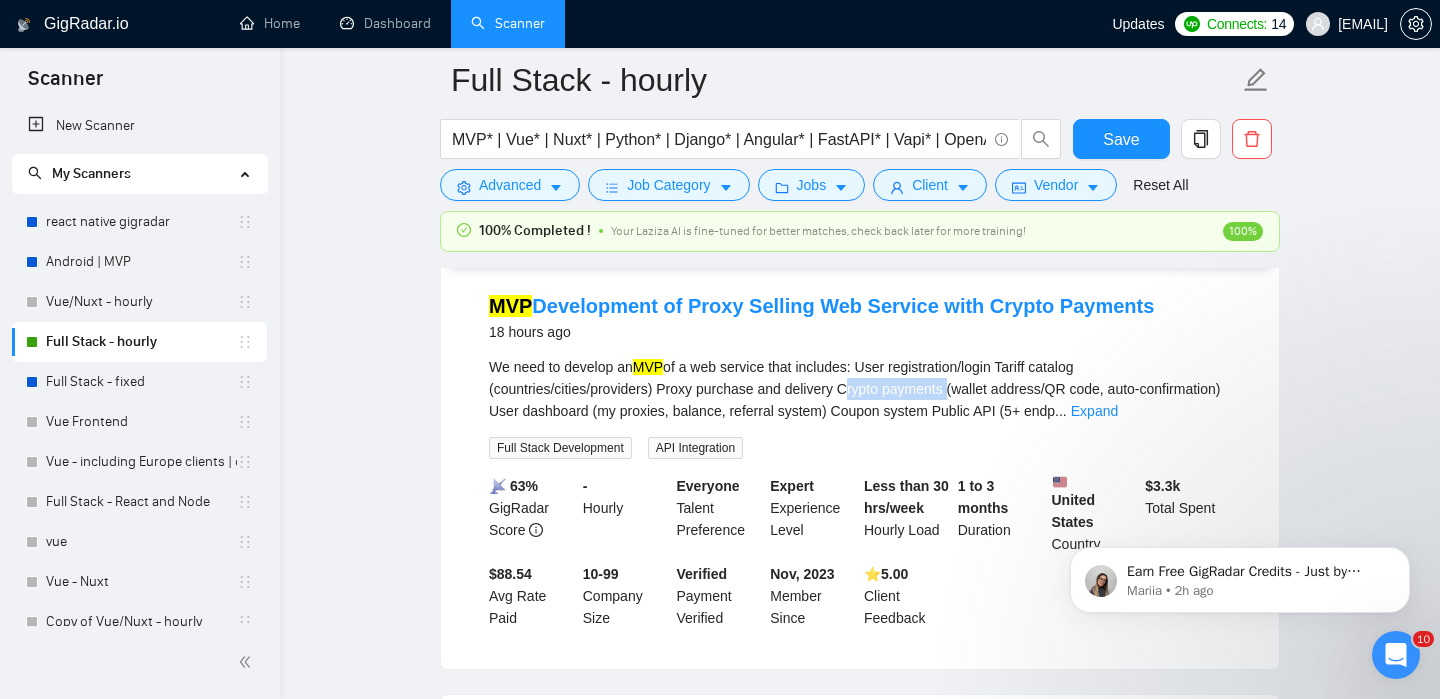 drag, startPoint x: 961, startPoint y: 386, endPoint x: 854, endPoint y: 384, distance: 107.01869 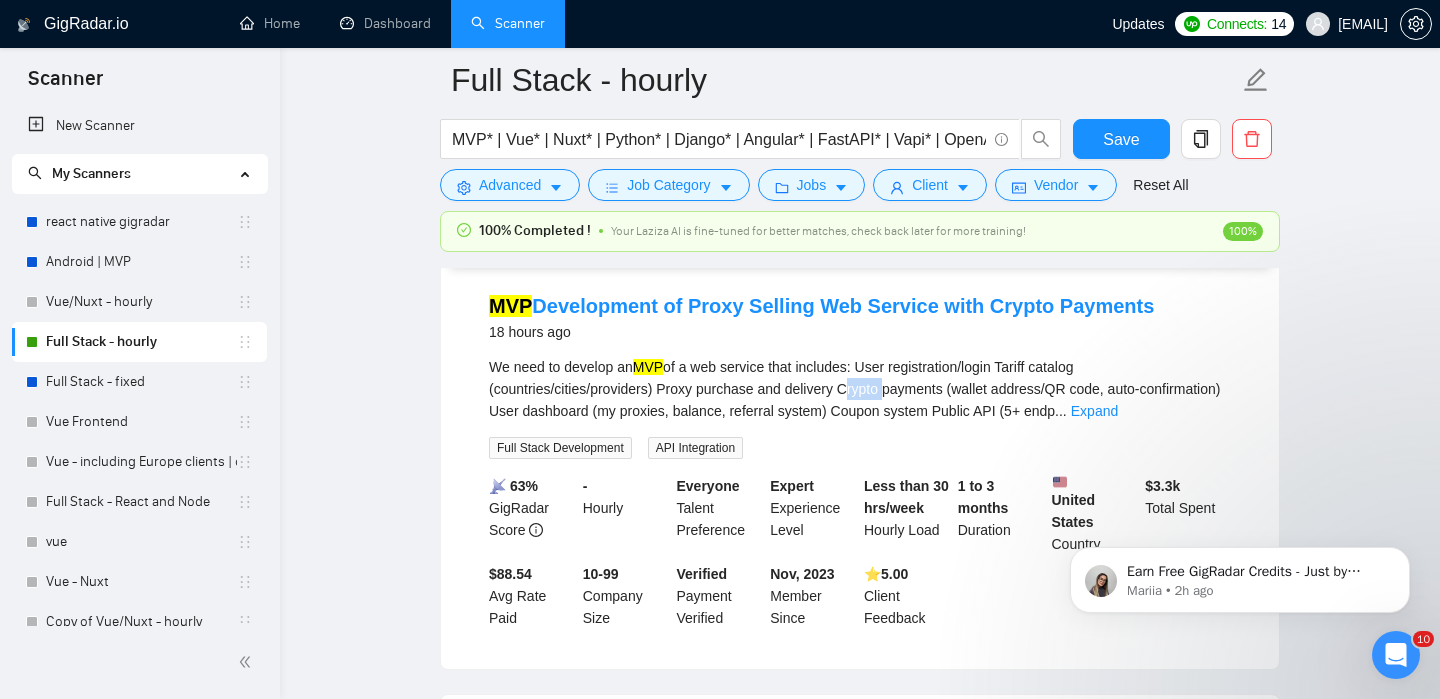 drag, startPoint x: 897, startPoint y: 390, endPoint x: 852, endPoint y: 388, distance: 45.044422 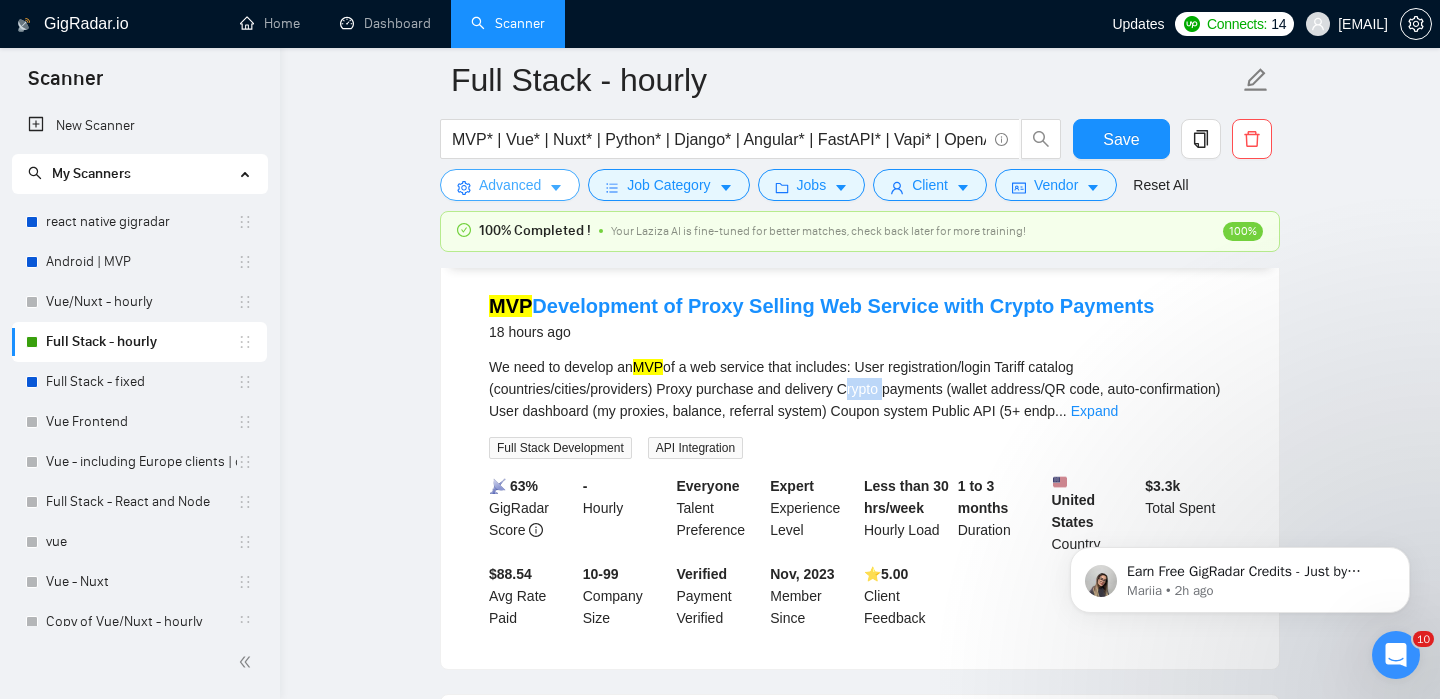 click on "Advanced" at bounding box center [510, 185] 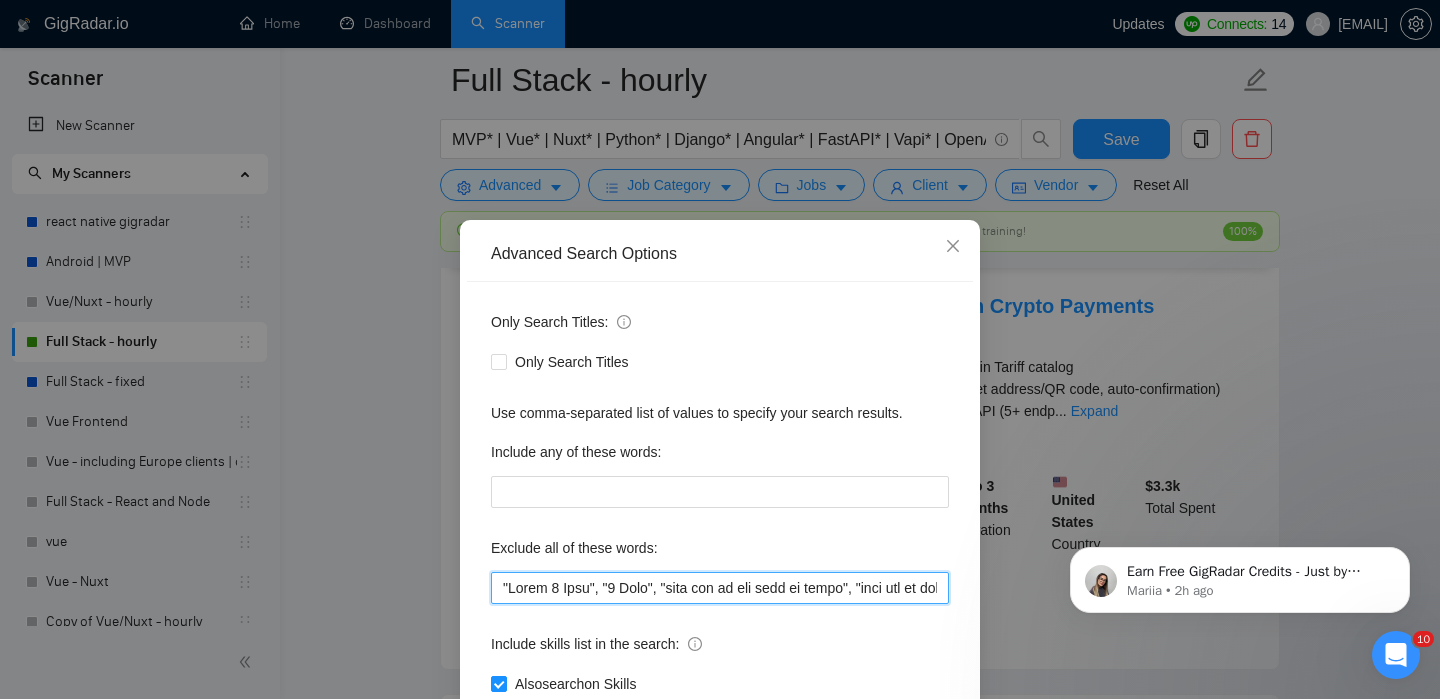 click at bounding box center [720, 588] 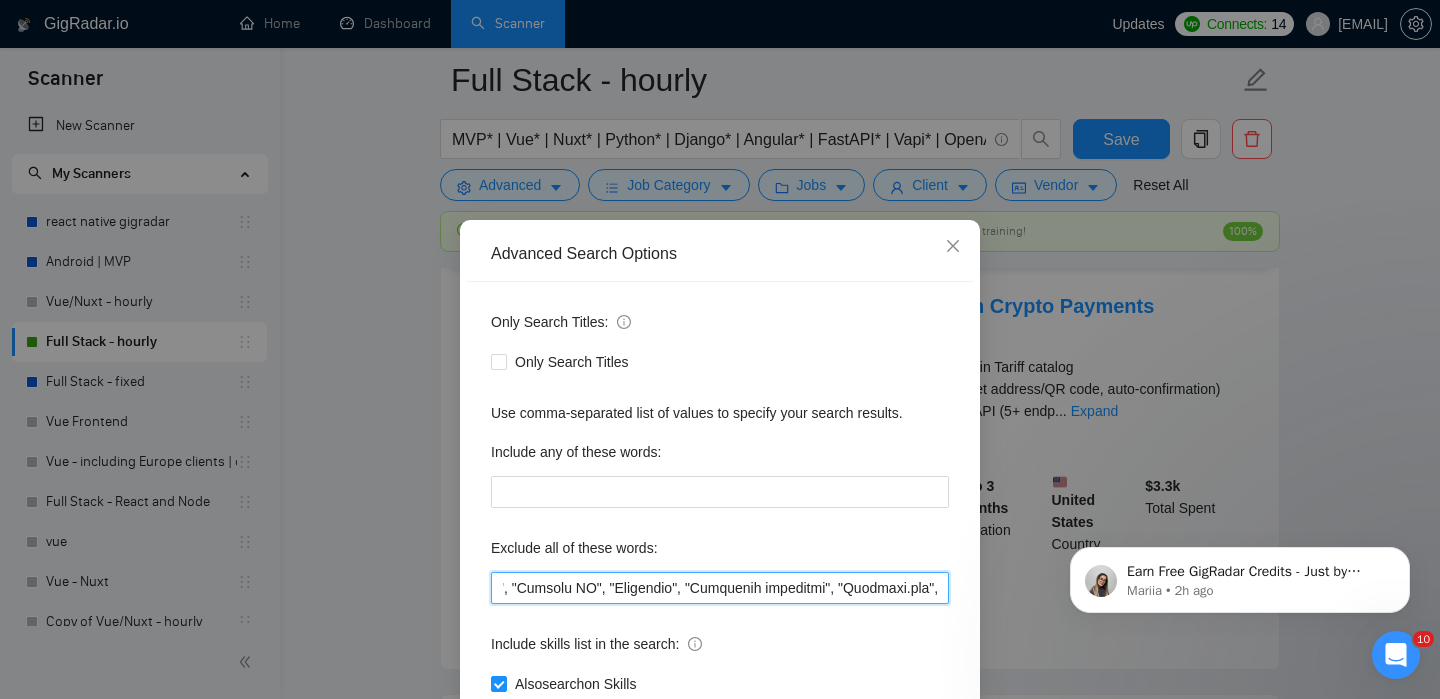 scroll, scrollTop: 0, scrollLeft: 6881, axis: horizontal 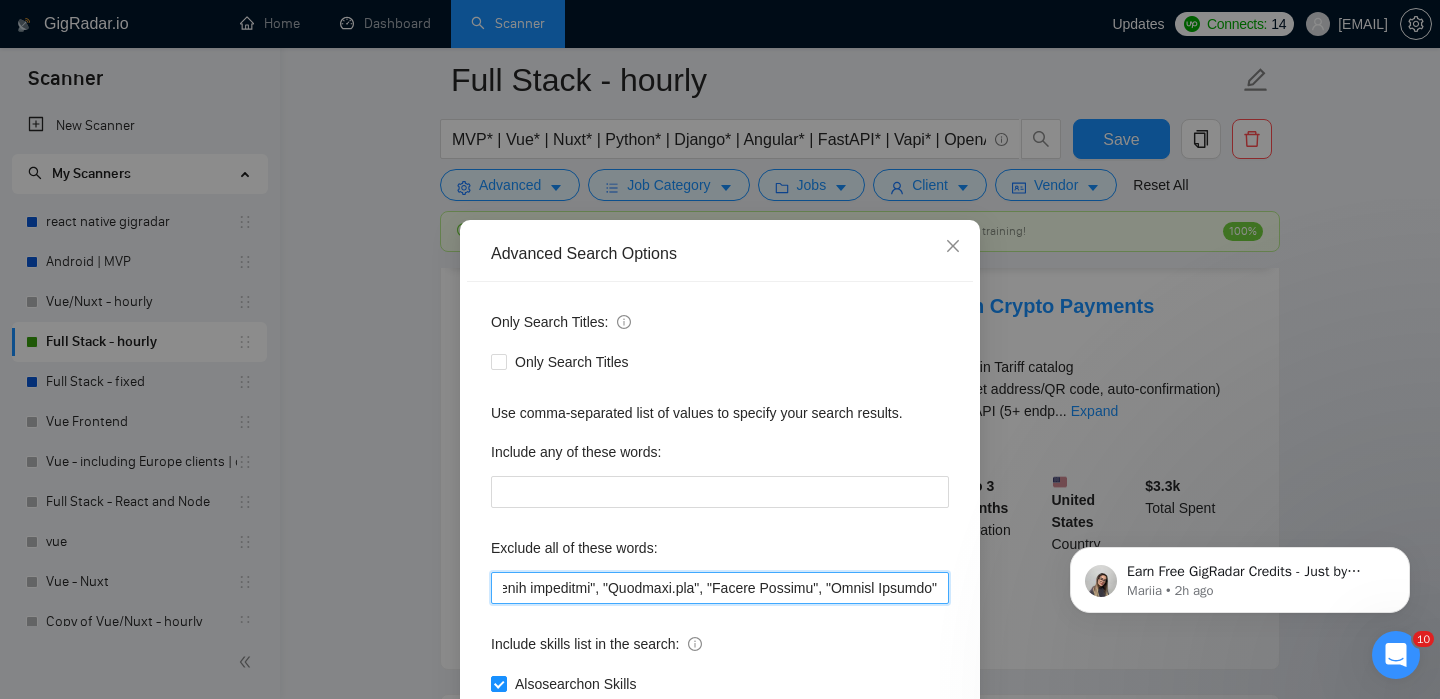 click at bounding box center (720, 588) 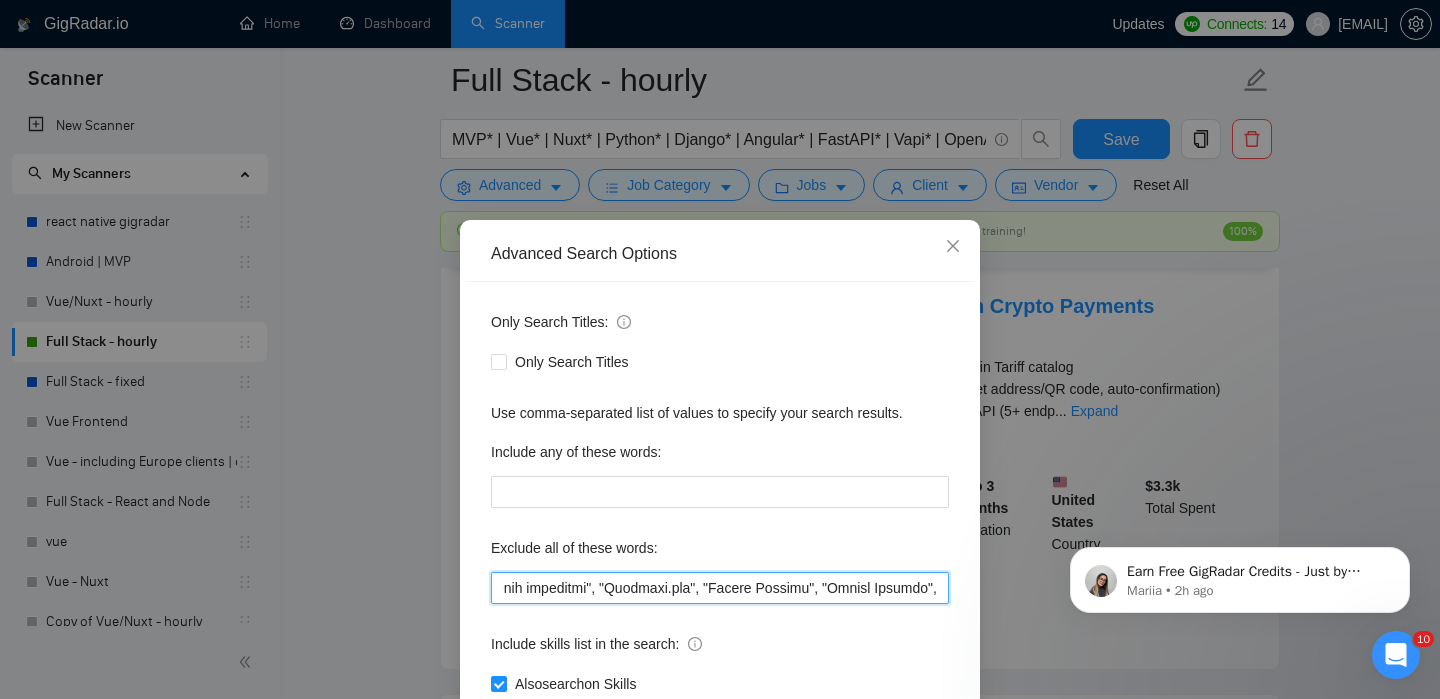 scroll, scrollTop: 0, scrollLeft: 6887, axis: horizontal 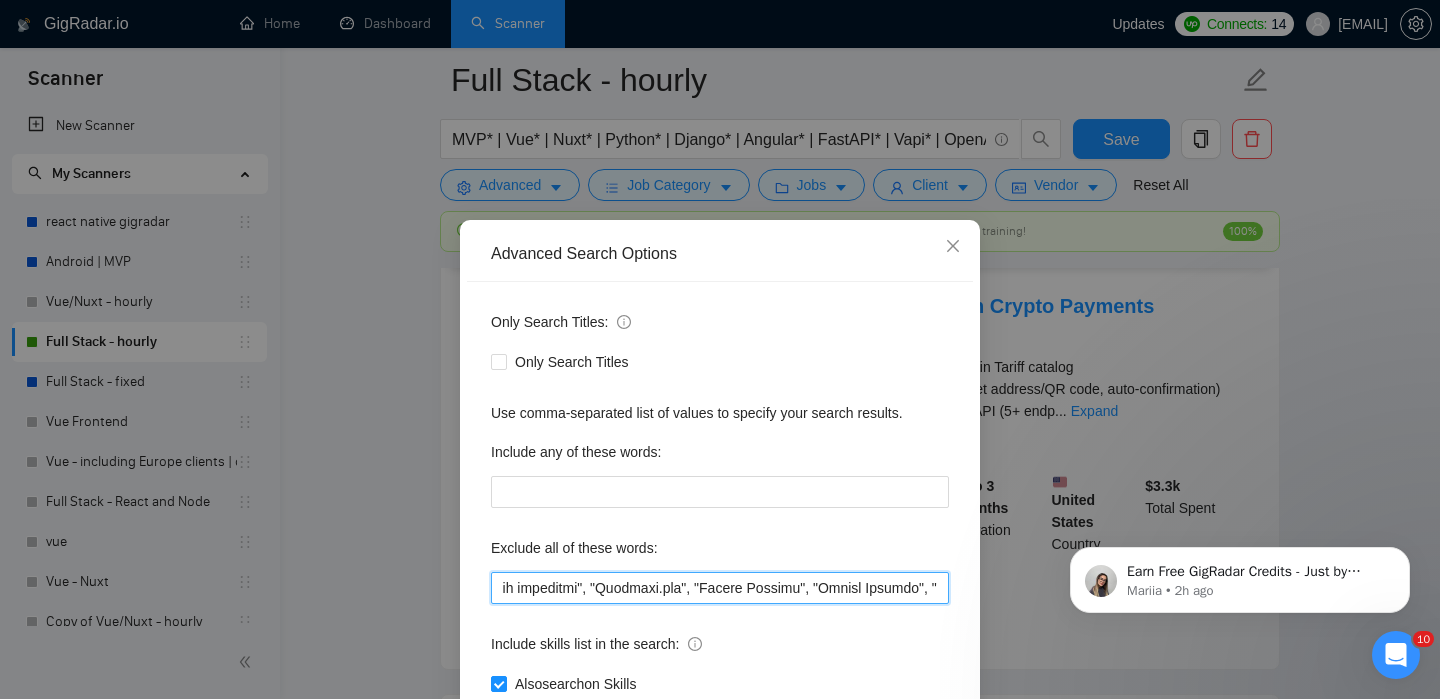 paste on "Crypto" 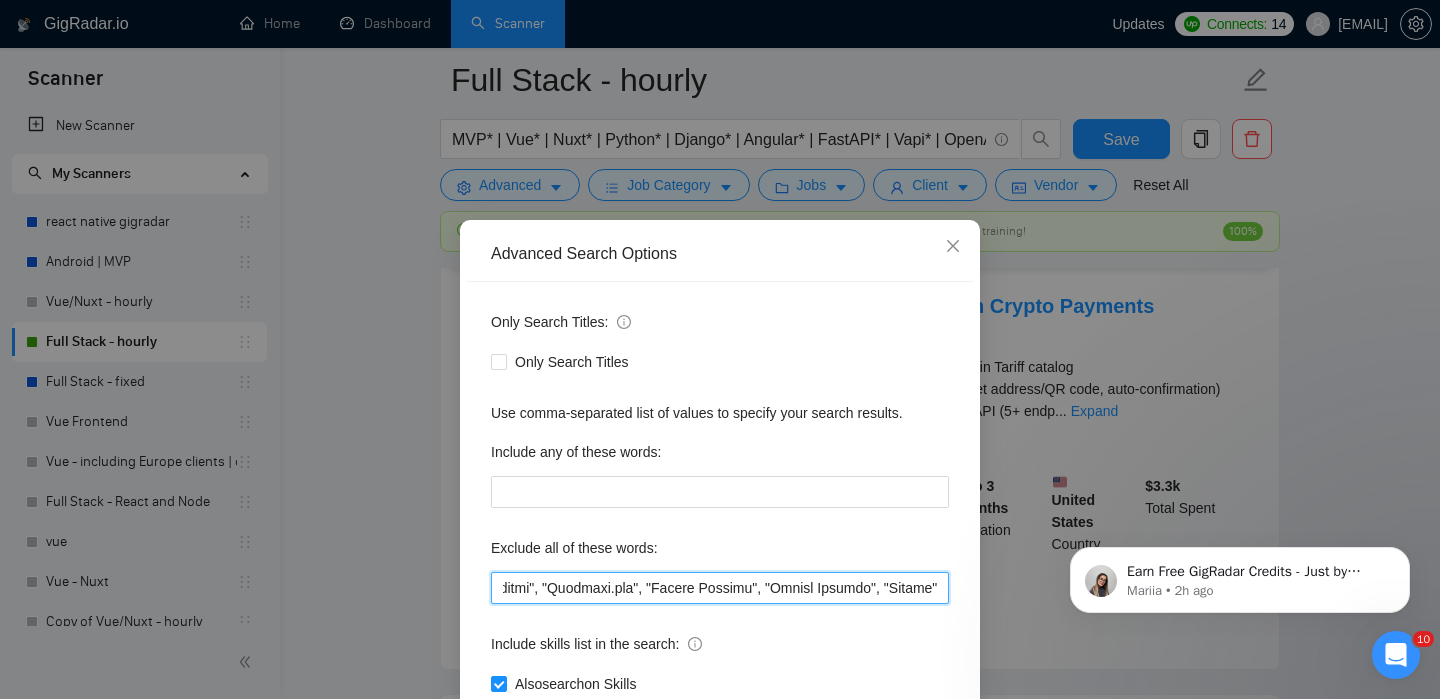 scroll, scrollTop: 0, scrollLeft: 6944, axis: horizontal 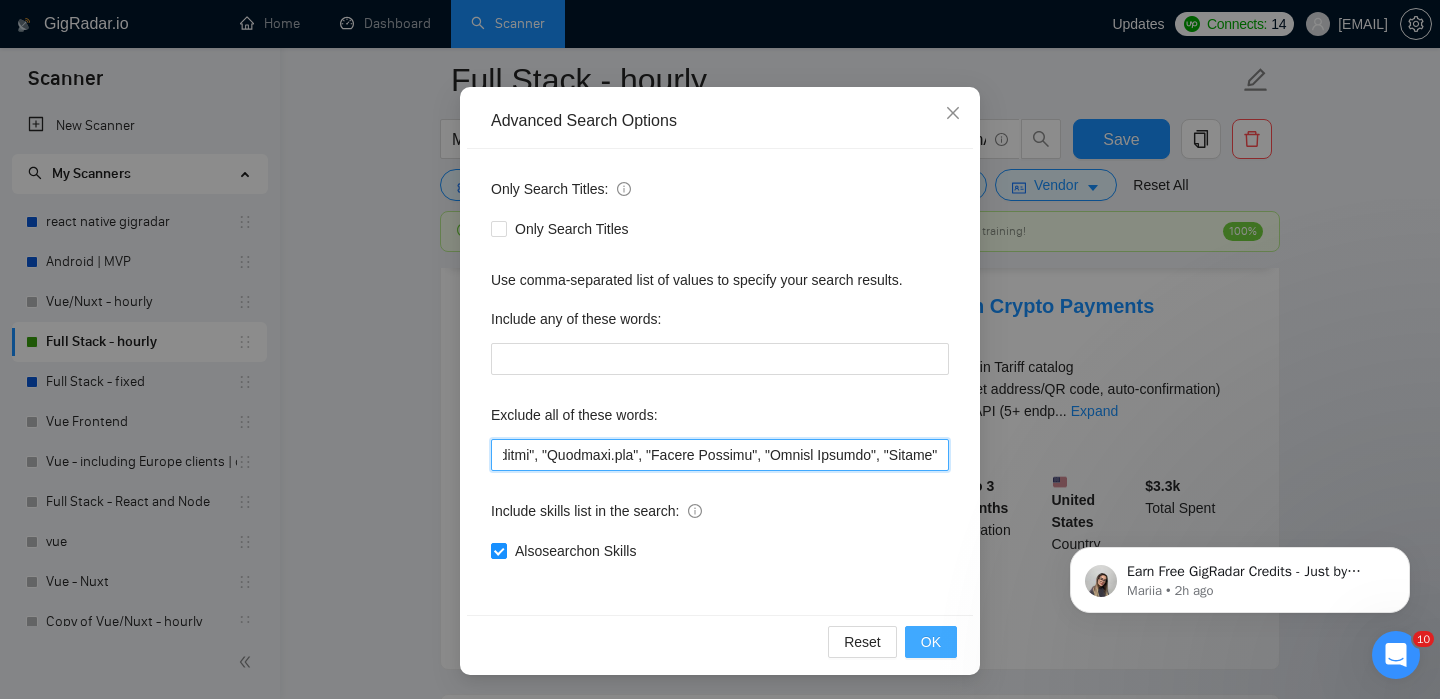 type on ""Quick 5 Star", "5 Star", "this job is not open to teams", "this job is not open to agency", "this job is not open to companies", "NO AGENCY", "Freelancers Only", "NOT AGENCY", "no agency", "no agencies", "individual only", "Individual only", "individual Only", "freelancers only", "No Agencies!", "independent contractors only", "***Freelancers Only", "/Freelancers Only", ".Freelancers Only", ",Freelancers Only.", "no agencies", "no agency", "WE DO NOT HIRE AGENCIES", "We do not hire agencies", "gambling", "drupal", "gamble", "betting", "iot", "dating", "blockchain", "Casino", "Lovable", "Test Task", "odoo", "Odoo", "Radicale", "Power BI", "Tableau", "Go High Level", "GO high level", "GHL", "Data Engineer", "Pandas", "scraping", Make*, make*, "1099", "Bubble", "Airtable", "Webflow", "Replit", C#*, .Net*, "Java", Chrome* , Shopify*, n8n*, "React Native", "Magento" , "Svelte" ,"German-speaking" , "Italian Speaking", "French Speaking", " PHP", "Laravel" ,"15+ Years Experience", "Must be authorized to work in t..." 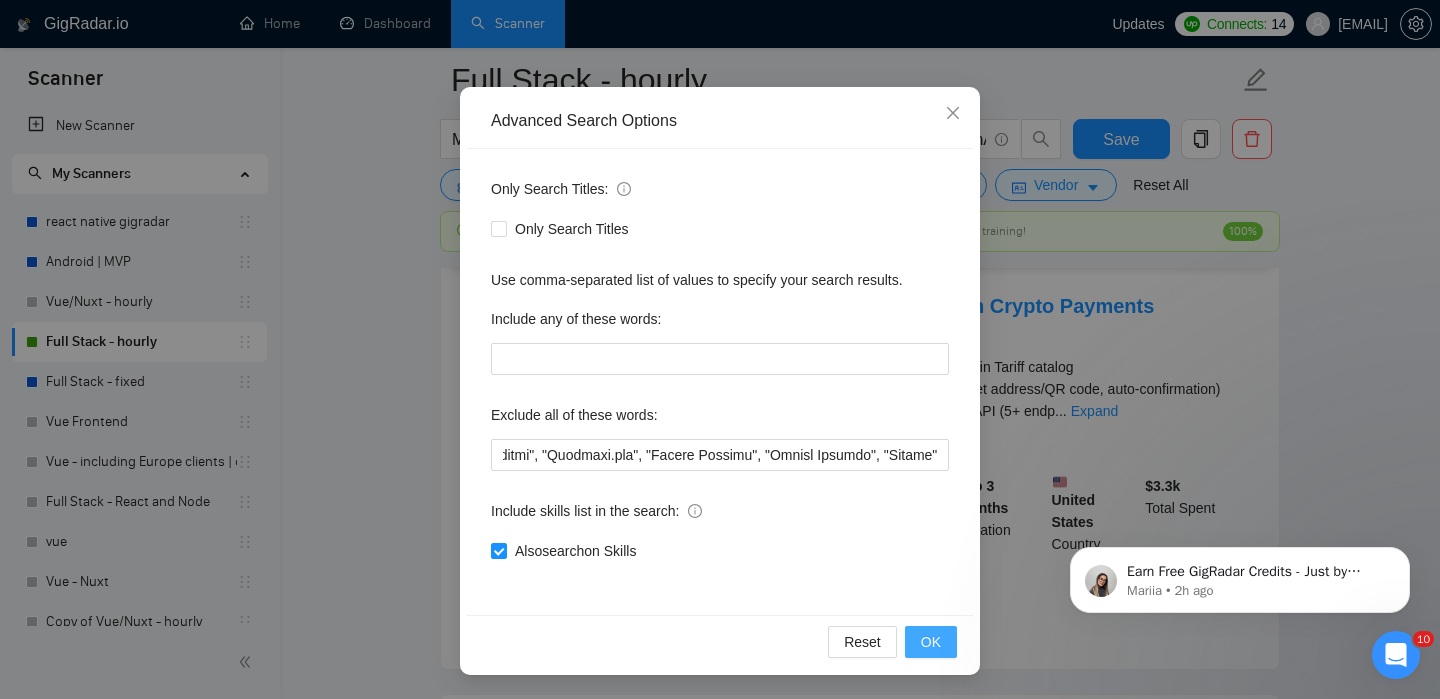 click on "OK" at bounding box center [931, 642] 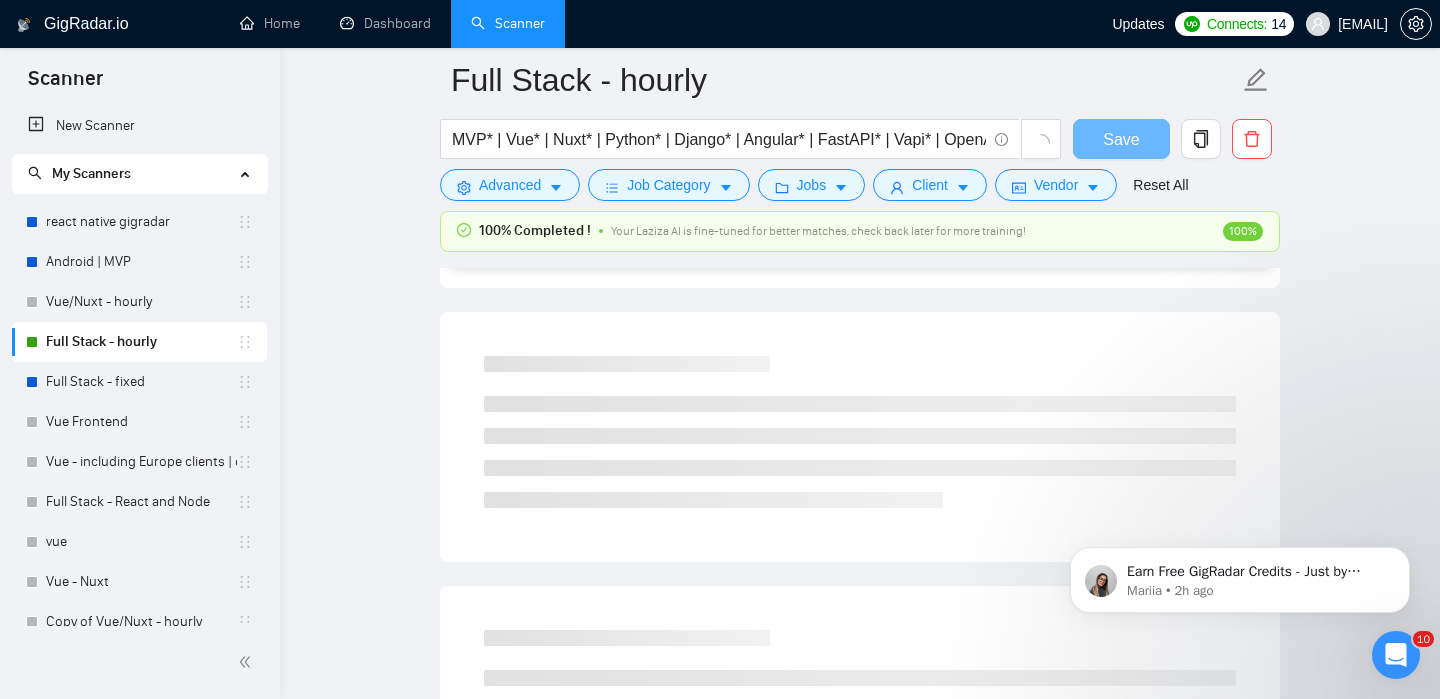 click on "OK" at bounding box center [611, 269] 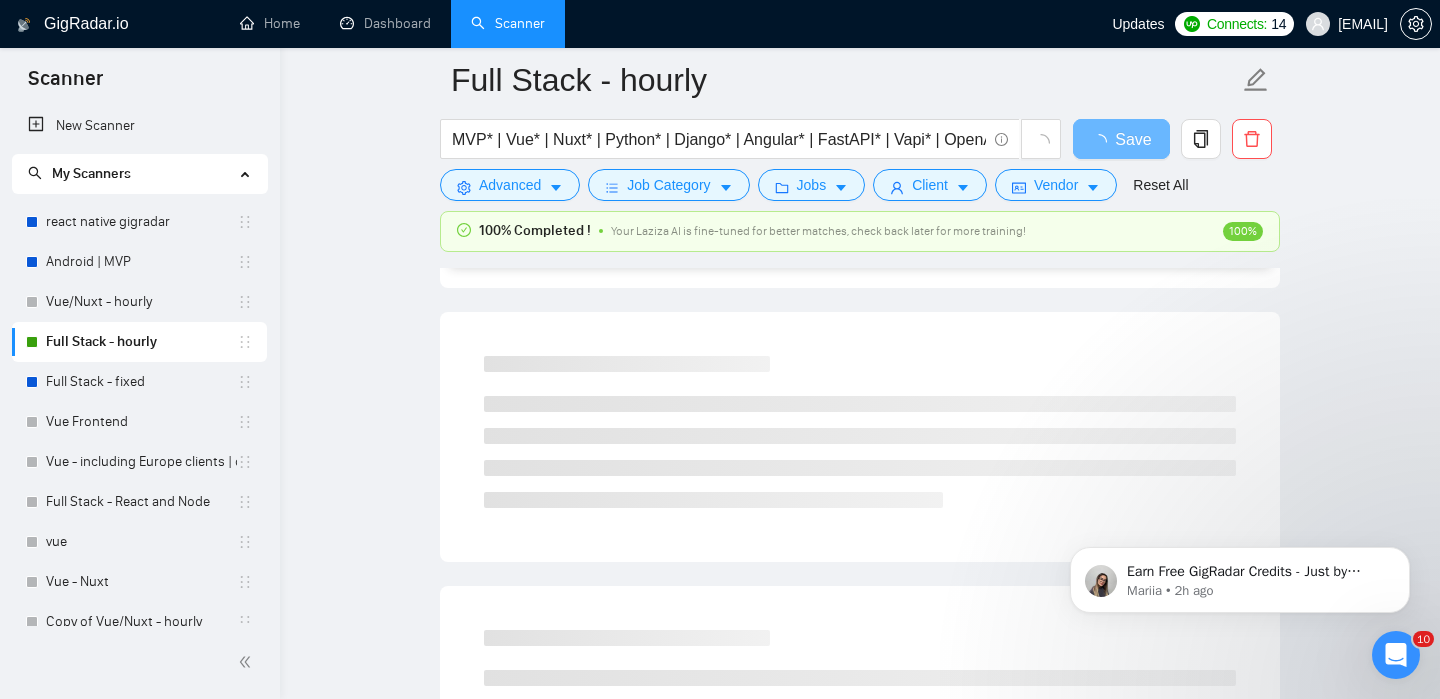 scroll, scrollTop: 33, scrollLeft: 0, axis: vertical 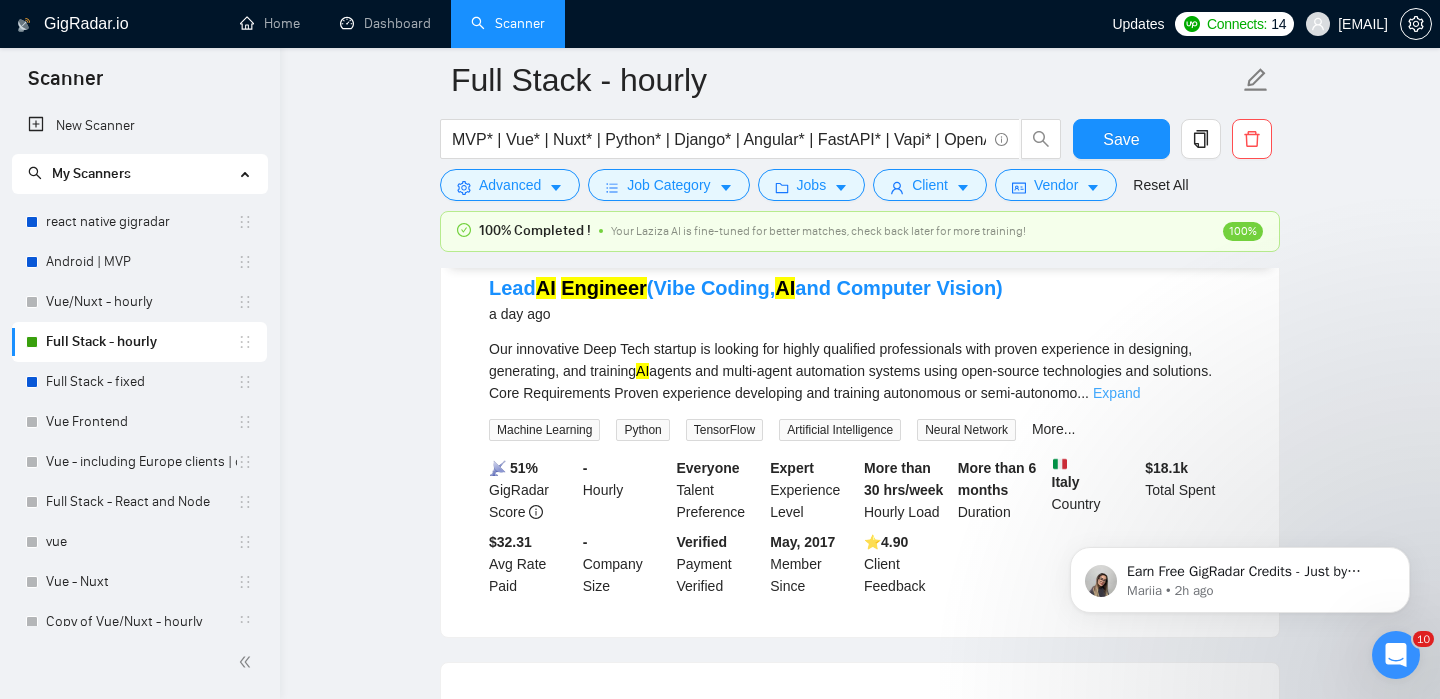 click on "Expand" at bounding box center [1116, 393] 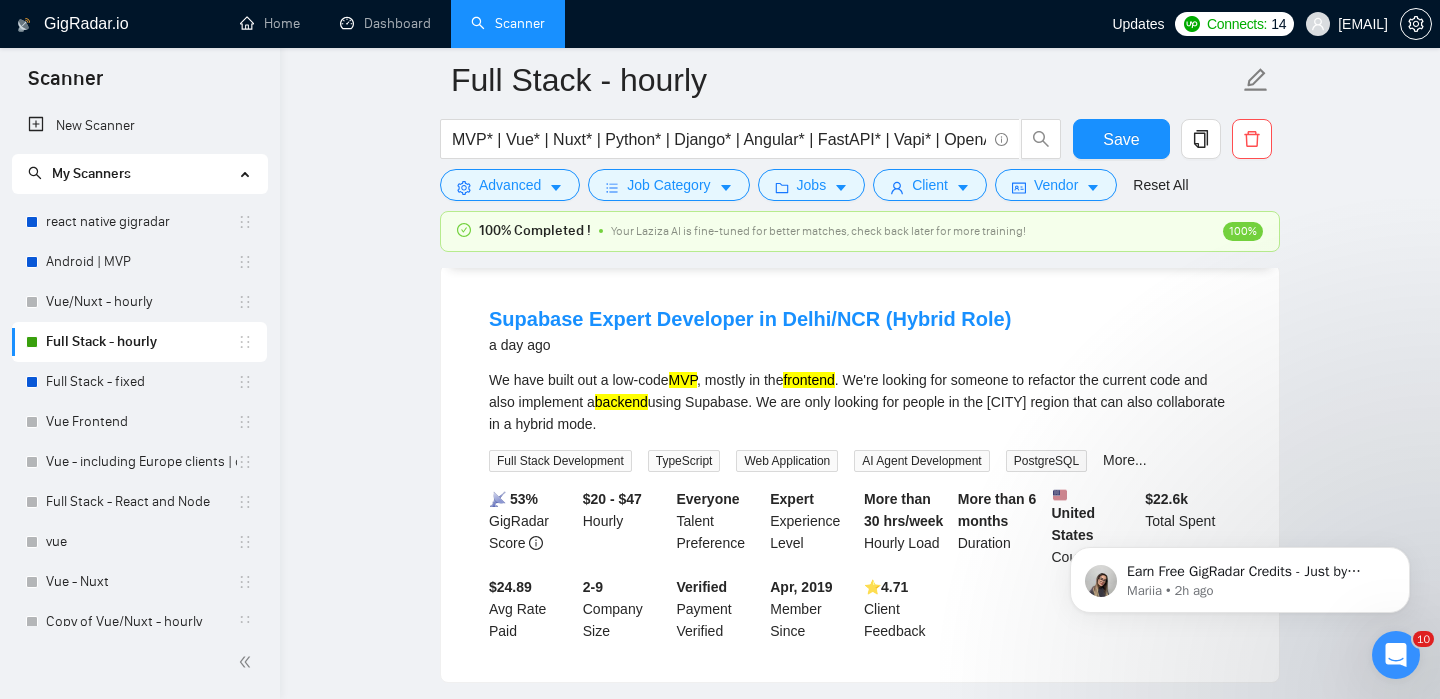 scroll, scrollTop: 1758, scrollLeft: 0, axis: vertical 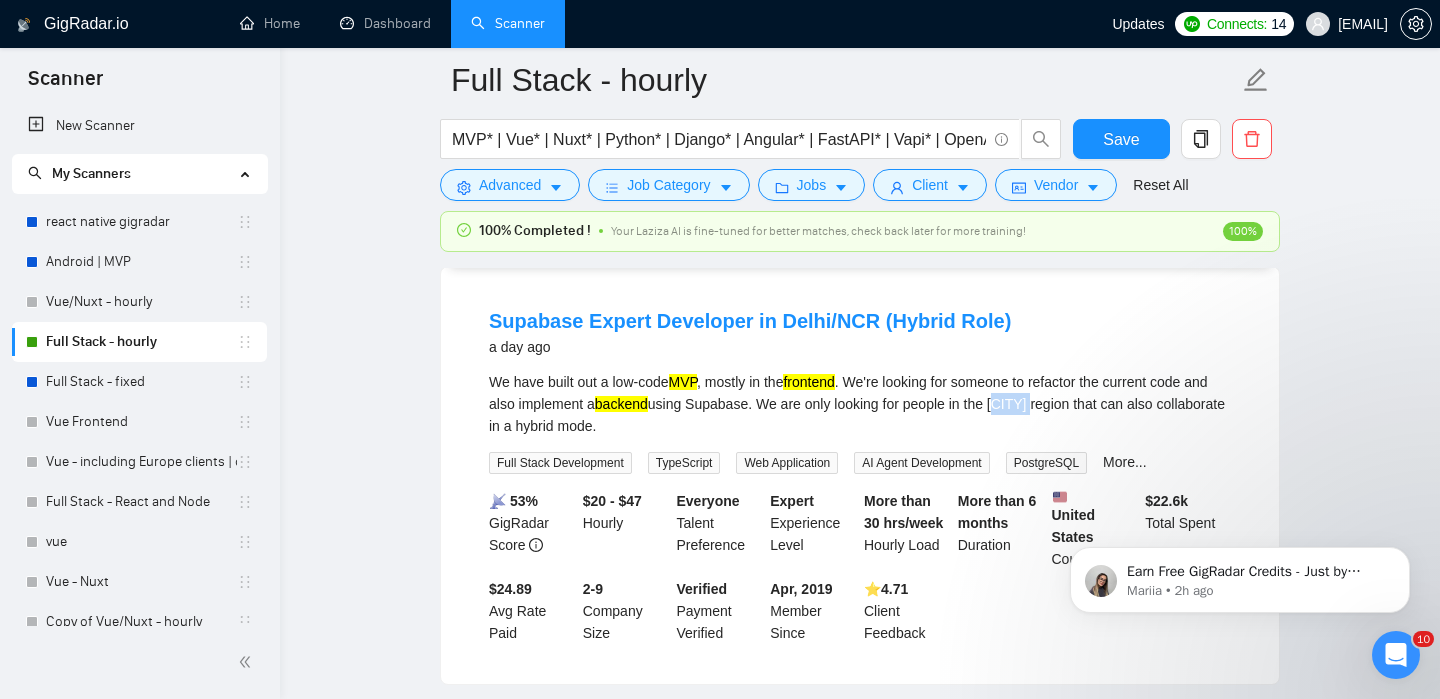 drag, startPoint x: 1038, startPoint y: 401, endPoint x: 1074, endPoint y: 403, distance: 36.05551 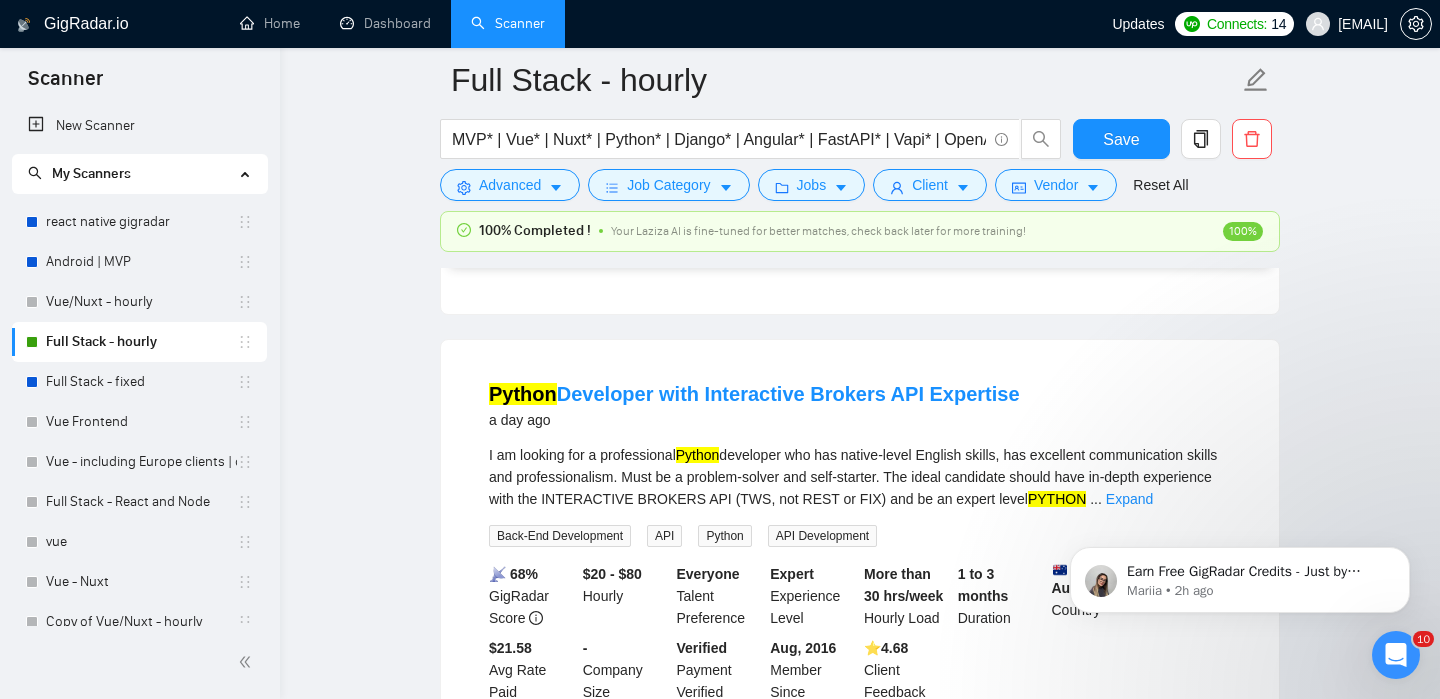 scroll, scrollTop: 0, scrollLeft: 0, axis: both 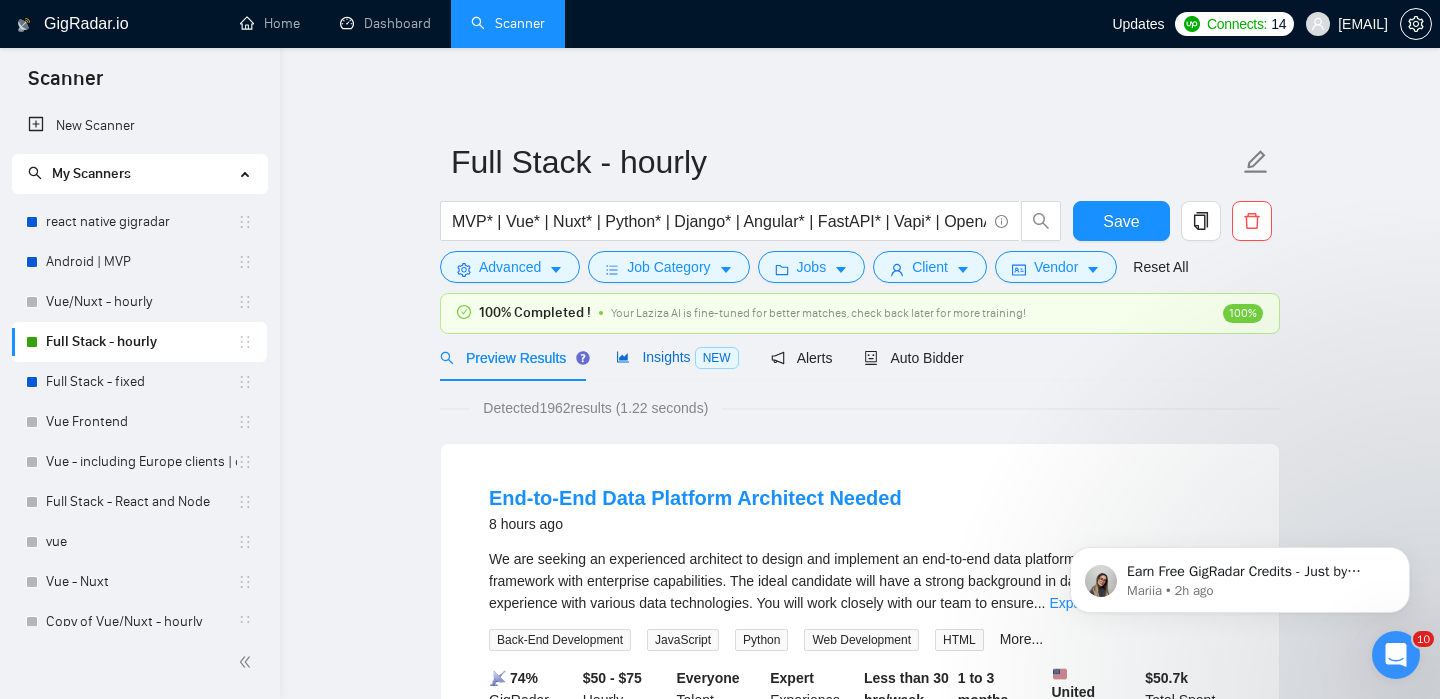 click on "NEW" at bounding box center [717, 358] 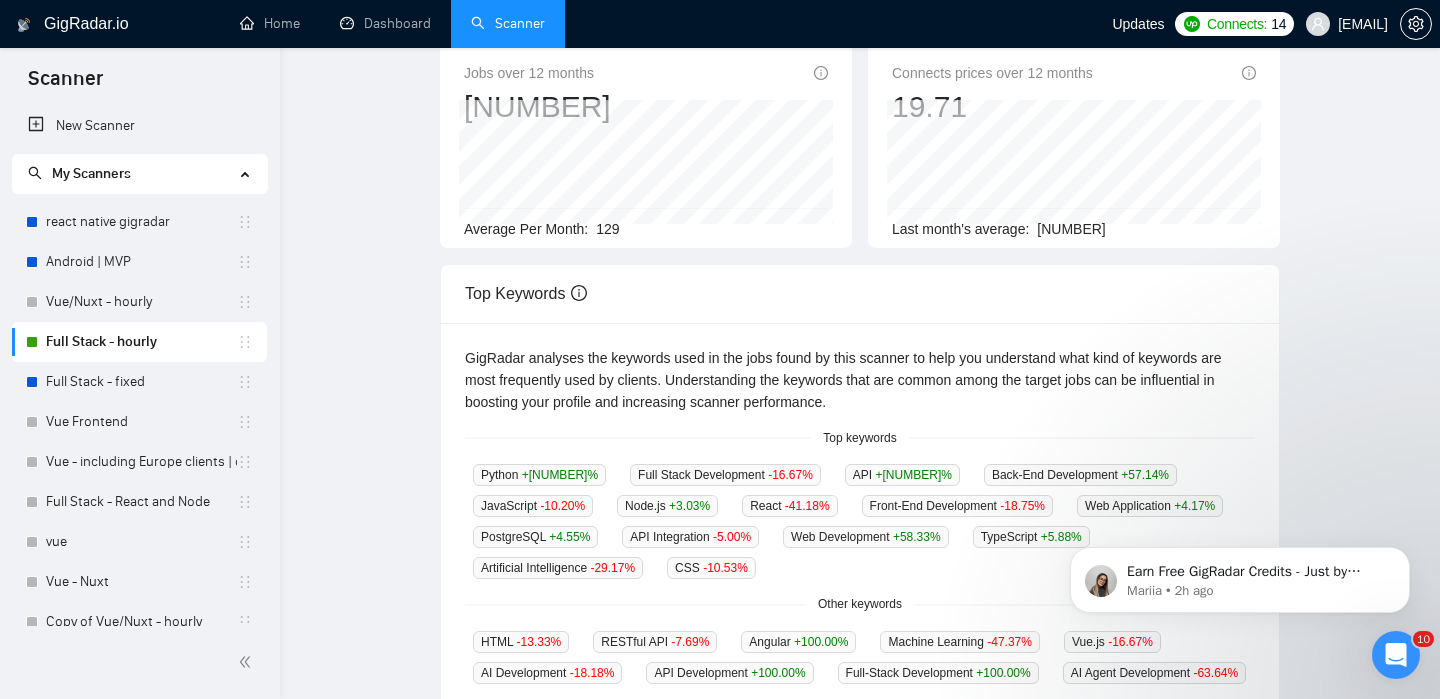 scroll, scrollTop: 0, scrollLeft: 0, axis: both 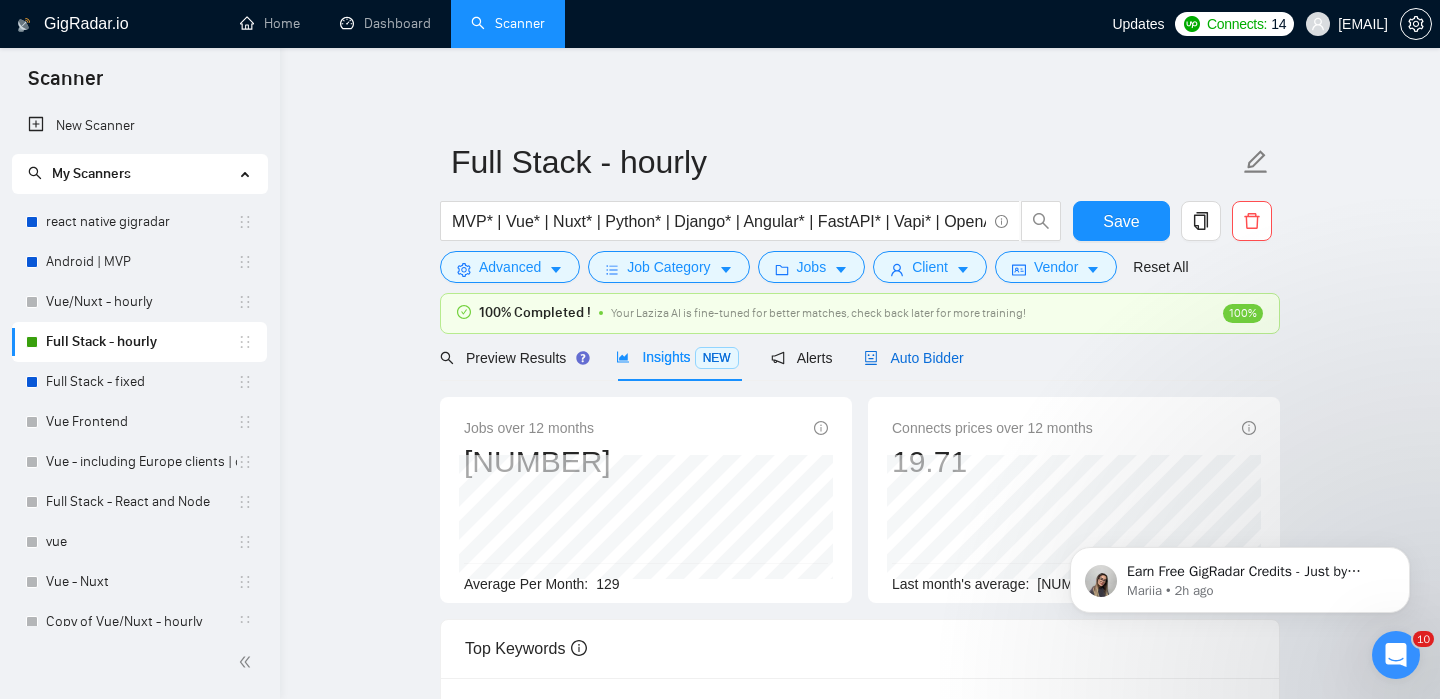click on "Auto Bidder" at bounding box center [913, 358] 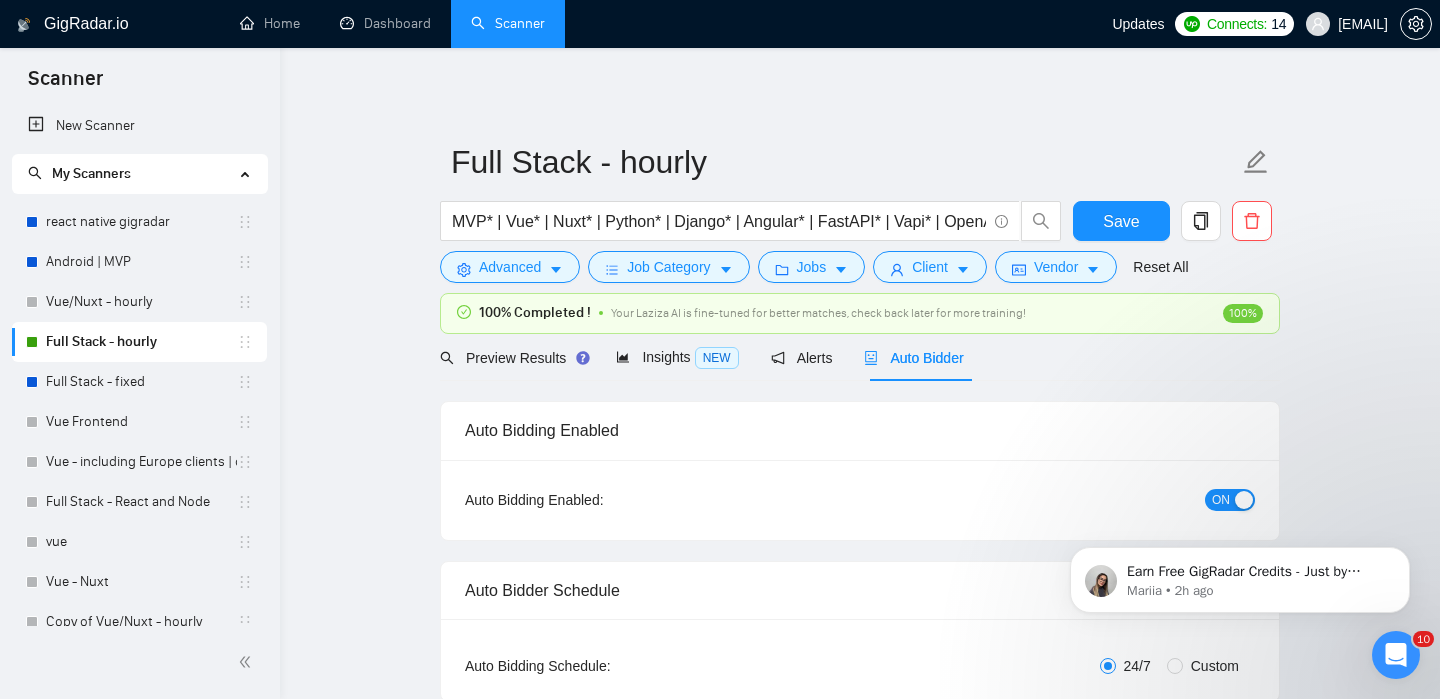 type 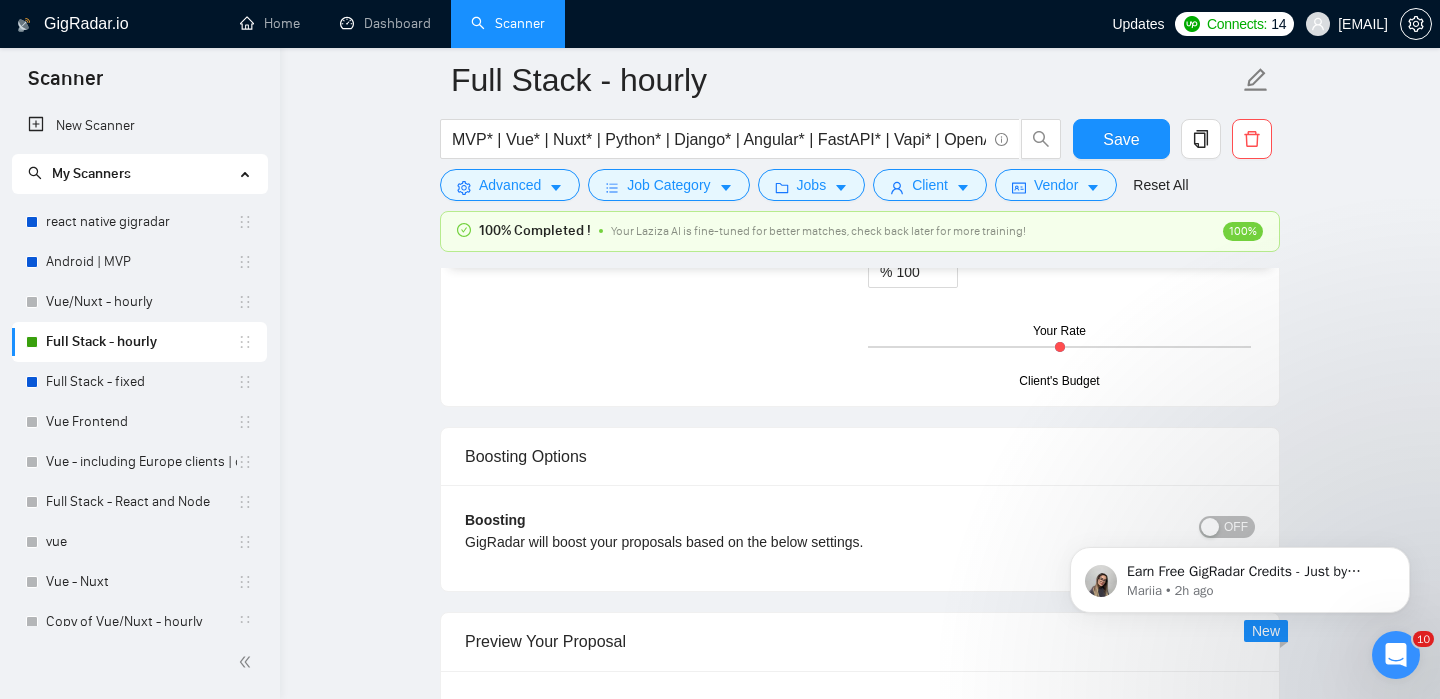 scroll, scrollTop: 3466, scrollLeft: 0, axis: vertical 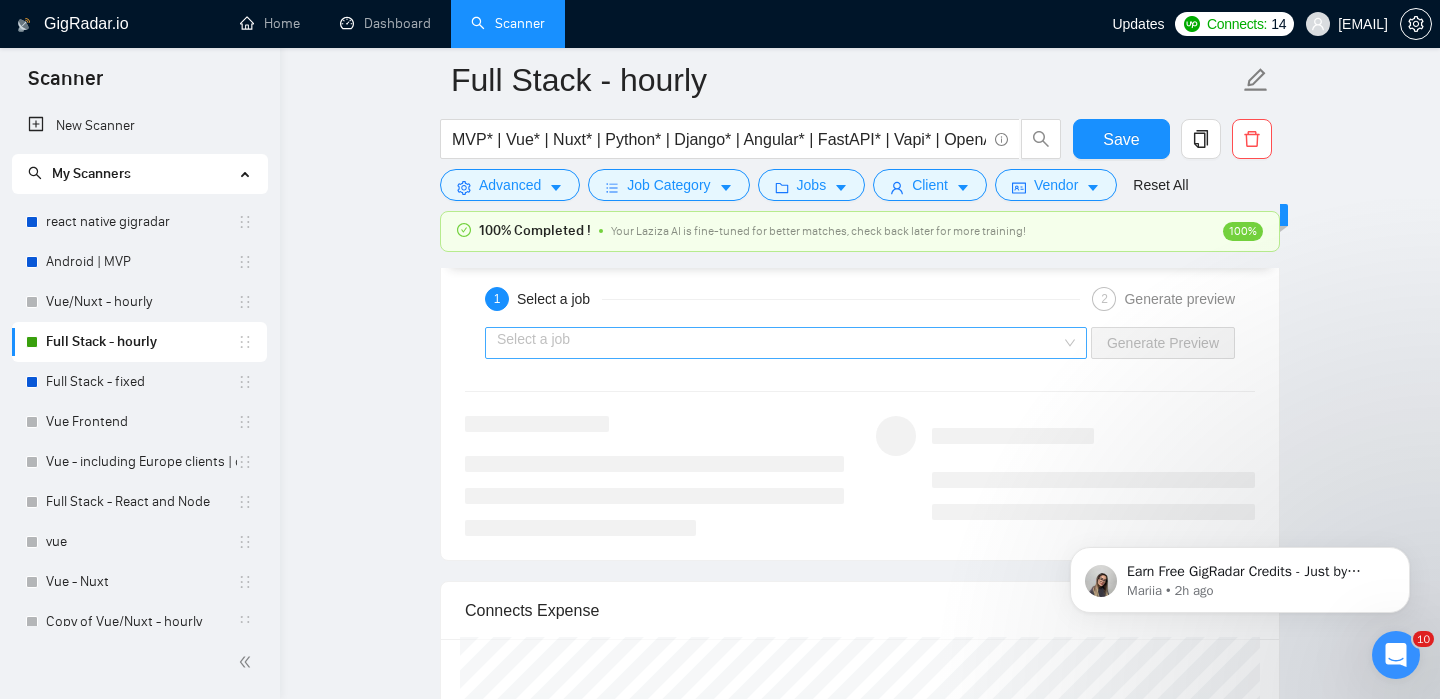 click at bounding box center [779, 343] 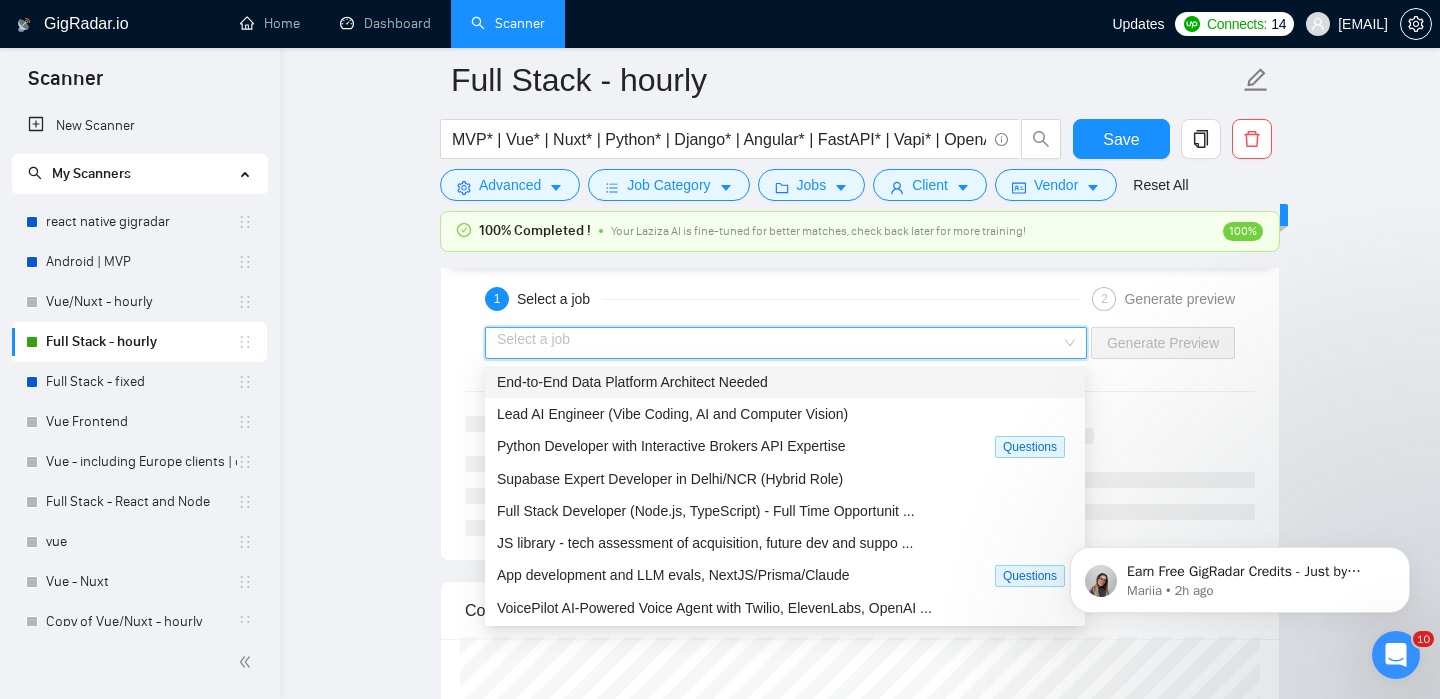 click on "End-to-End Data Platform Architect Needed" at bounding box center [632, 382] 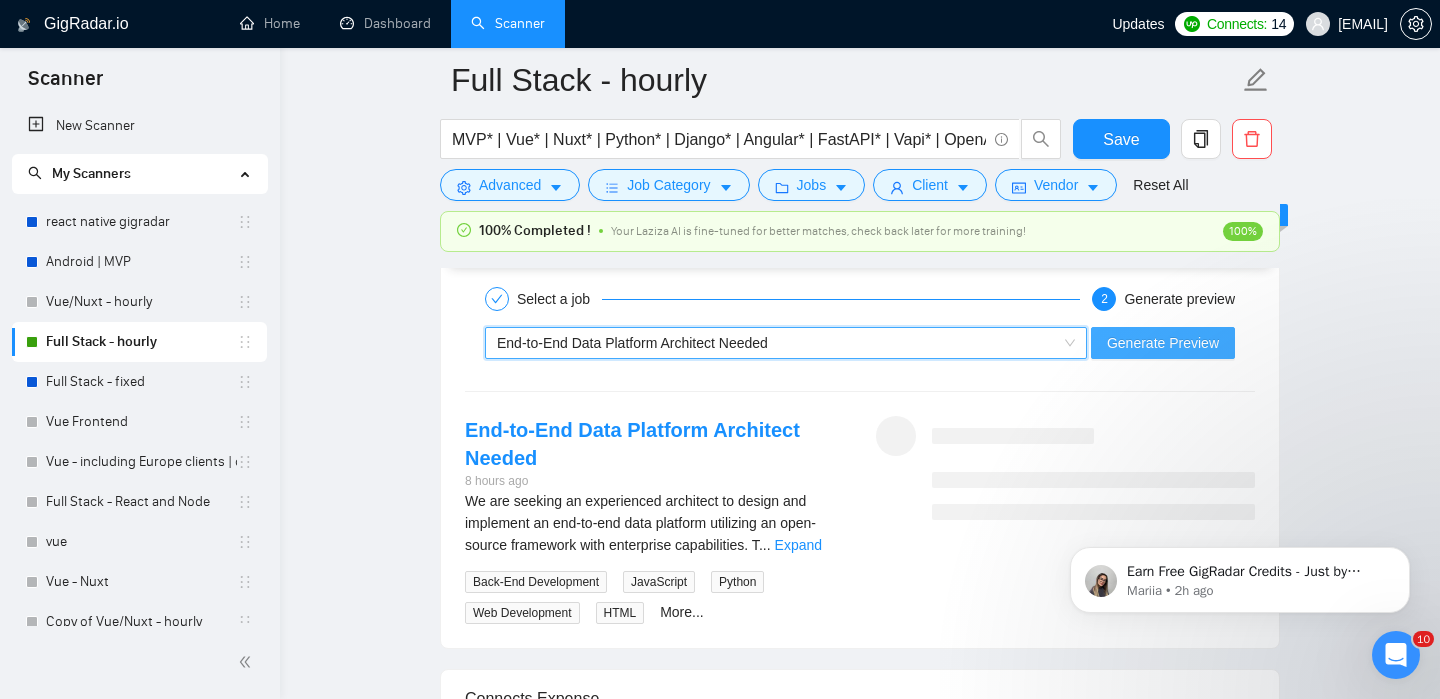 click on "Generate Preview" at bounding box center (1163, 343) 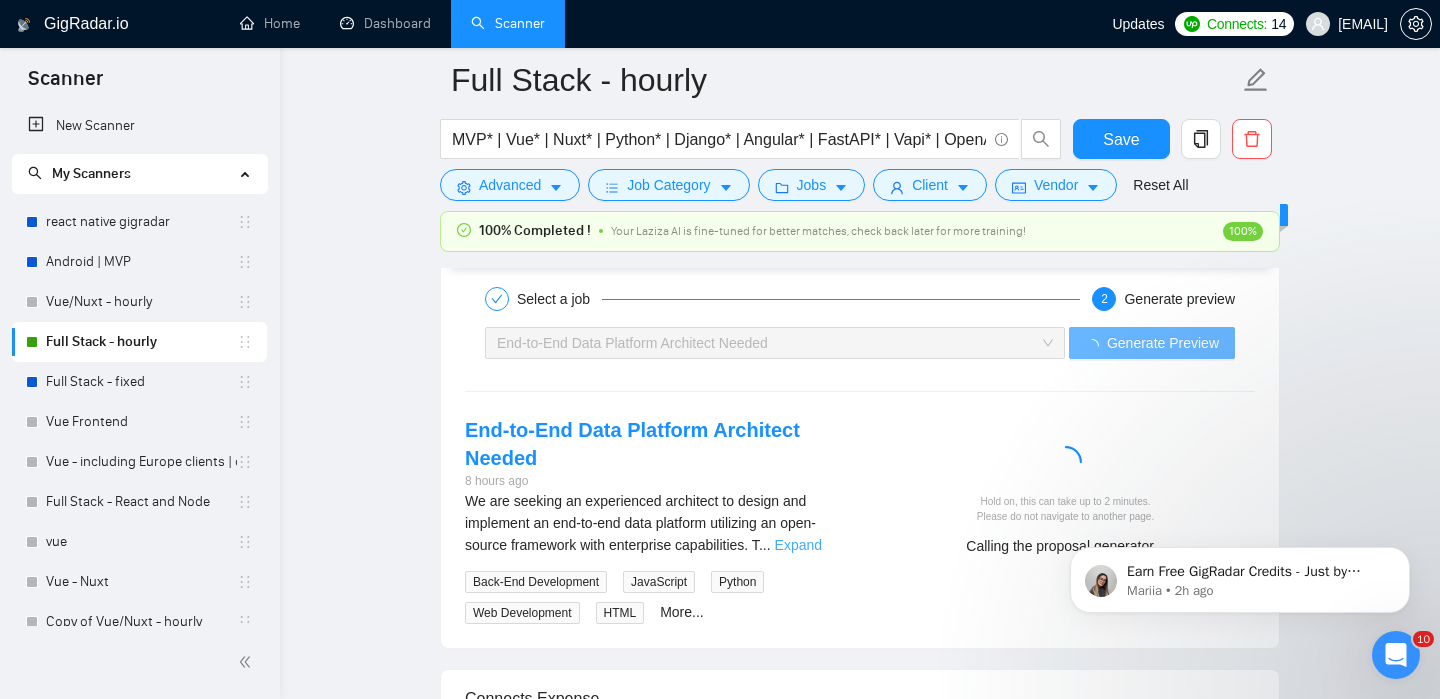 click on "Expand" at bounding box center [798, 545] 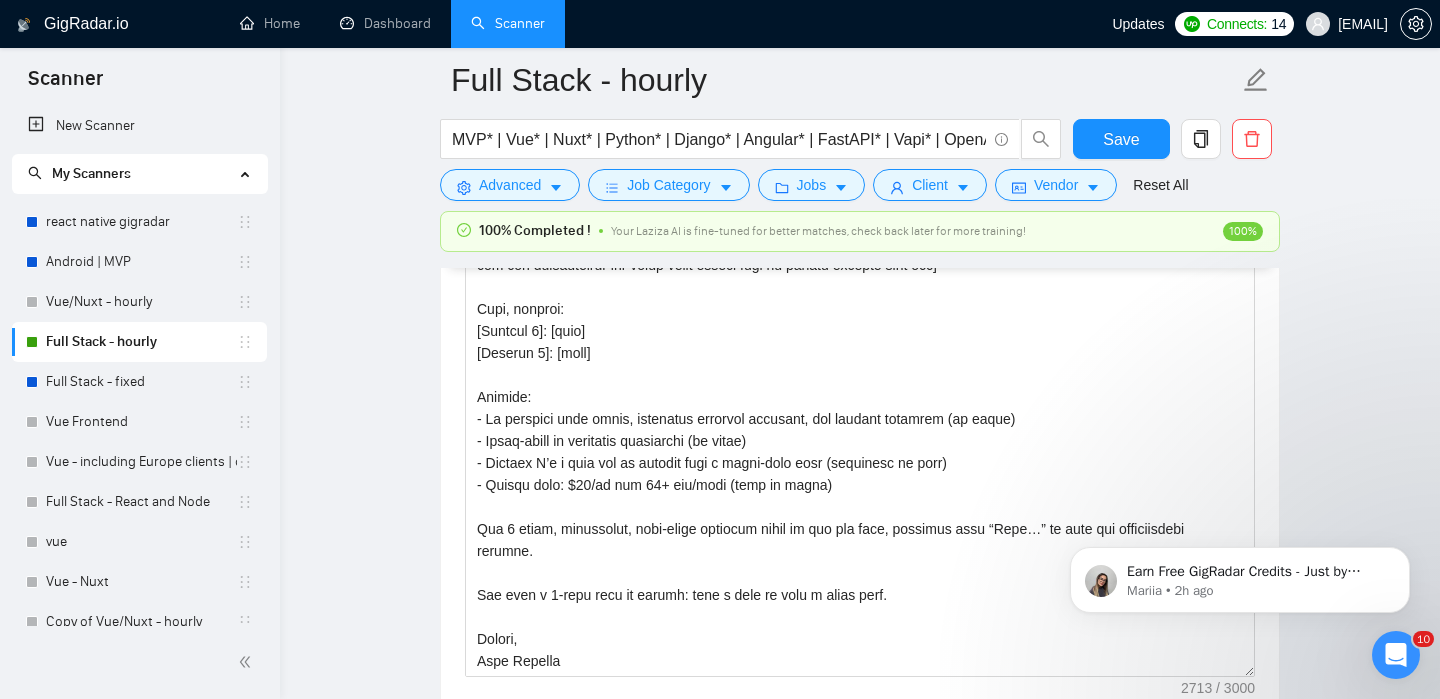 scroll, scrollTop: 2390, scrollLeft: 0, axis: vertical 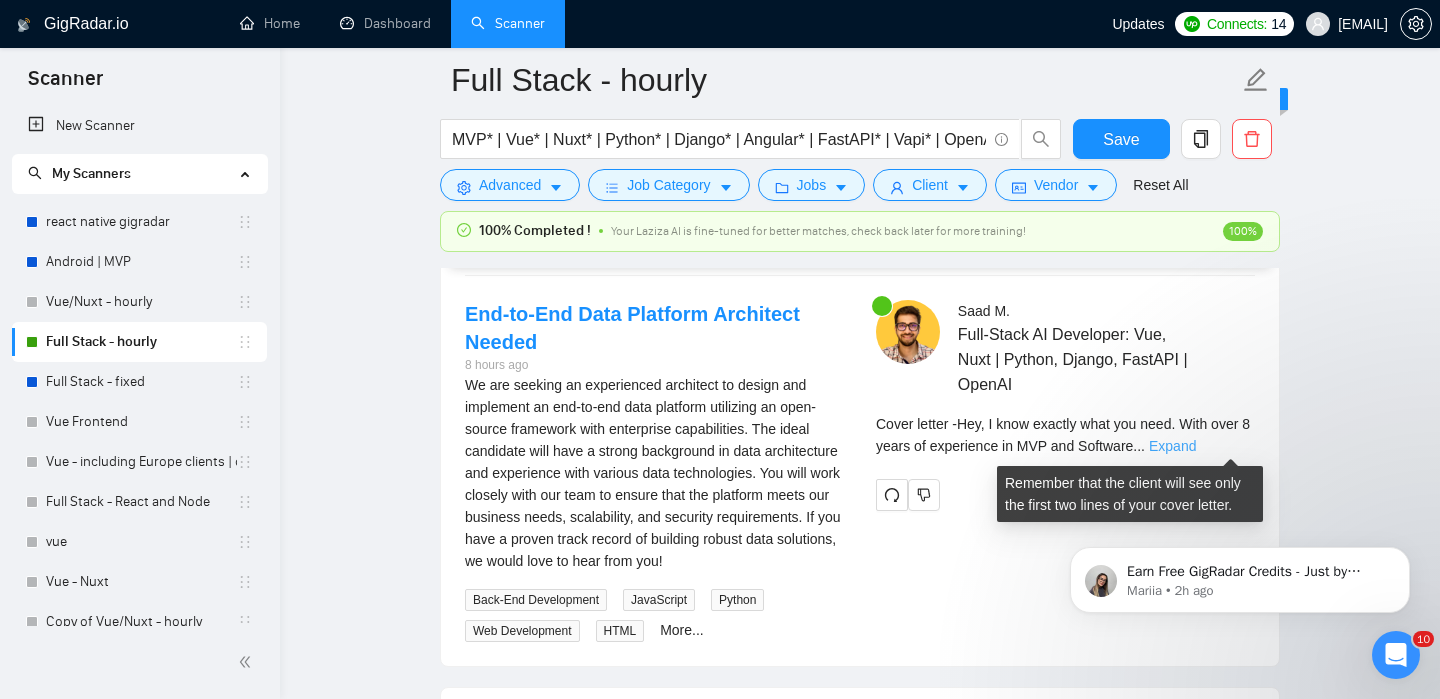 click on "Expand" at bounding box center [1172, 446] 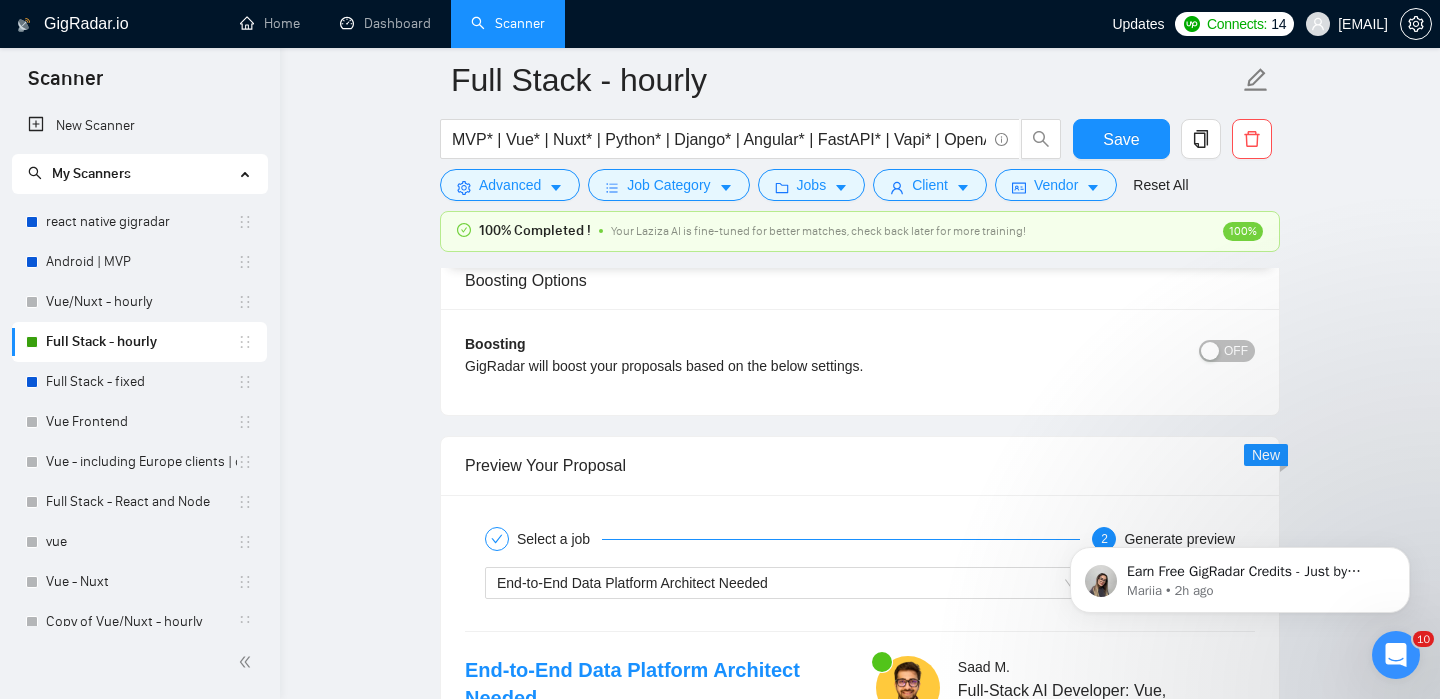 scroll, scrollTop: 3624, scrollLeft: 0, axis: vertical 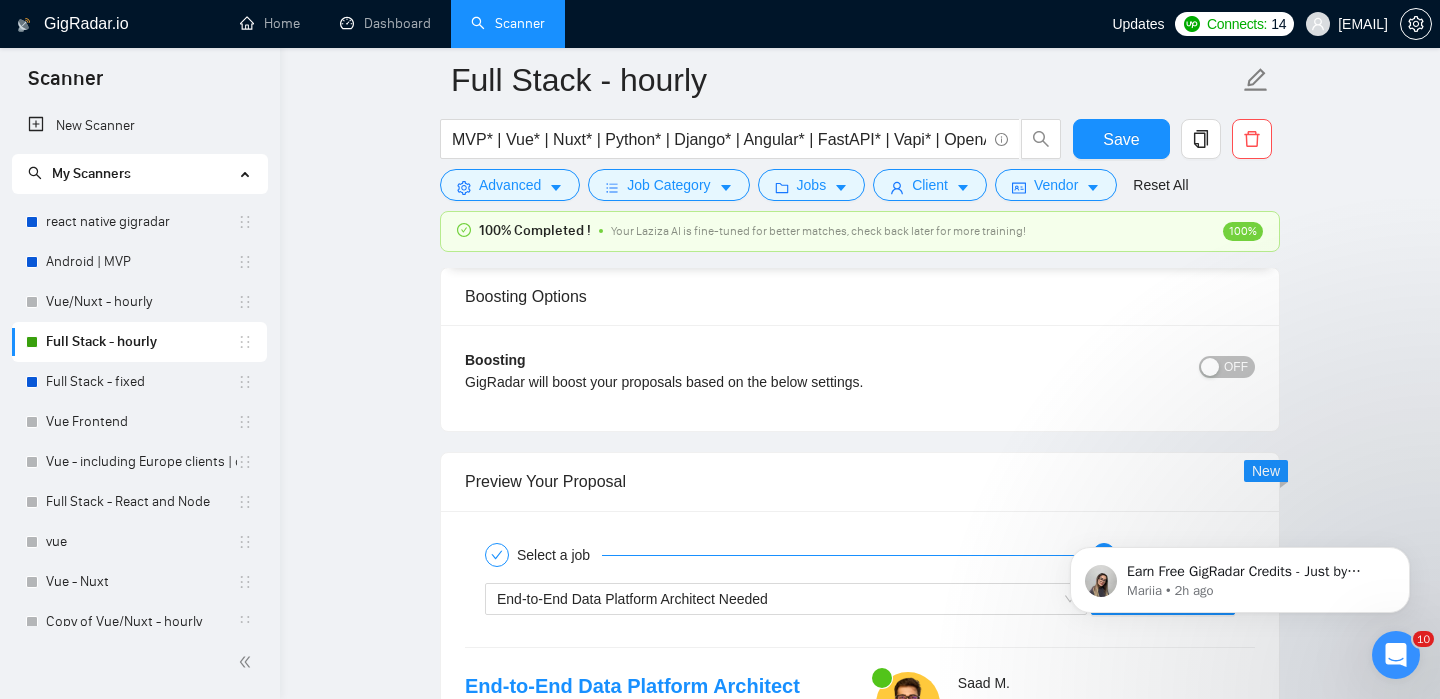 click on "End-to-End Data Platform Architect Needed Generate Preview" at bounding box center [860, 599] 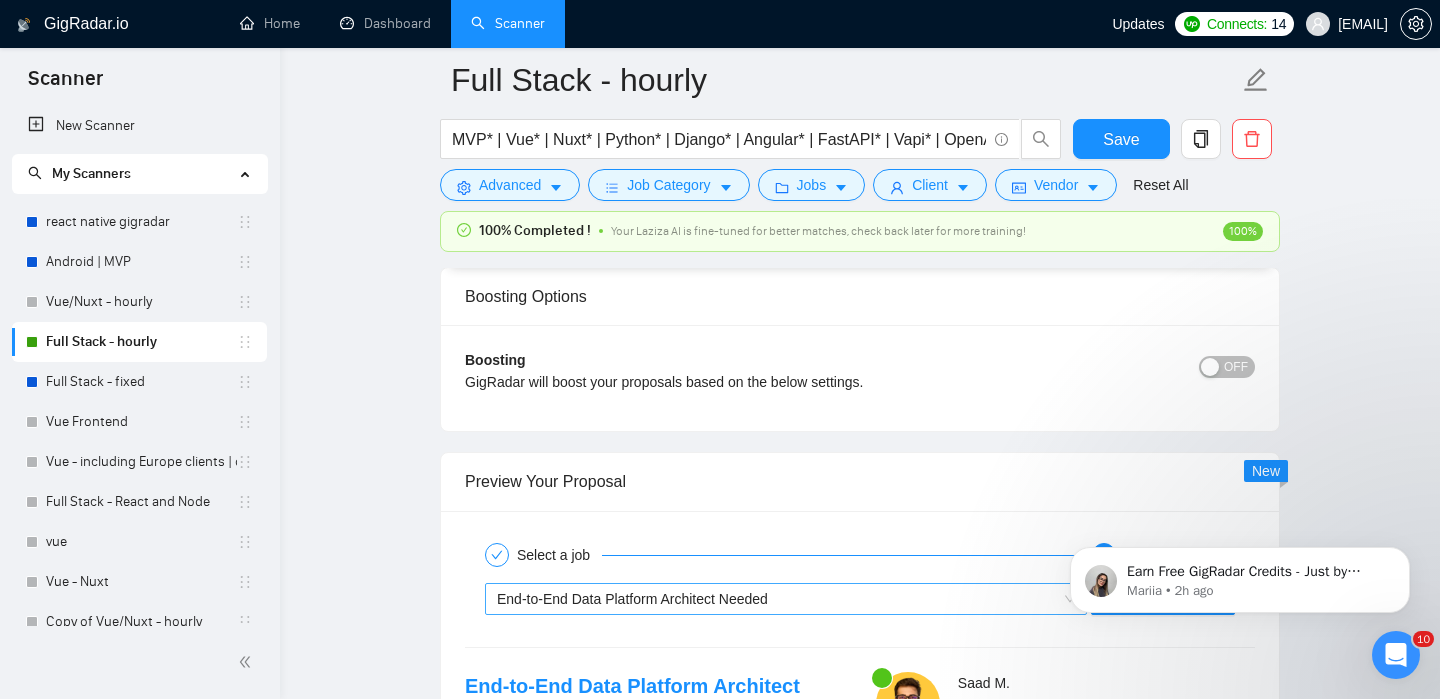 click on "End-to-End Data Platform Architect Needed" at bounding box center [777, 599] 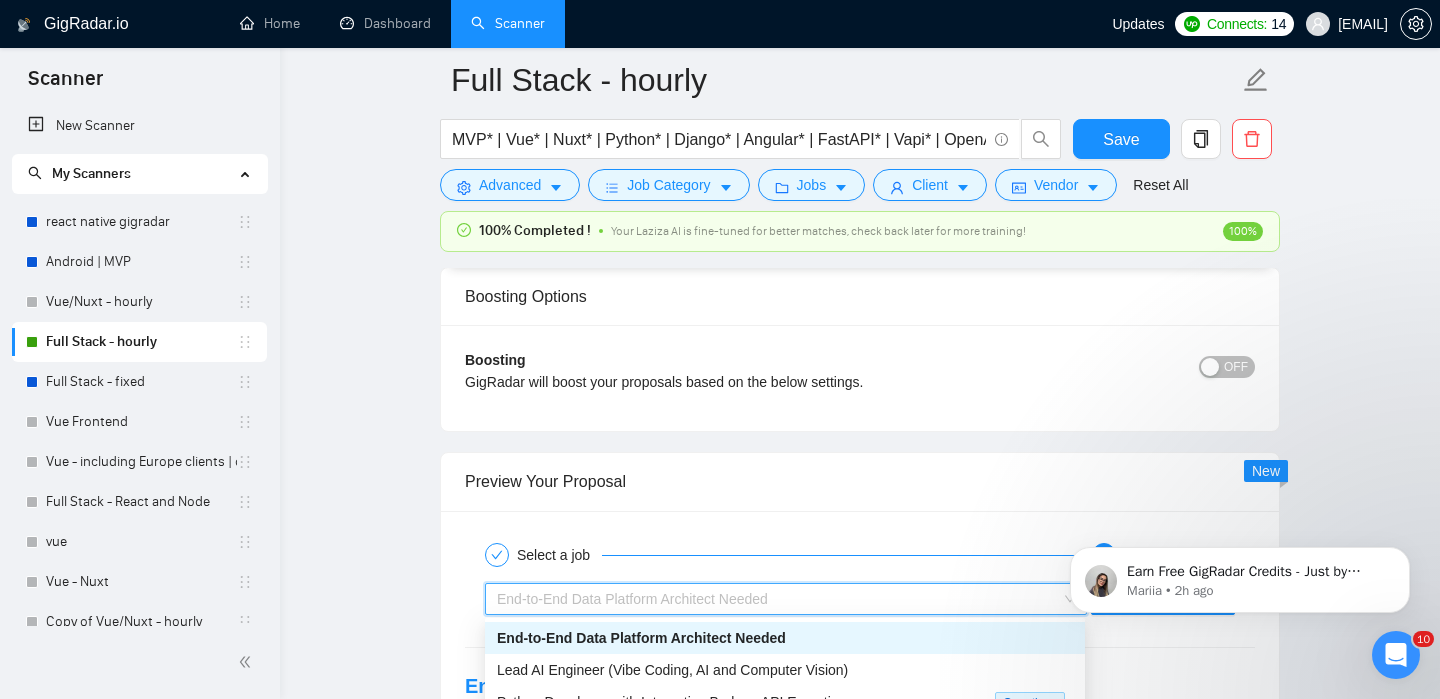 click on "Select a job 2 Generate preview" at bounding box center [860, 555] 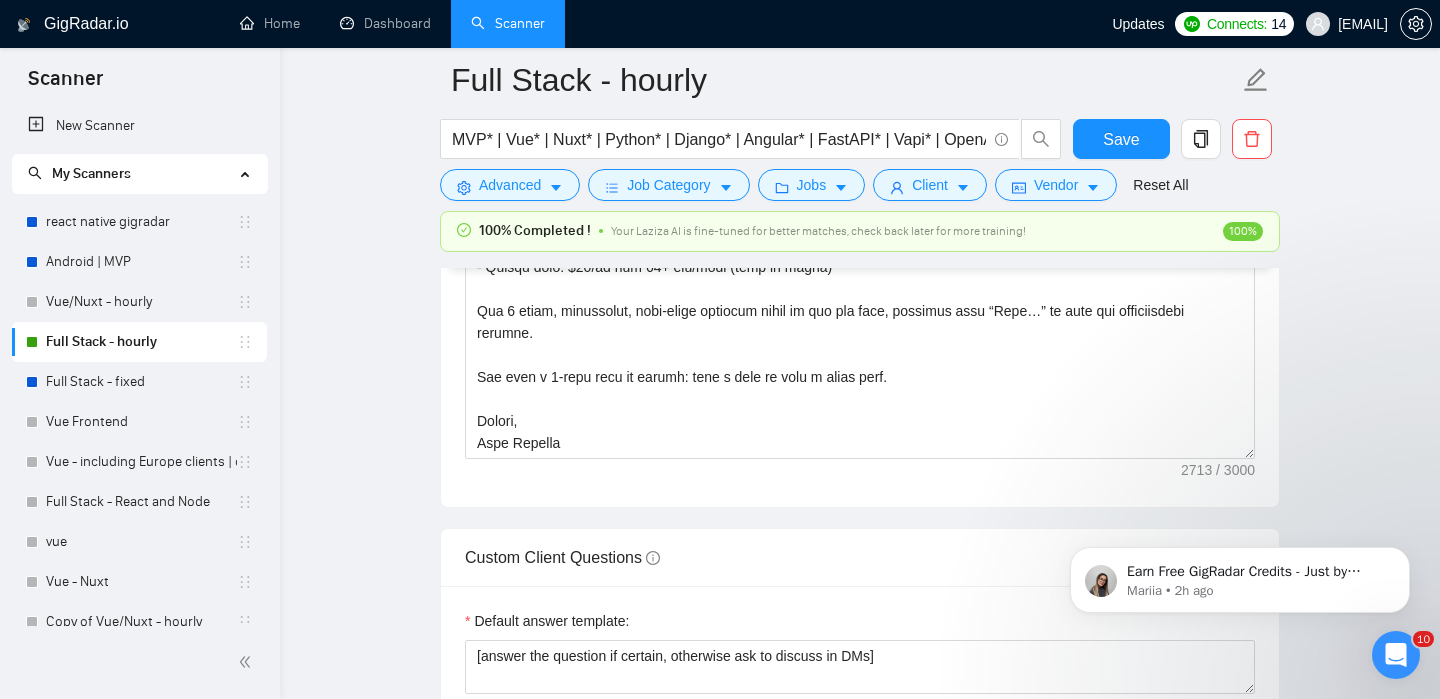 scroll, scrollTop: 2506, scrollLeft: 0, axis: vertical 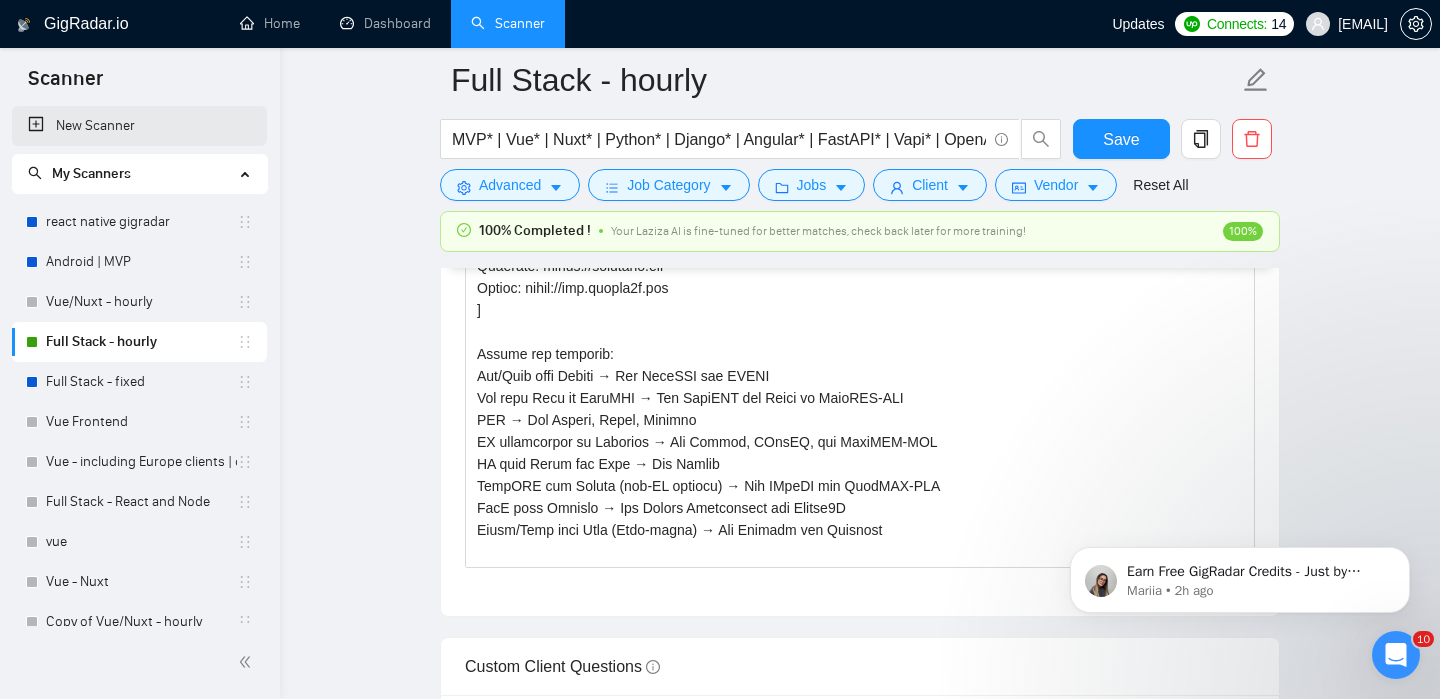 click on "New Scanner" at bounding box center [139, 126] 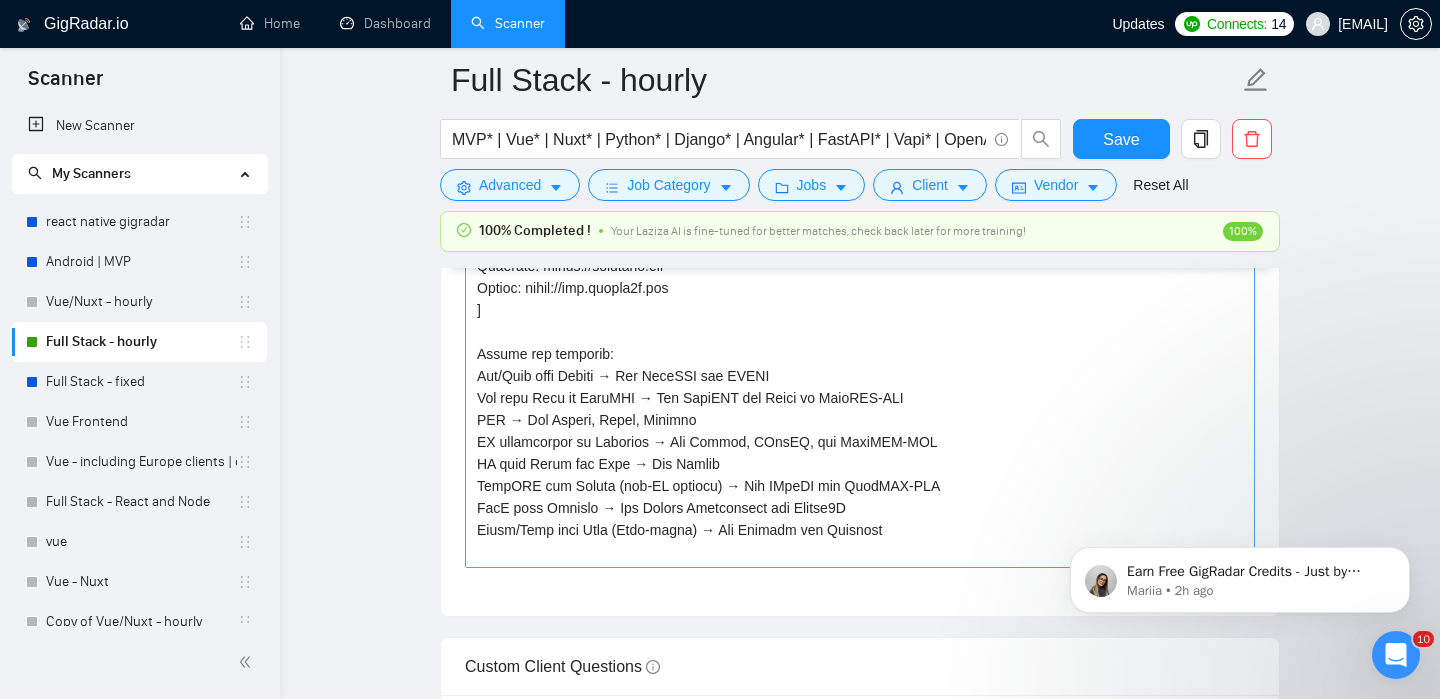 scroll, scrollTop: 0, scrollLeft: 0, axis: both 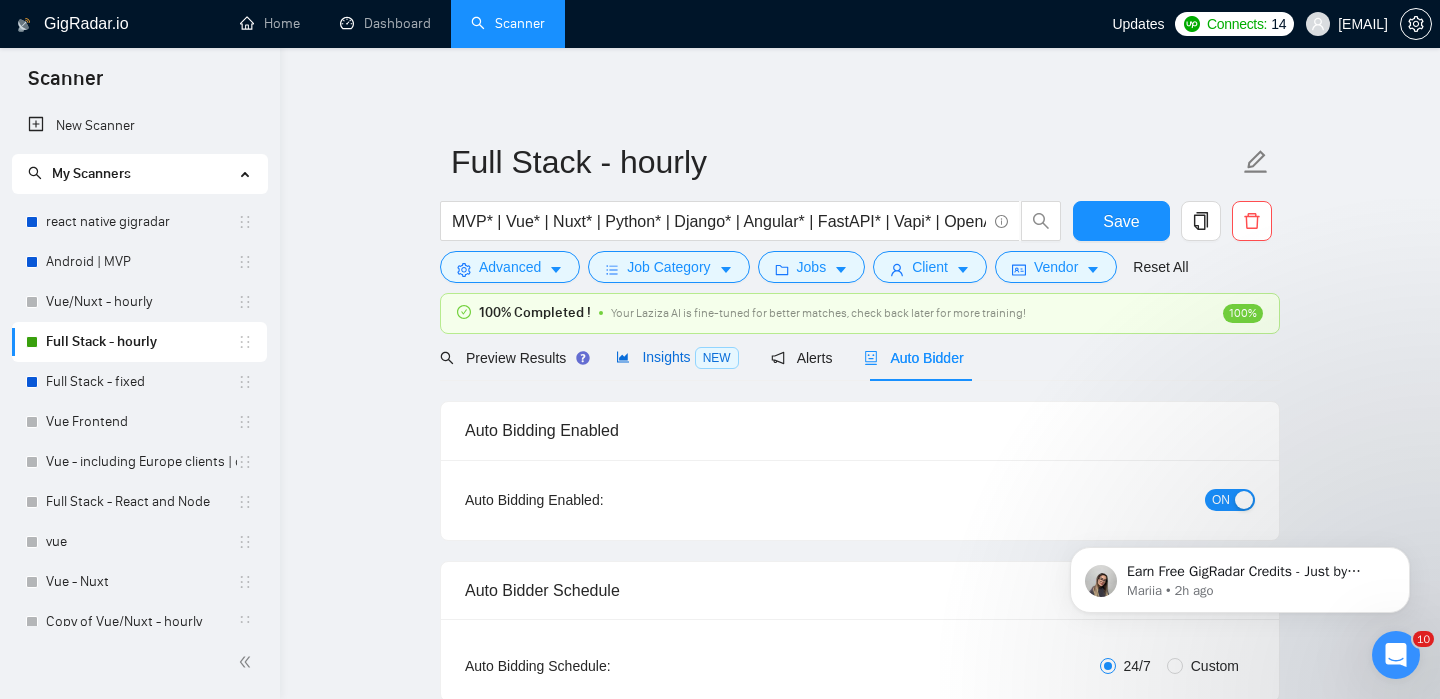 click on "Insights NEW" at bounding box center (677, 357) 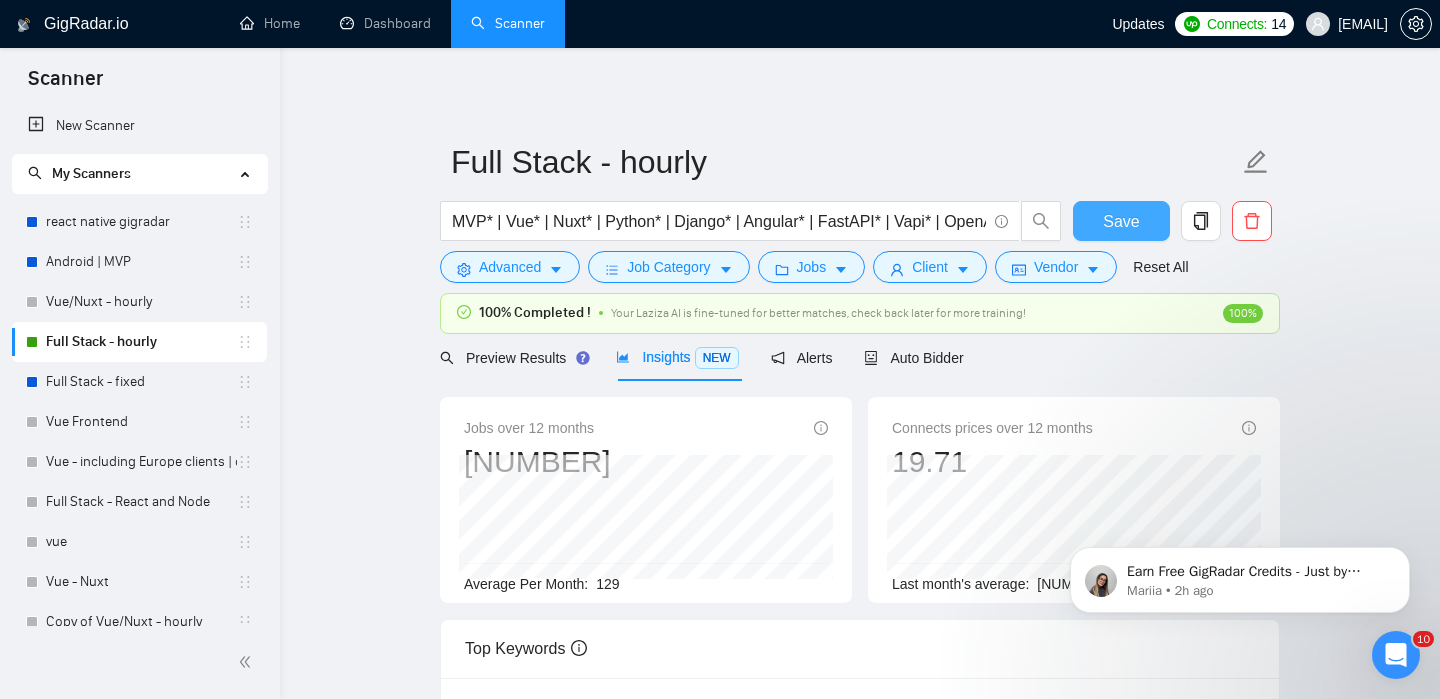 click on "Save" at bounding box center (1121, 221) 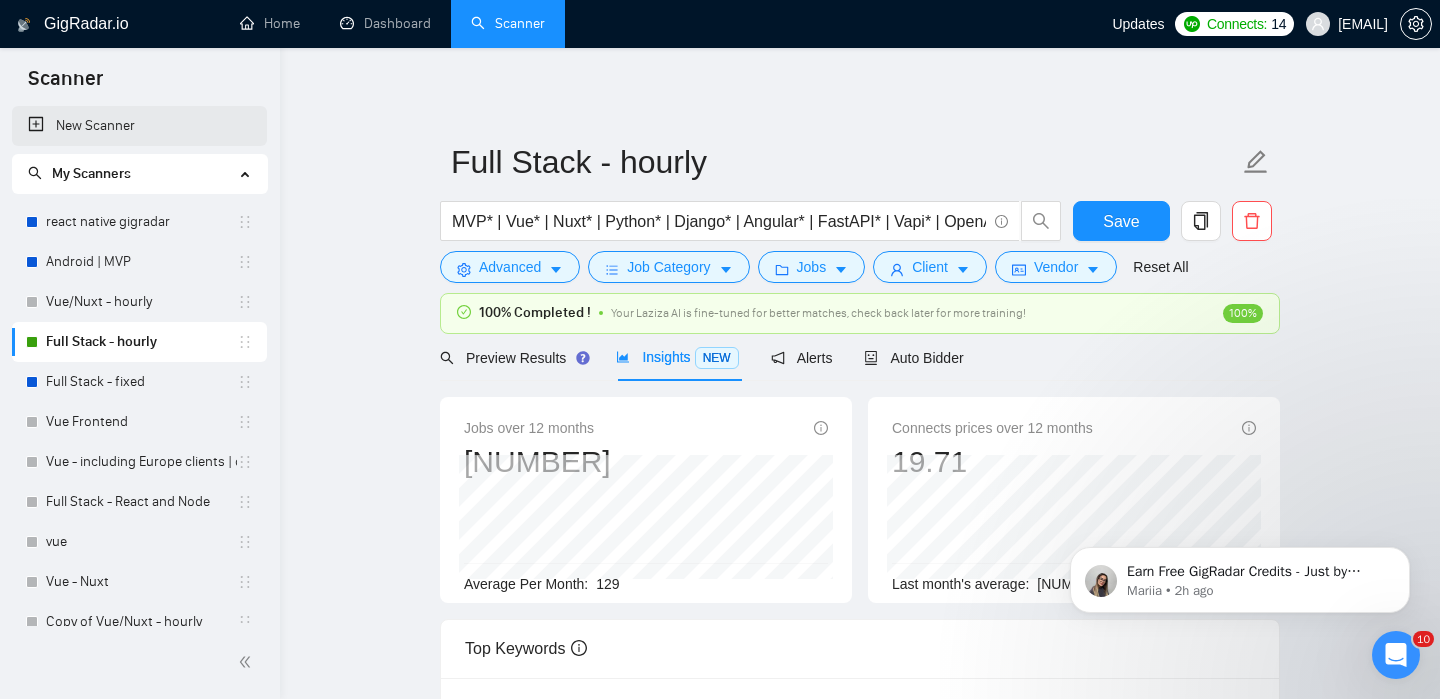 click on "New Scanner" at bounding box center [139, 126] 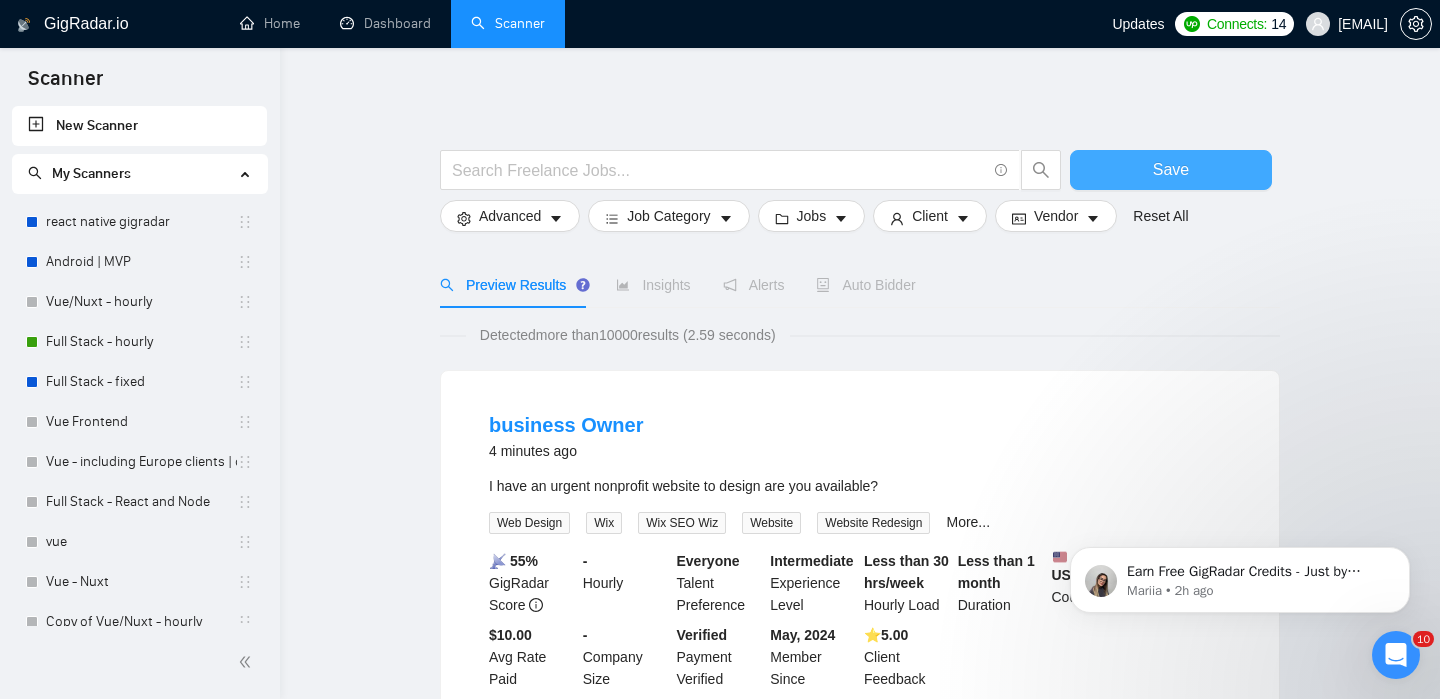 click on "Save" at bounding box center (1171, 170) 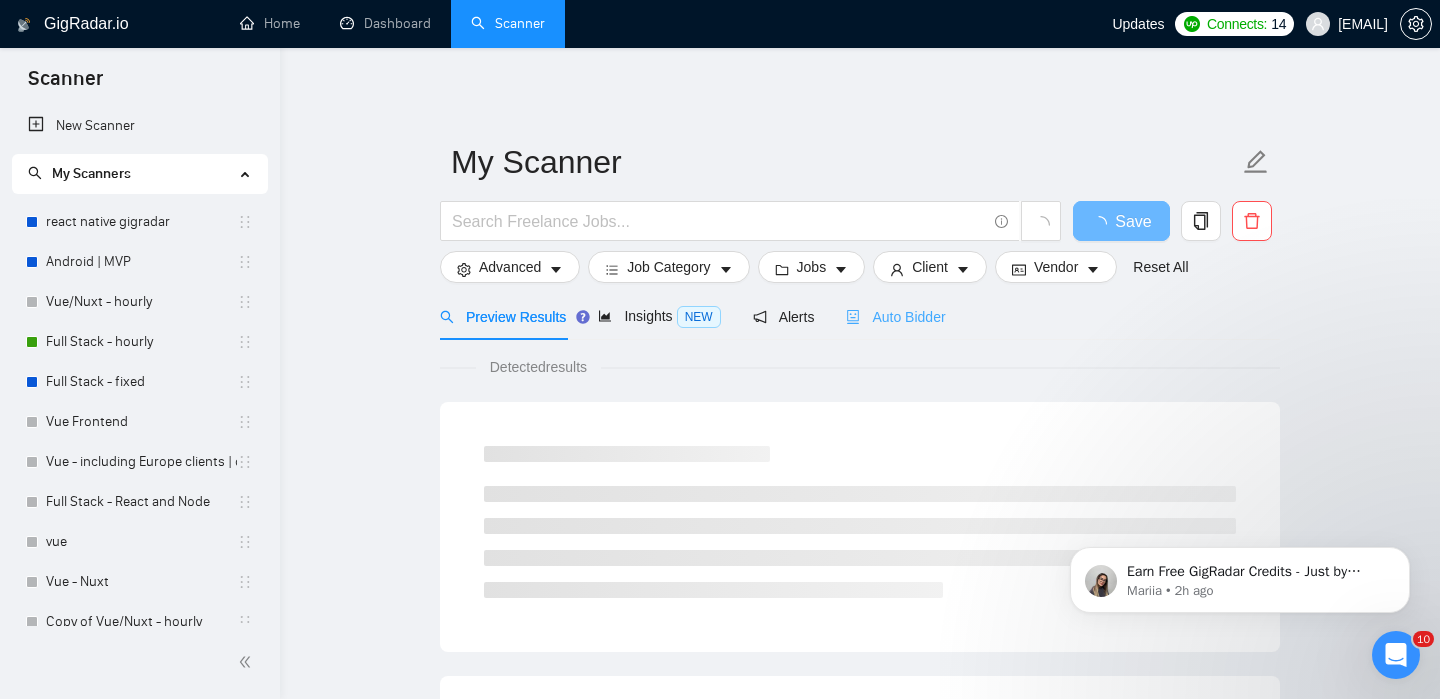 click on "Auto Bidder" at bounding box center (895, 316) 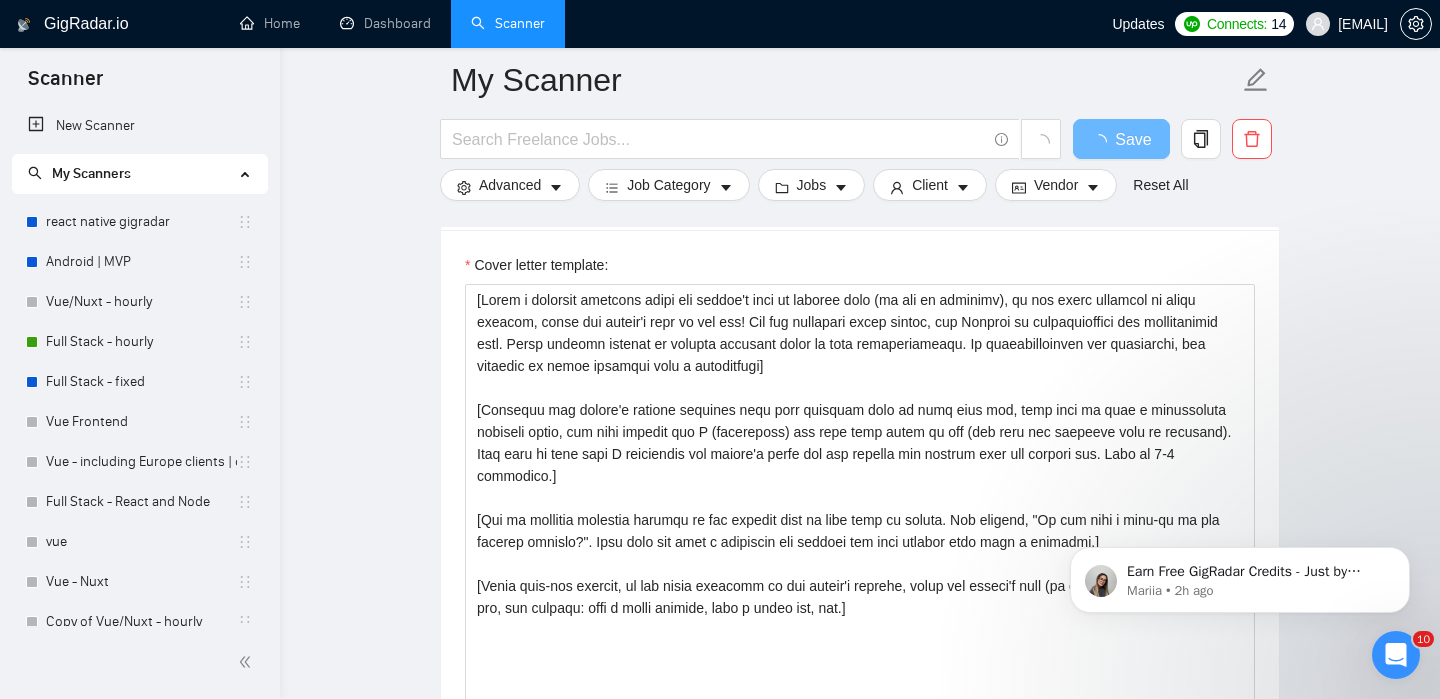 scroll, scrollTop: 2134, scrollLeft: 0, axis: vertical 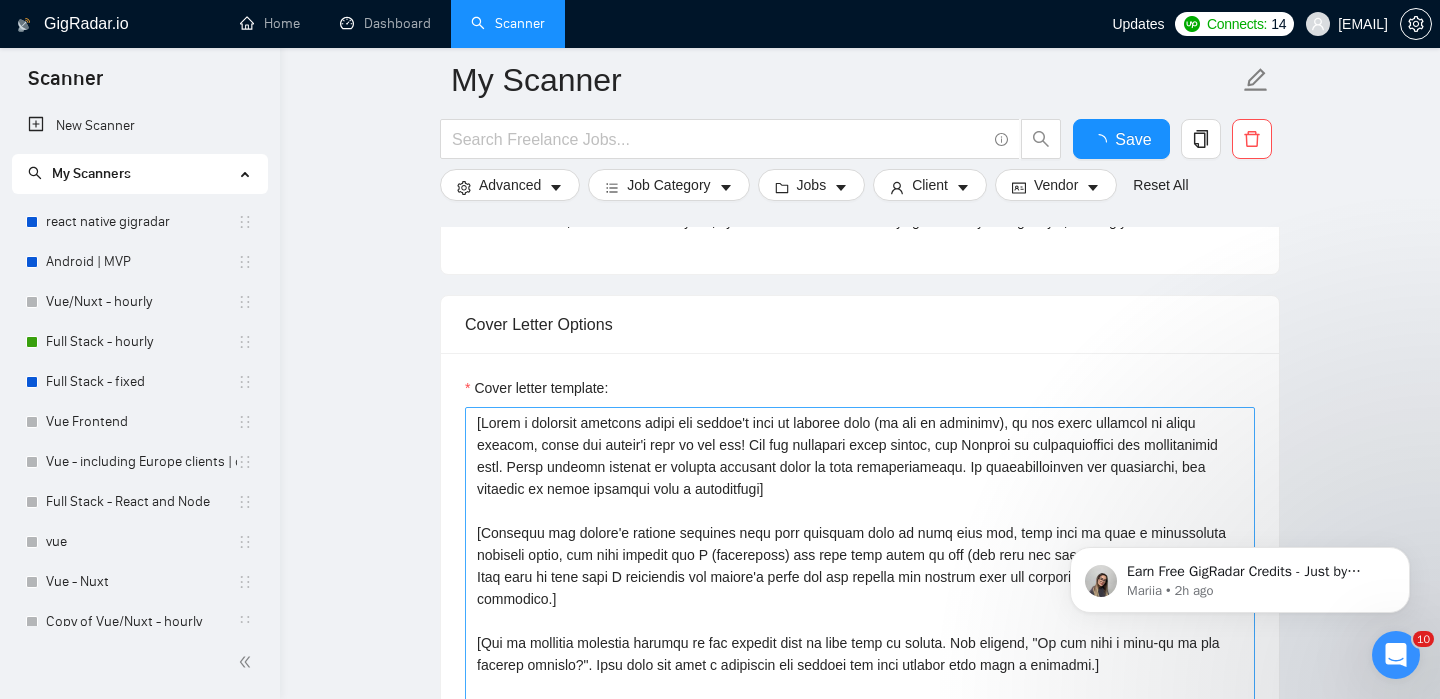 type 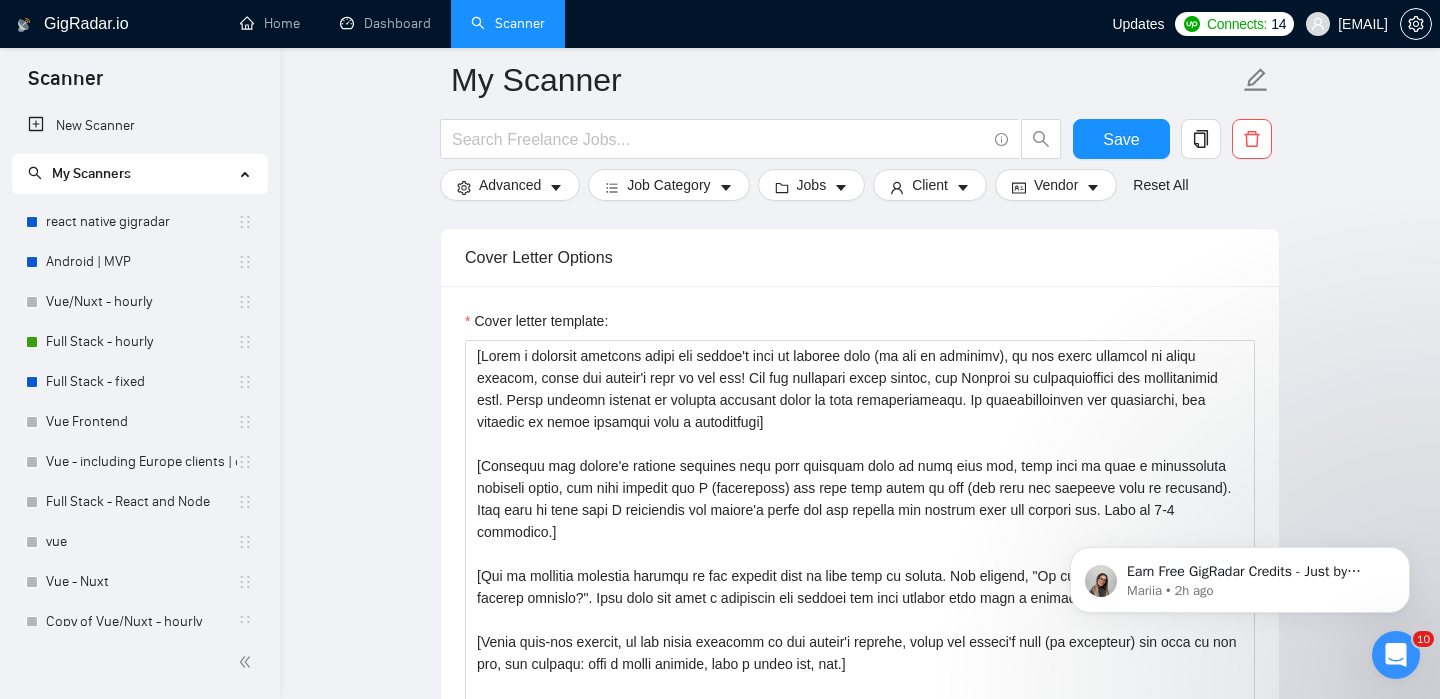 scroll, scrollTop: 2193, scrollLeft: 0, axis: vertical 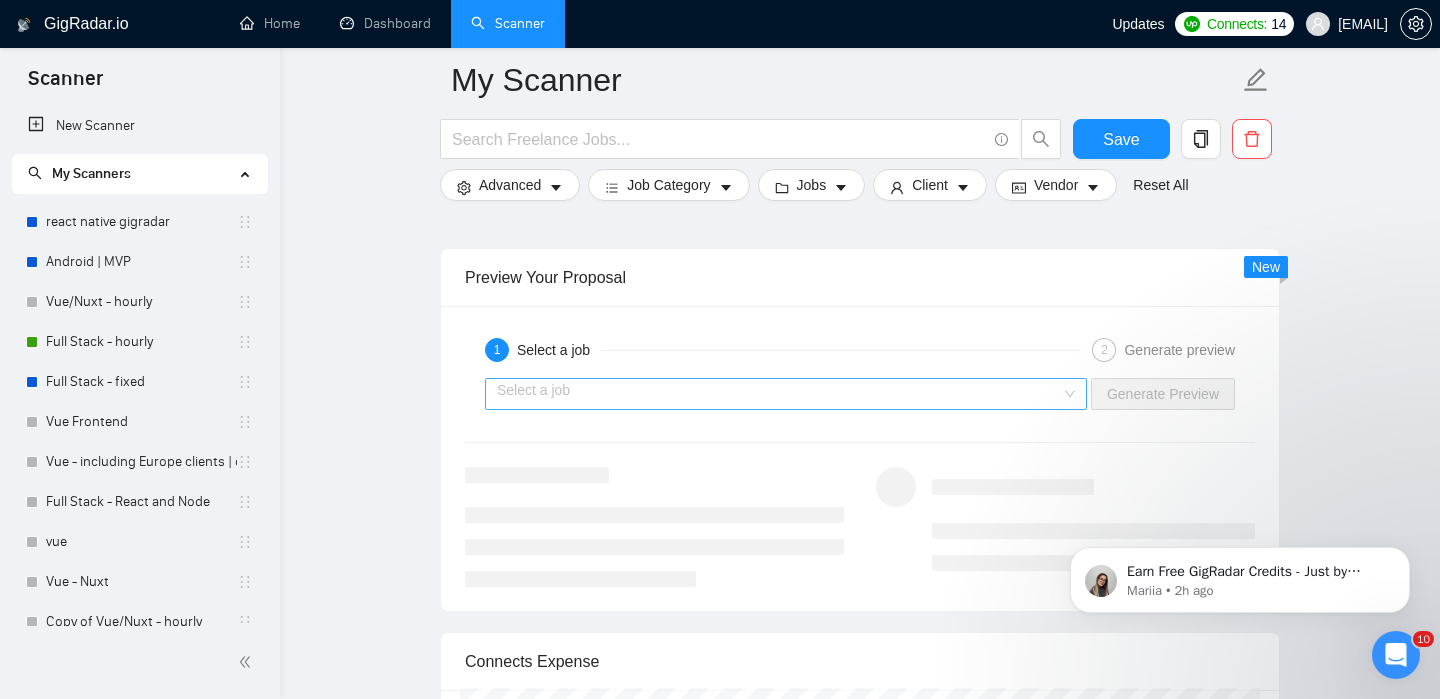 click at bounding box center (779, 394) 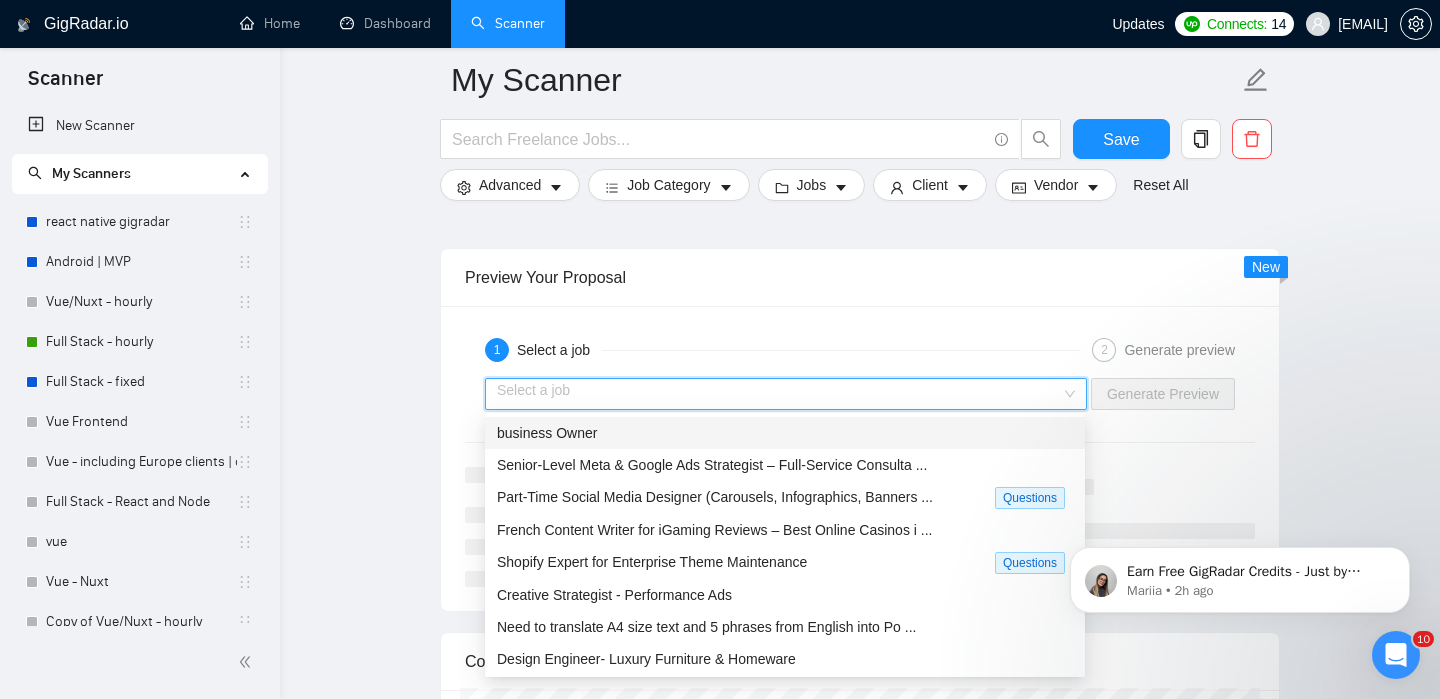 click at bounding box center (779, 394) 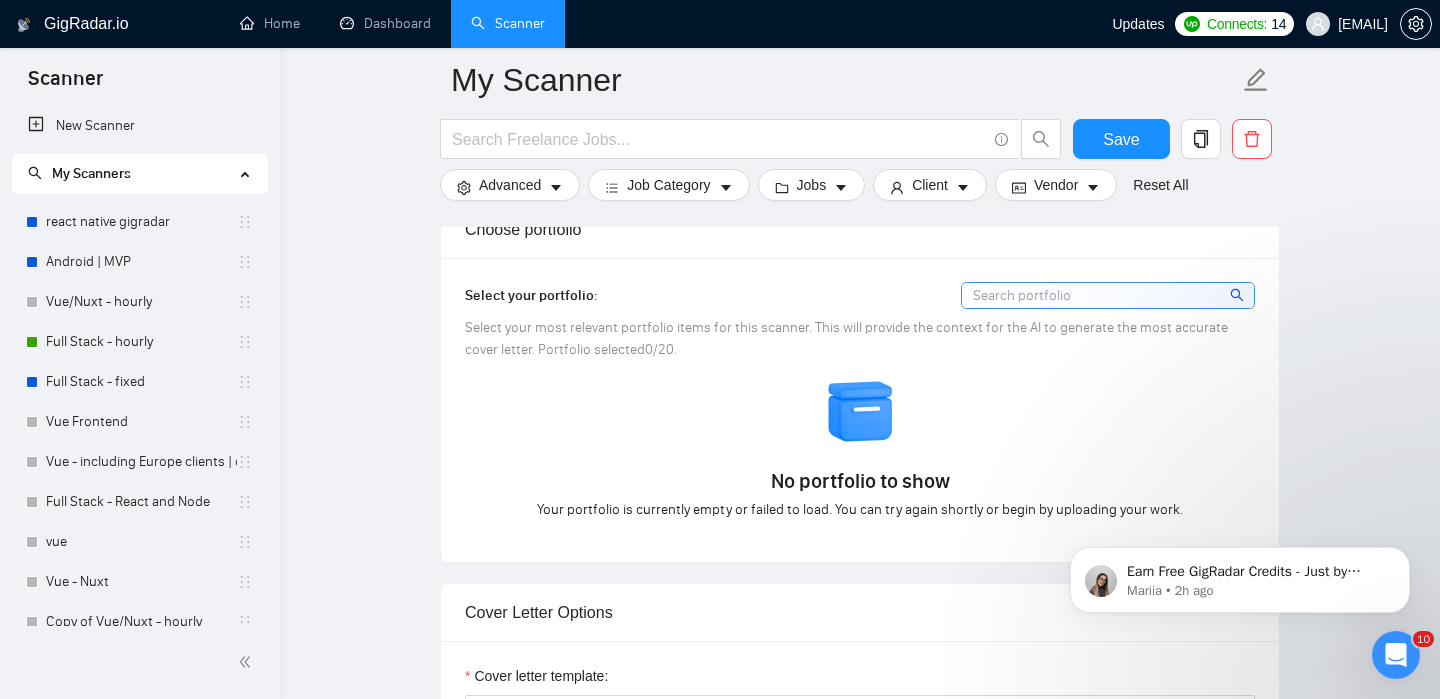scroll, scrollTop: 1838, scrollLeft: 0, axis: vertical 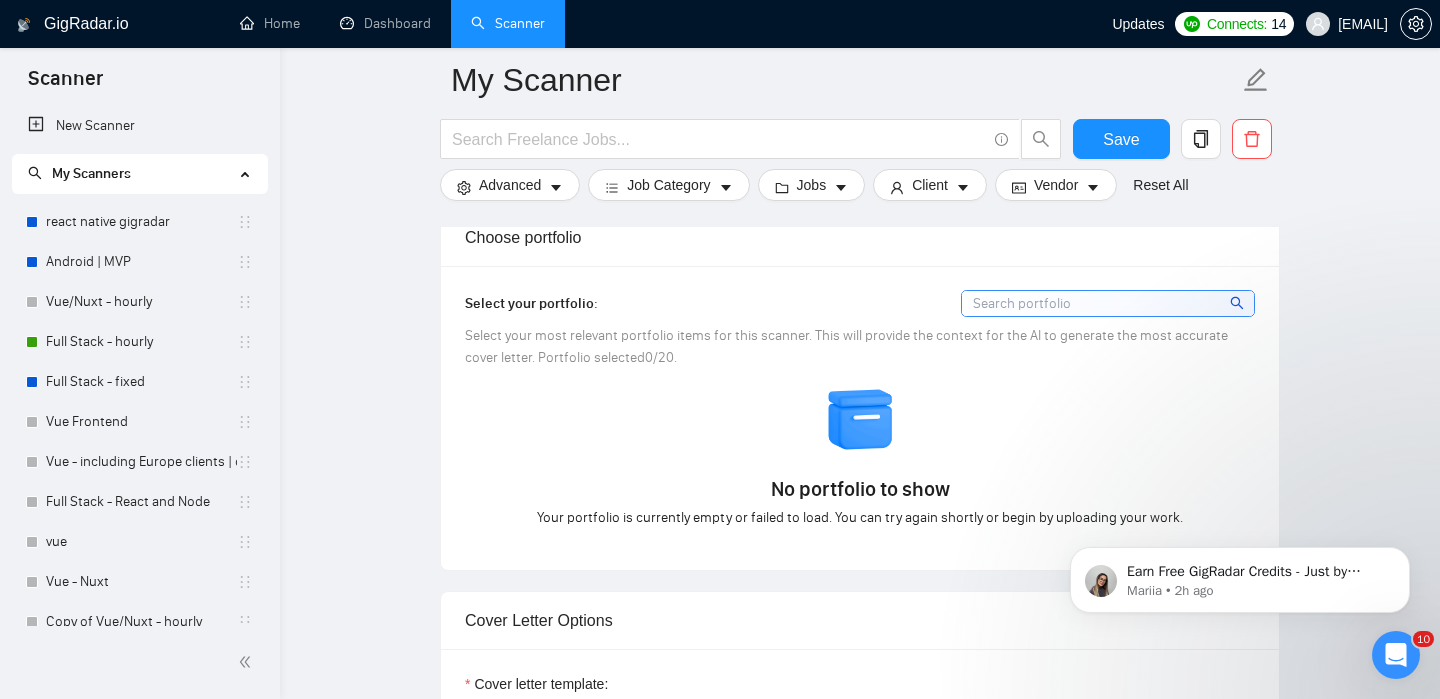 click on "Select your portfolio: Select your most relevant portfolio items for this scanner. This will provide the context for the AI to generate the most accurate cover letter. Portfolio selected  0 /20. No portfolio to show Your portfolio is currently empty or failed to load. You can try again shortly or begin by uploading your work." at bounding box center (860, 418) 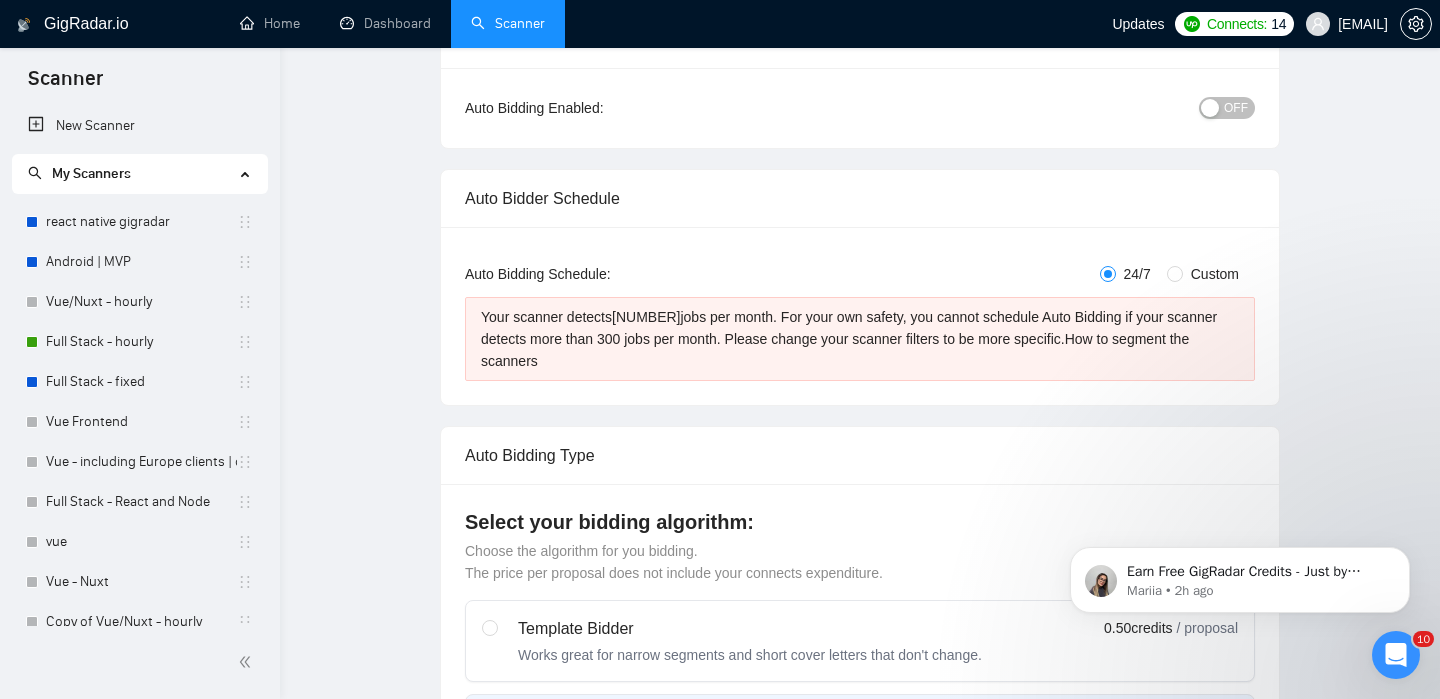 scroll, scrollTop: 0, scrollLeft: 0, axis: both 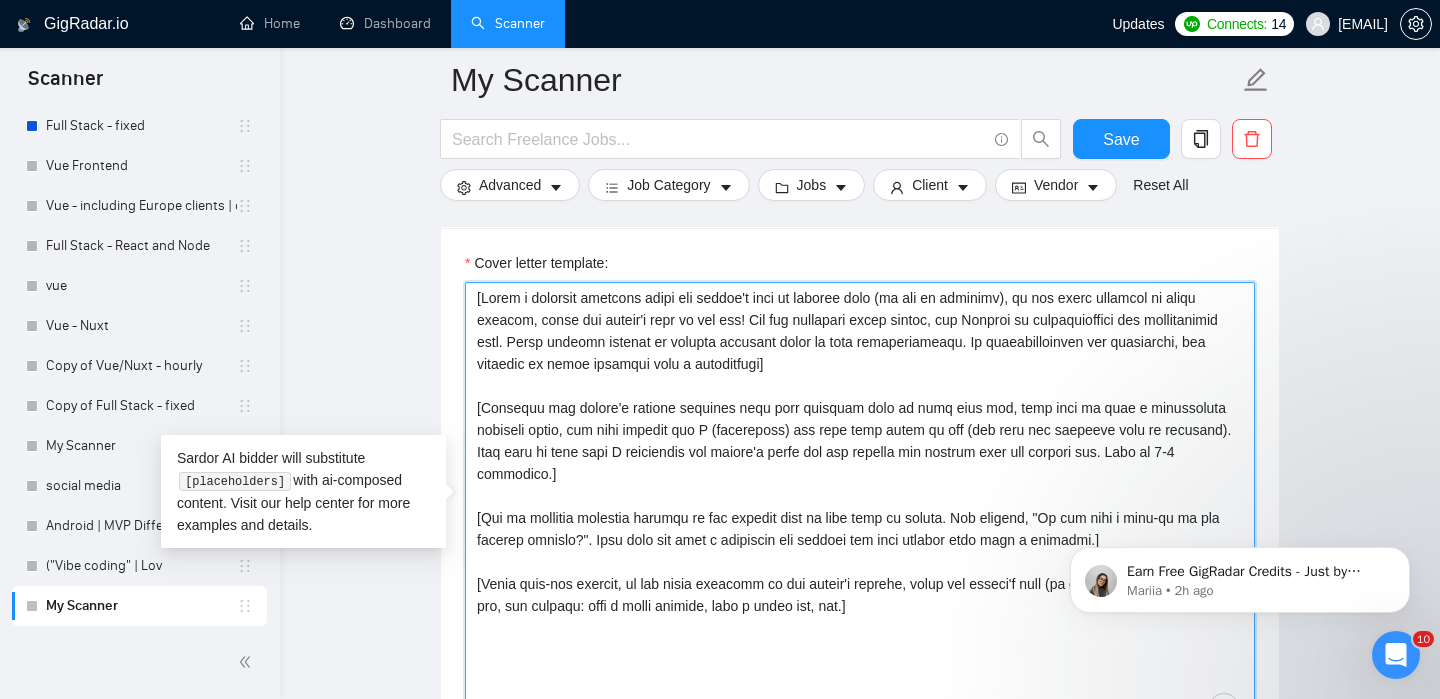 drag, startPoint x: 473, startPoint y: 302, endPoint x: 925, endPoint y: 576, distance: 528.5641 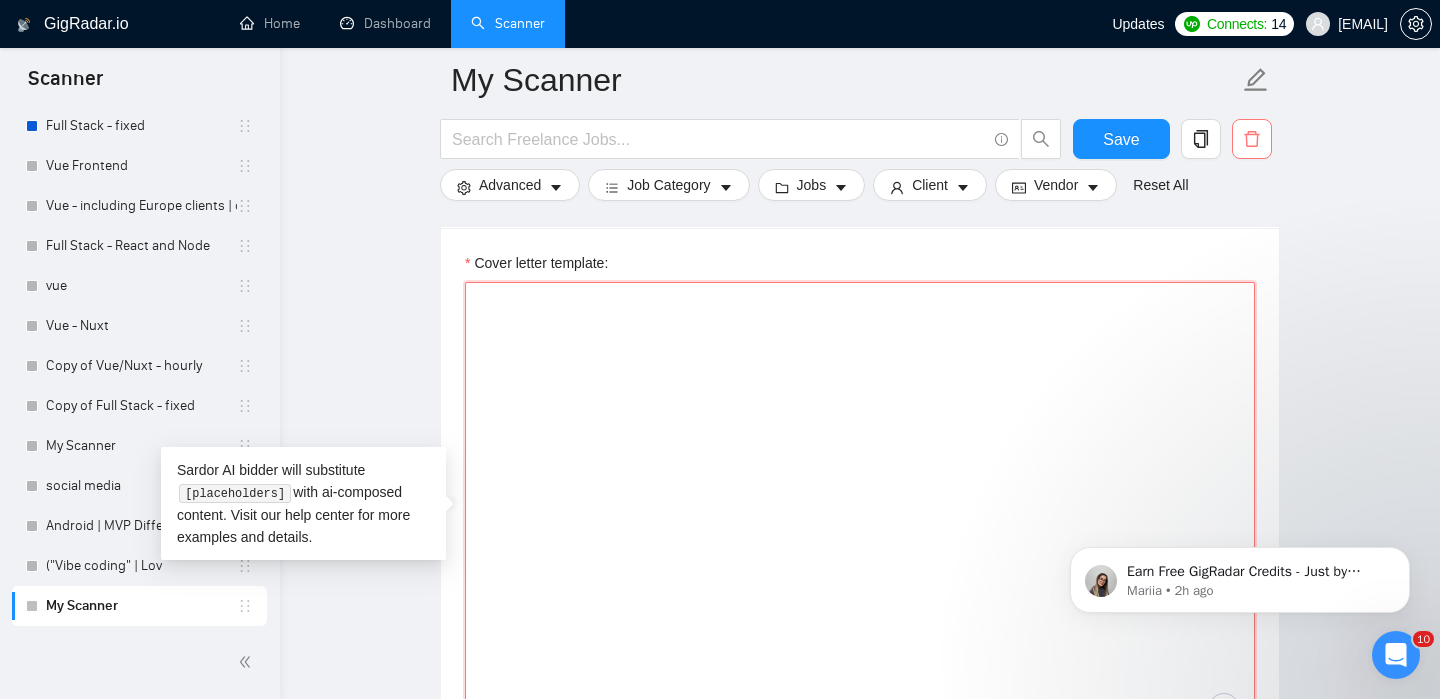 type 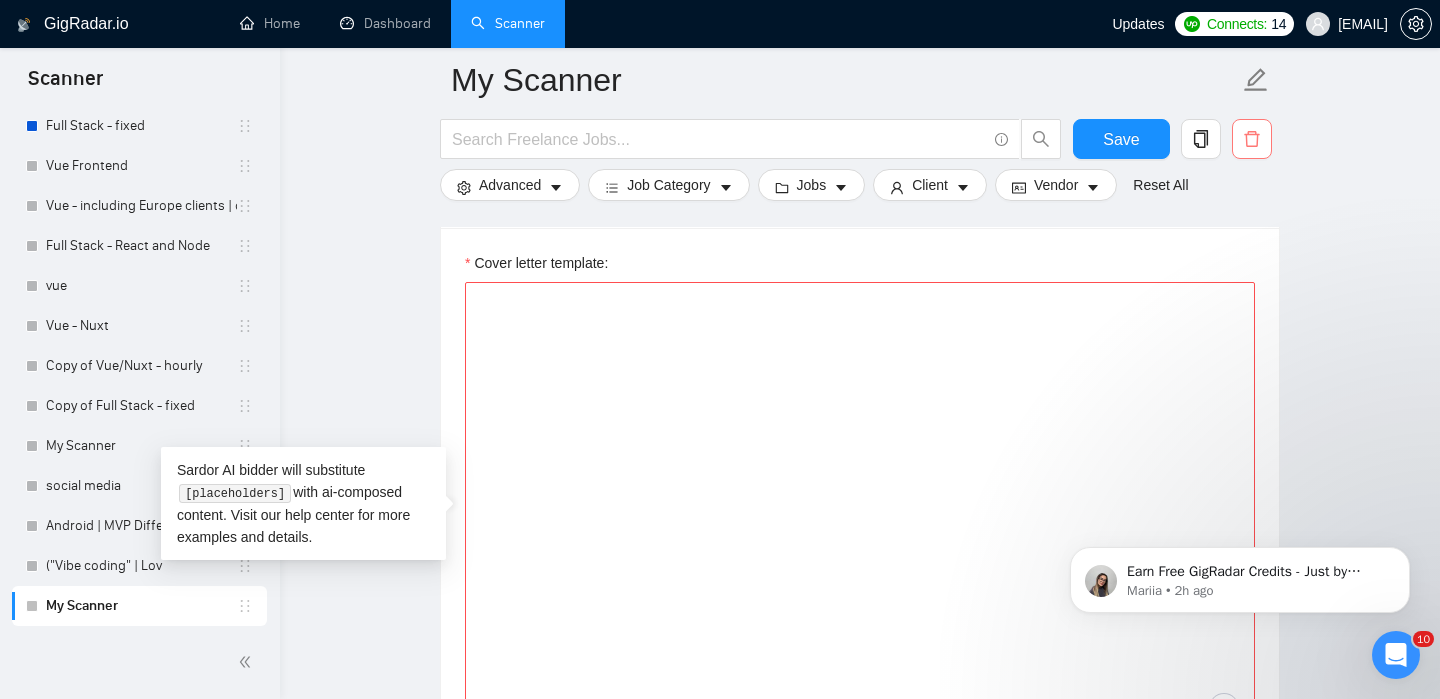 click at bounding box center [1252, 139] 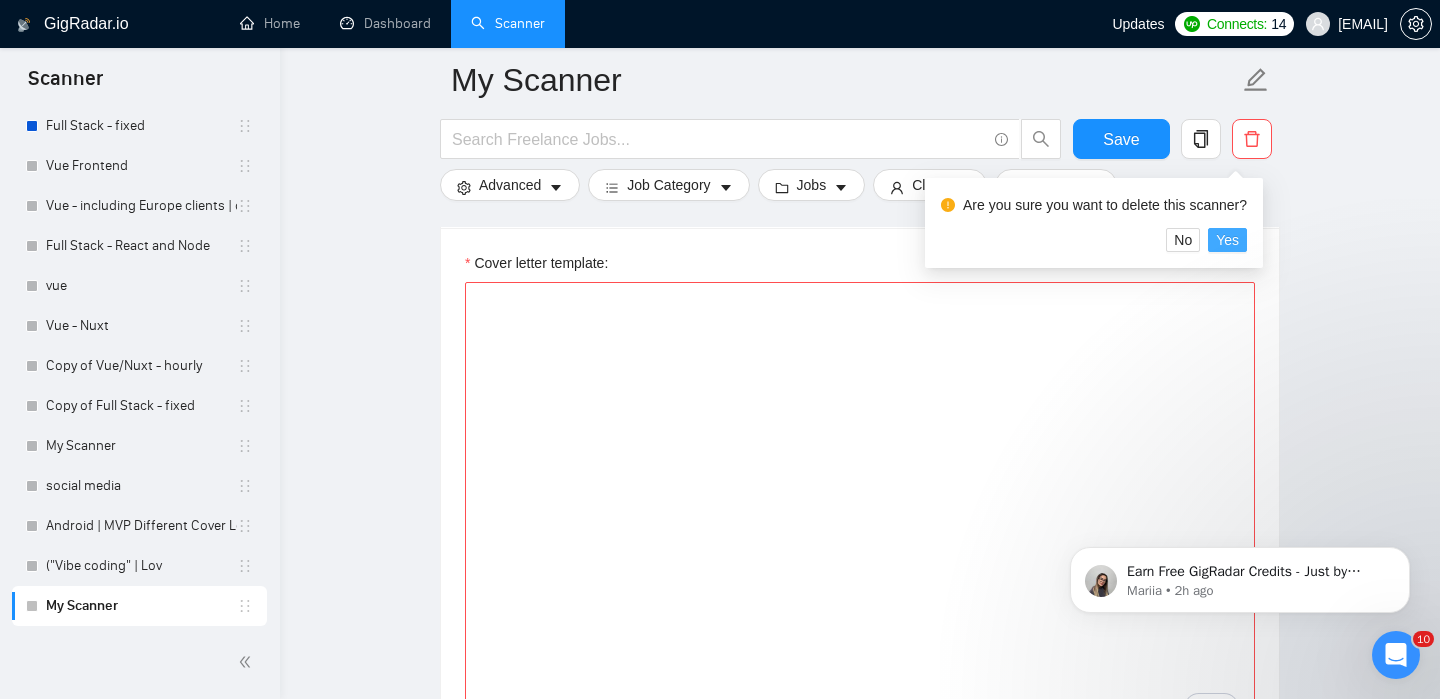 click on "Yes" at bounding box center [1227, 240] 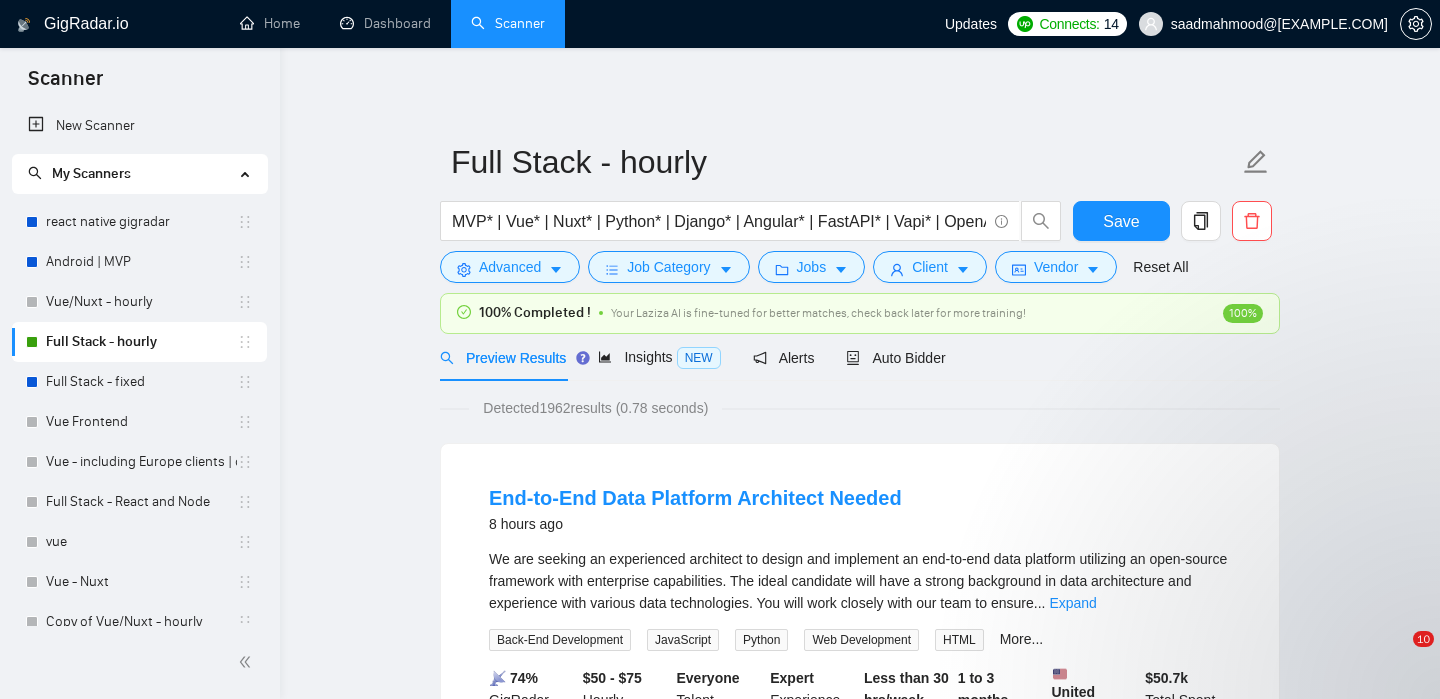 scroll, scrollTop: 0, scrollLeft: 0, axis: both 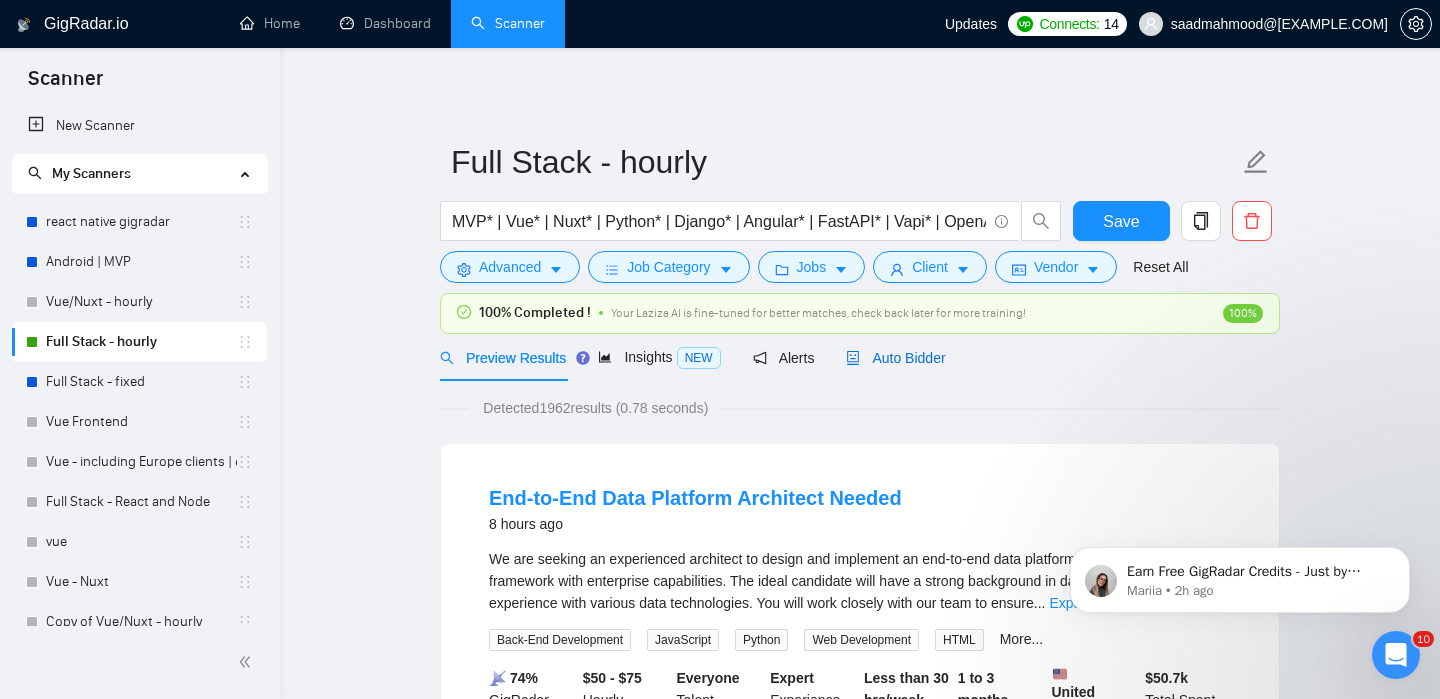 click on "Auto Bidder" at bounding box center (895, 358) 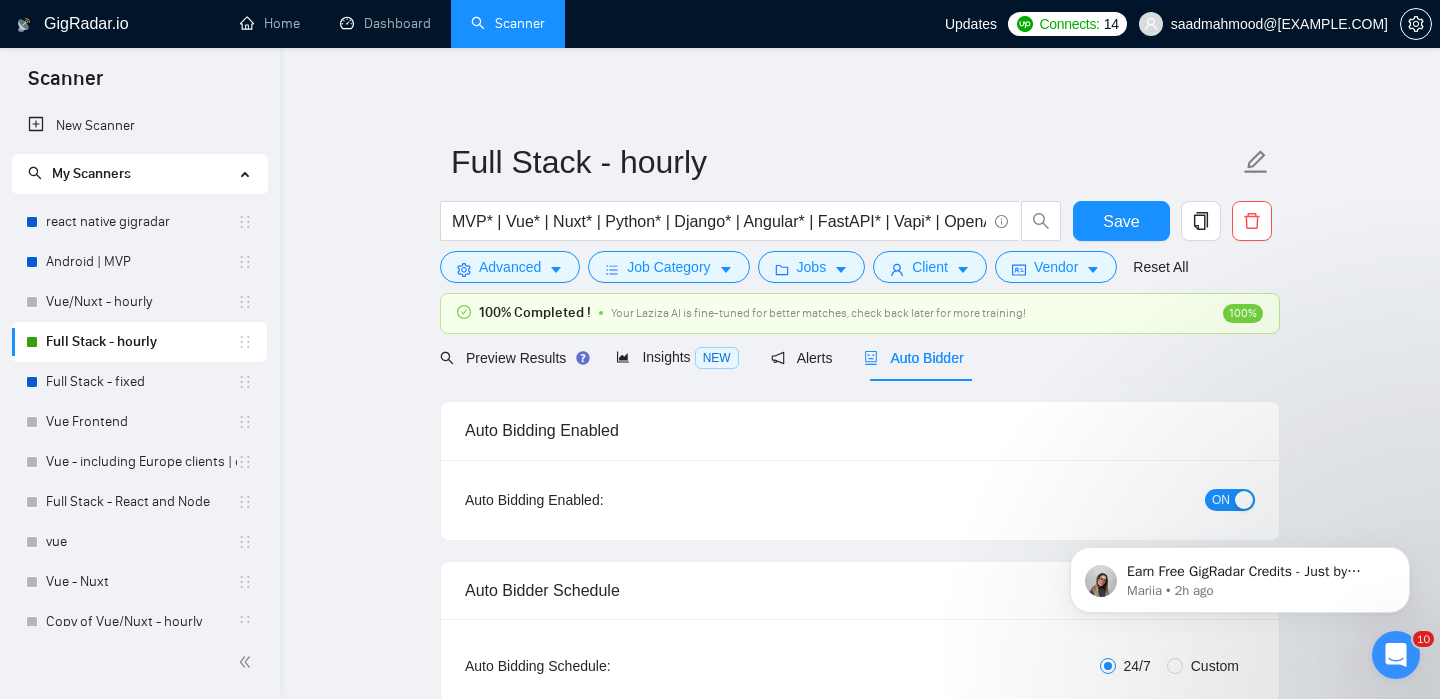 type 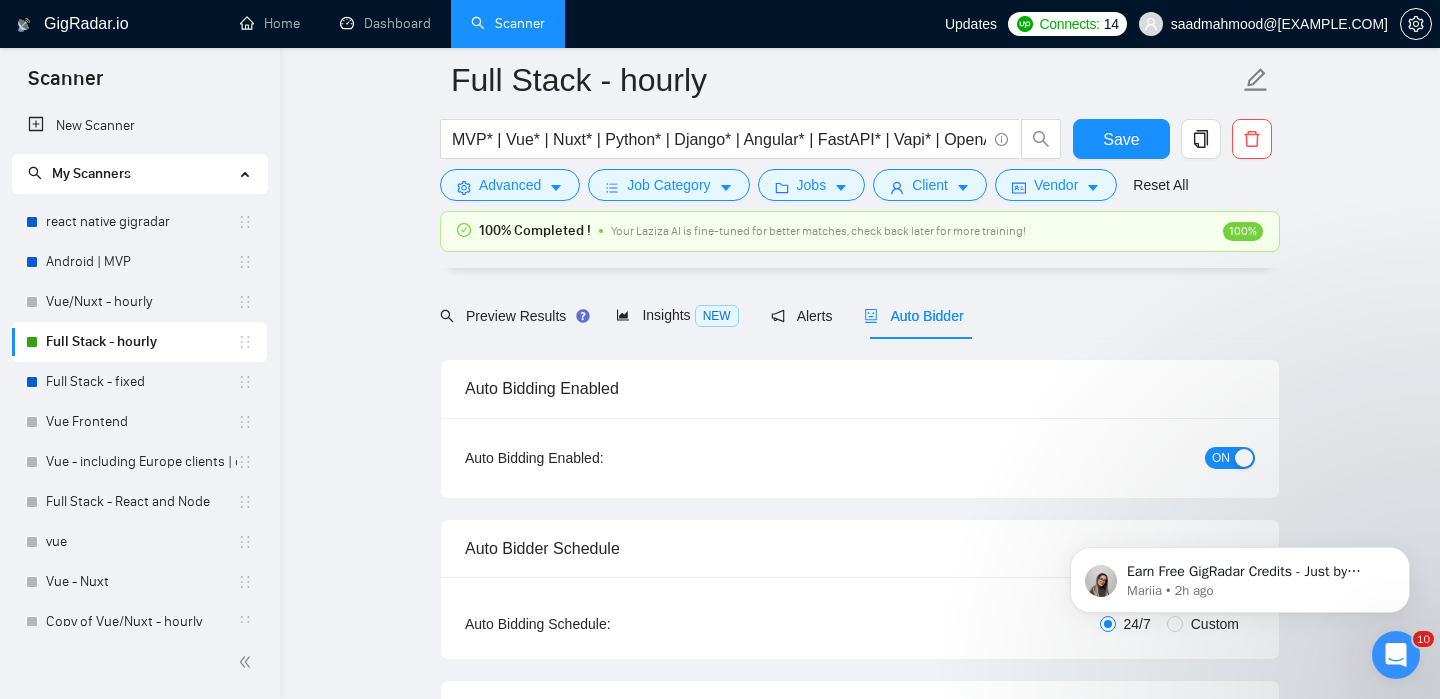 scroll, scrollTop: 2267, scrollLeft: 0, axis: vertical 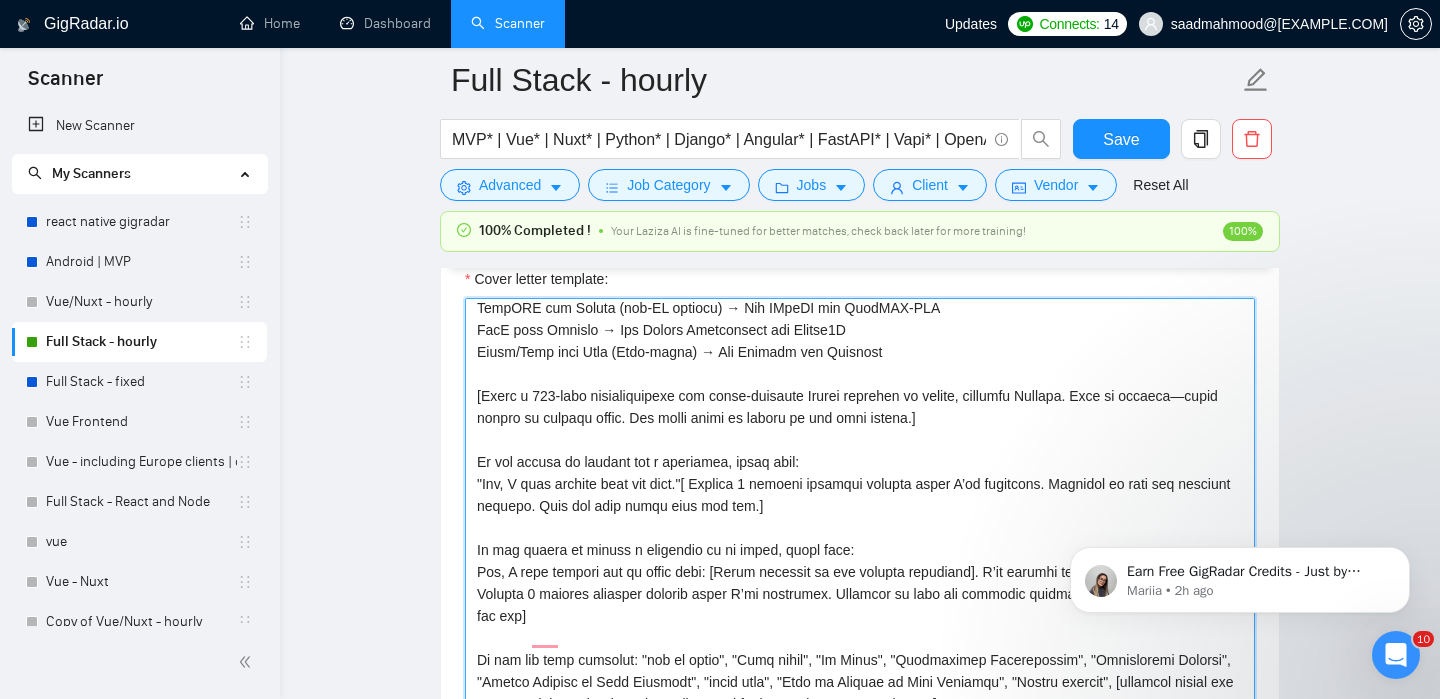 drag, startPoint x: 475, startPoint y: 479, endPoint x: 561, endPoint y: 650, distance: 191.40794 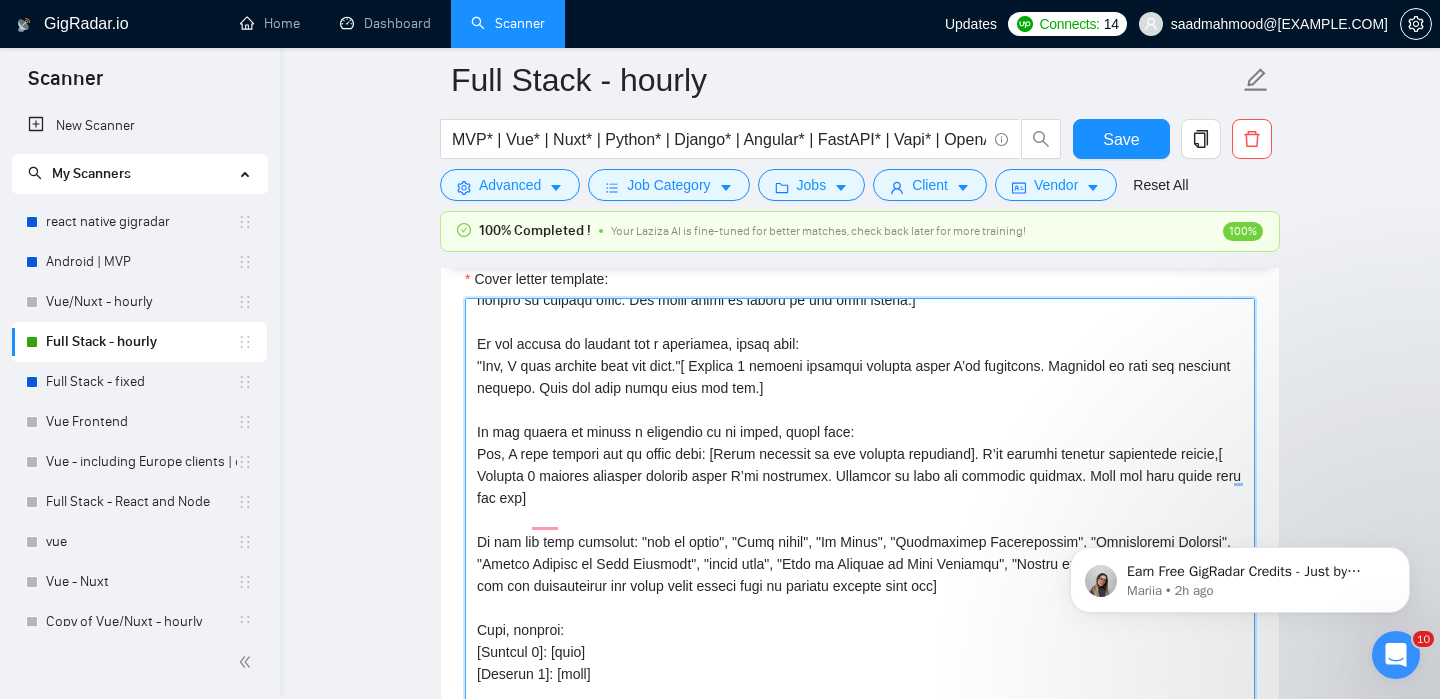 scroll, scrollTop: 718, scrollLeft: 0, axis: vertical 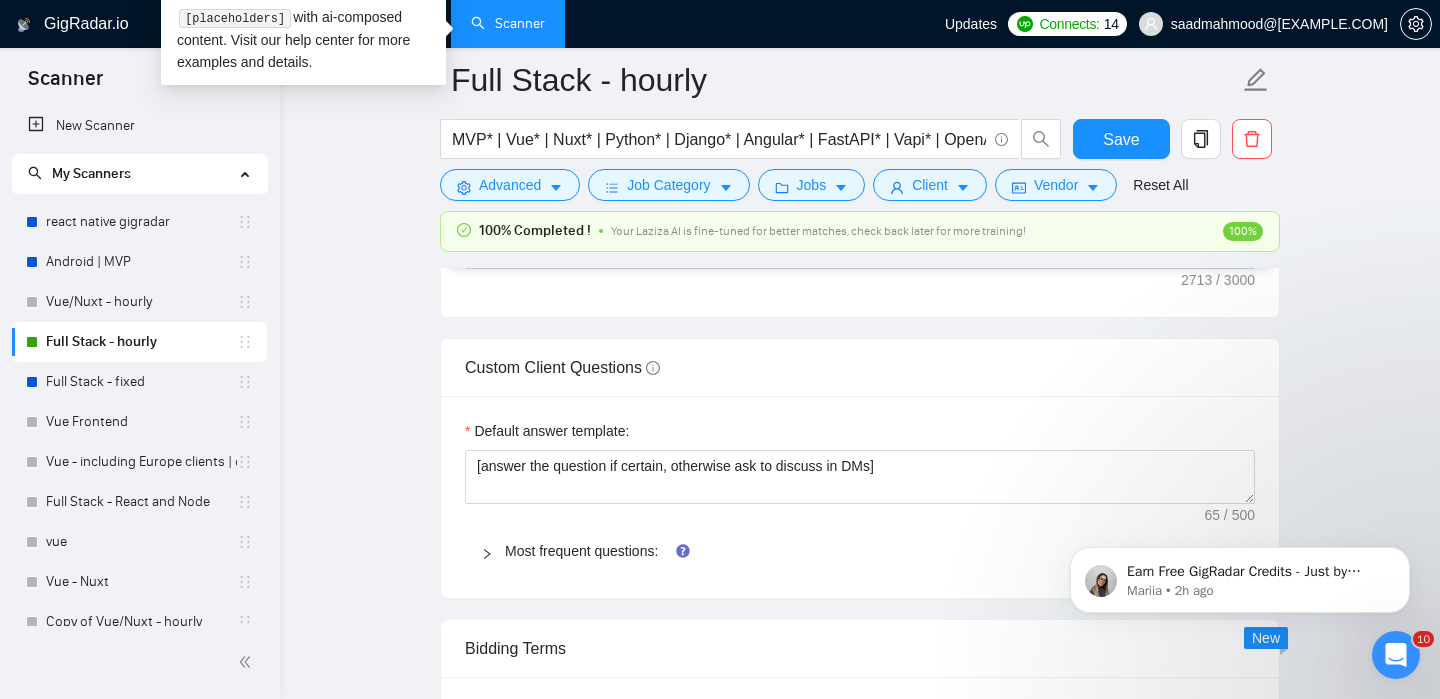 click on "Full Stack - hourly MVP* | Vue* | Nuxt* | Python* | Django* | Angular* | FastAPI* | Vapi* | OpenAI* | LLM* | AI* | Chatbot* | "Chat bot" ("front-end" | frontend* | "front end" | "full-stack" | full-stack* | "full-stack" | Backend* | "Back-end" | "Back - end" | "Back end" | "AI Engineer") Save Advanced   Job Category   Jobs   Client   Vendor   Reset All 100% Completed ! Your Laziza AI is fine-tuned for better matches, check back later for more training! 100% Preview Results Insights NEW Alerts Auto Bidder Auto Bidding Enabled Auto Bidding Enabled: ON Auto Bidder Schedule Auto Bidding Type: Automated (recommended) Semi-automated Auto Bidding Schedule: 24/7 Custom Custom Auto Bidder Schedule Repeat every week on Monday Tuesday Wednesday Thursday Friday Saturday Sunday Active Hours ( Asia/Karachi ): From: To: ( 24  hours) Asia/Karachi Auto Bidding Type Select your bidding algorithm: Choose the algorithm for you bidding. The price per proposal does not include your connects expenditure. Template Bidder 0.50 1.00" at bounding box center [860, 389] 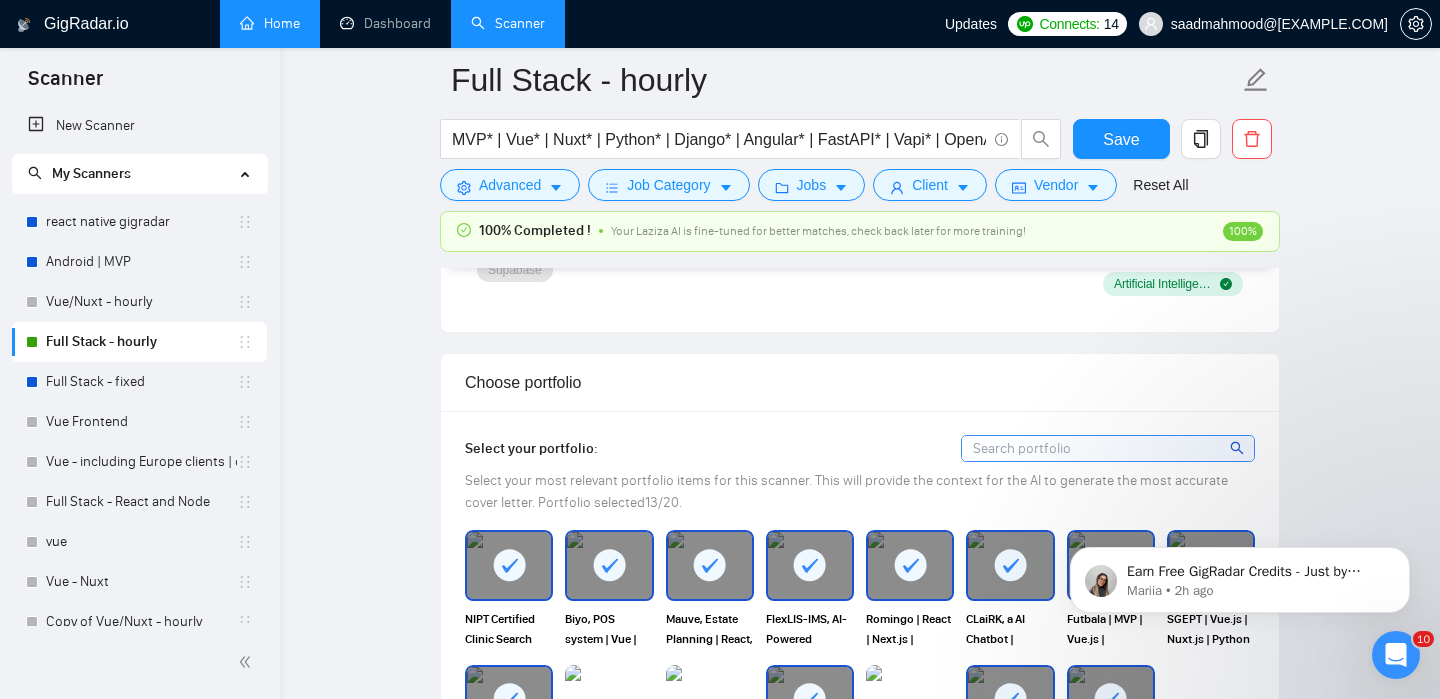 scroll, scrollTop: 1457, scrollLeft: 0, axis: vertical 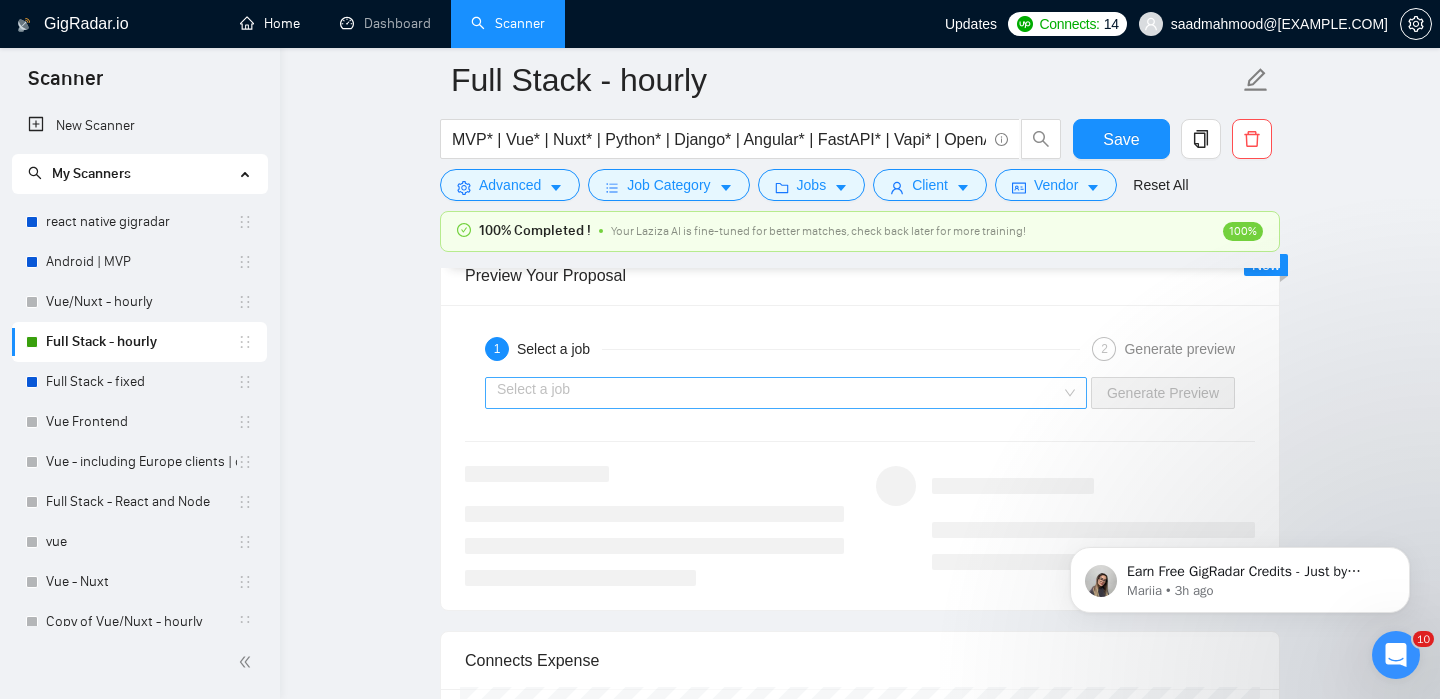 click at bounding box center (779, 393) 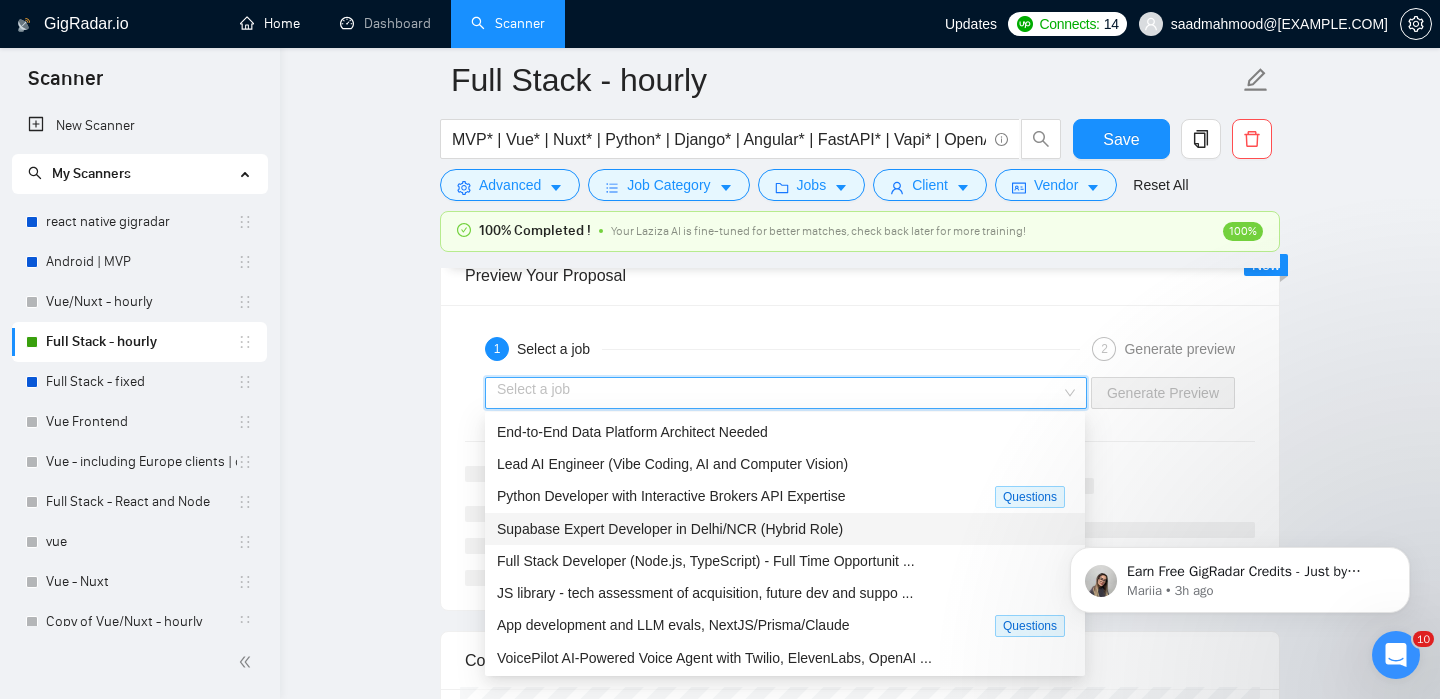 click on "1 Select a job 2 Generate preview Select a job Generate Preview" at bounding box center (860, 457) 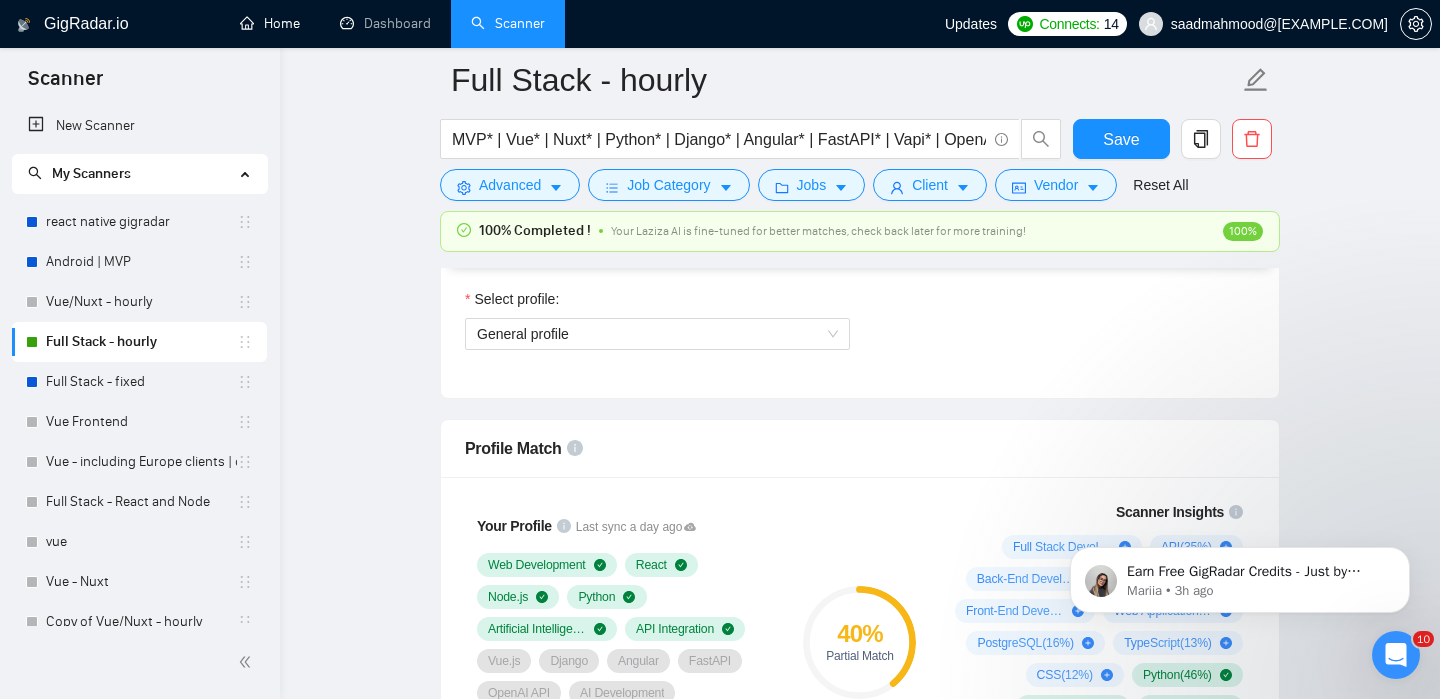 scroll, scrollTop: 0, scrollLeft: 0, axis: both 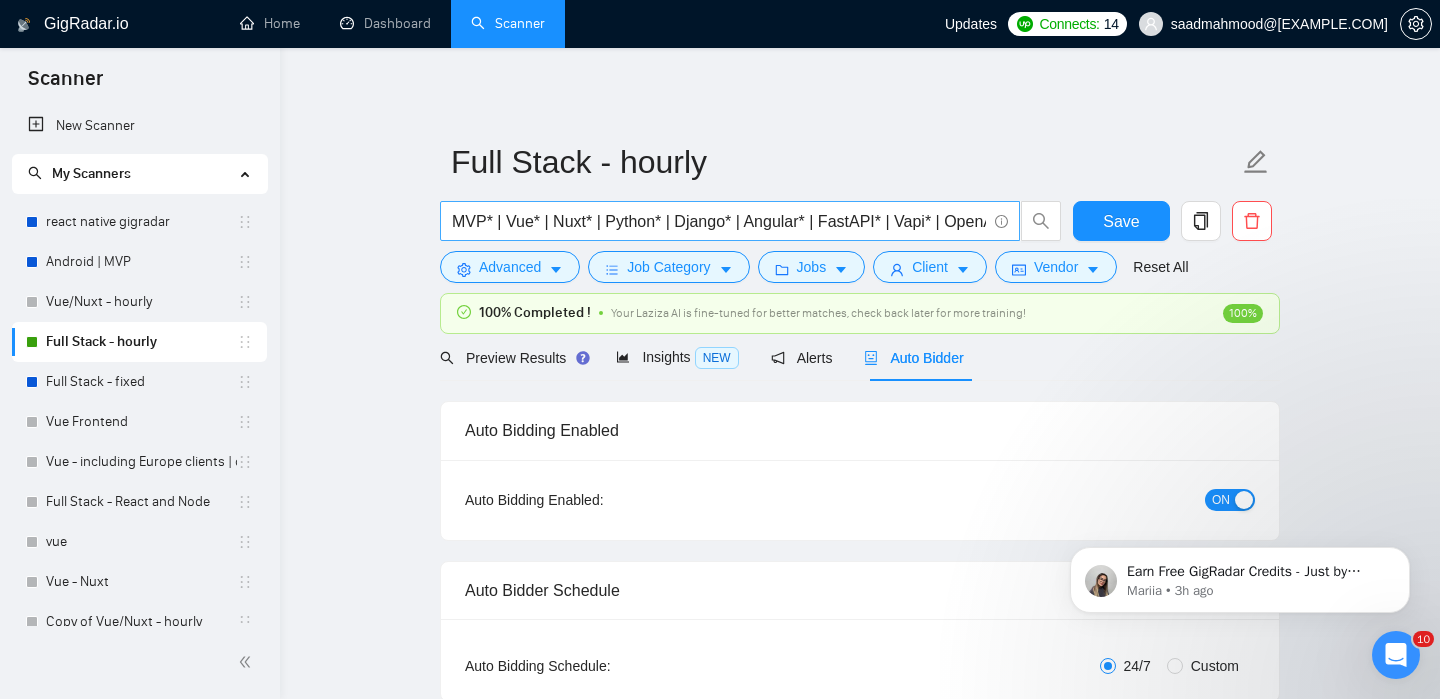 click on "MVP* | Vue* | Nuxt* | Python* | Django* | Angular* | FastAPI* | Vapi* | OpenAI* | LLM* | AI* | Chatbot* | "Chat bot" ("front-end" | frontend* | "front end" | "full-stack" | full-stack* | "full-stack" | Backend* | "Back-end" | "Back - end" | "Back end" | "AI Engineer")" at bounding box center [719, 221] 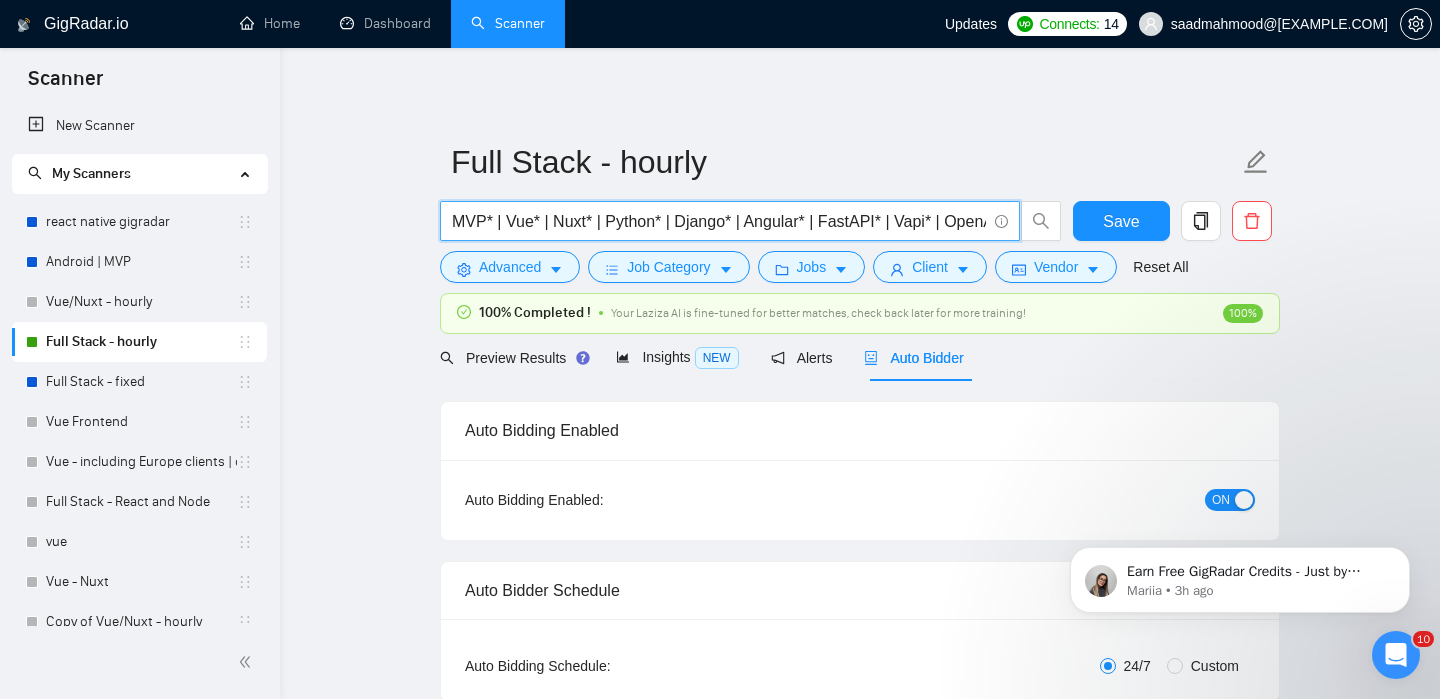 click on "MVP* | Vue* | Nuxt* | Python* | Django* | Angular* | FastAPI* | Vapi* | OpenAI* | LLM* | AI* | Chatbot* | "Chat bot" ("front-end" | frontend* | "front end" | "full-stack" | full-stack* | "full-stack" | Backend* | "Back-end" | "Back - end" | "Back end" | "AI Engineer")" at bounding box center [719, 221] 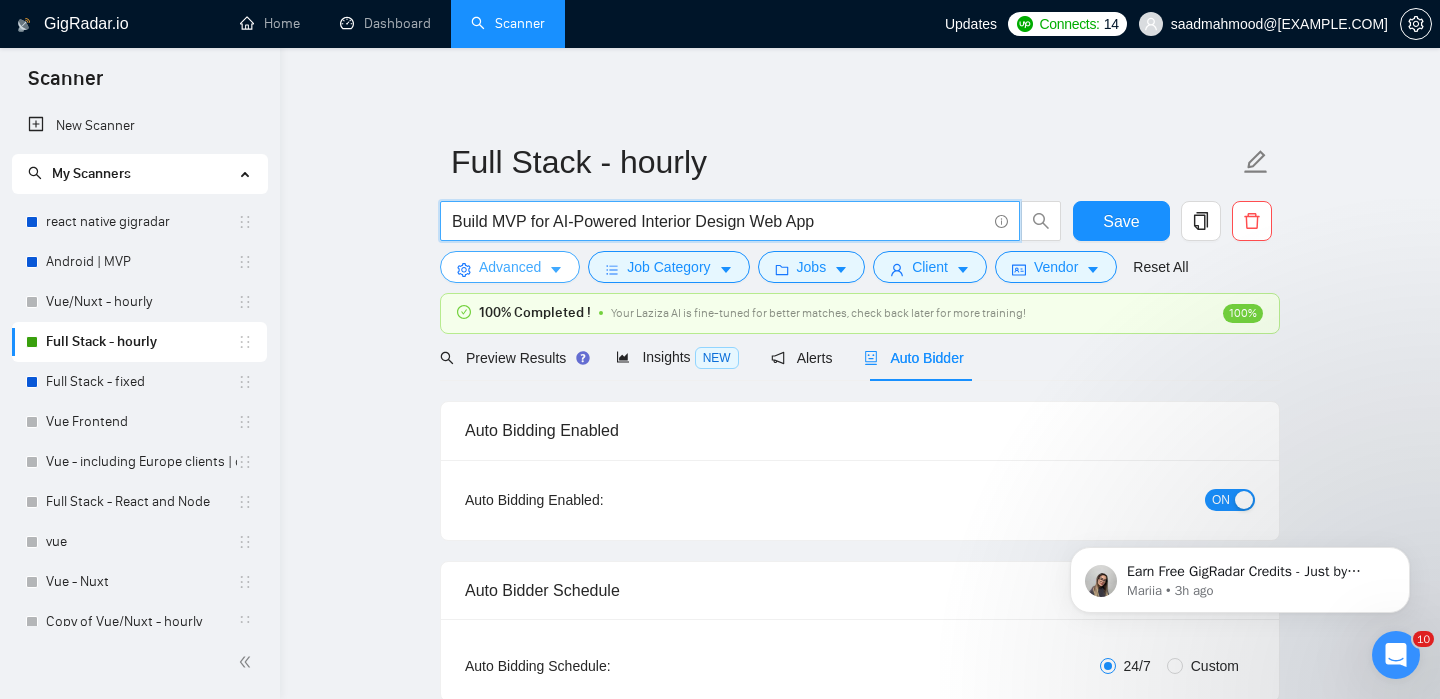 type on "Build MVP for AI-Powered Interior Design Web App" 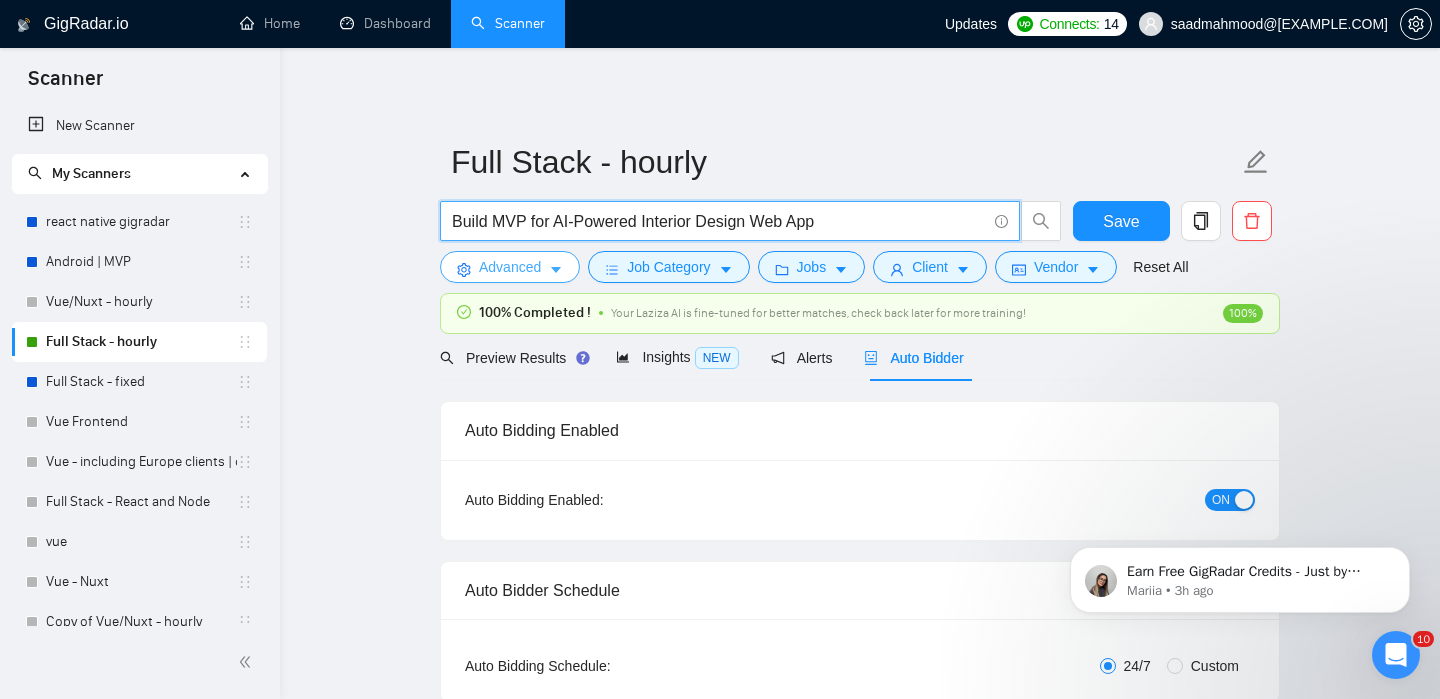 click 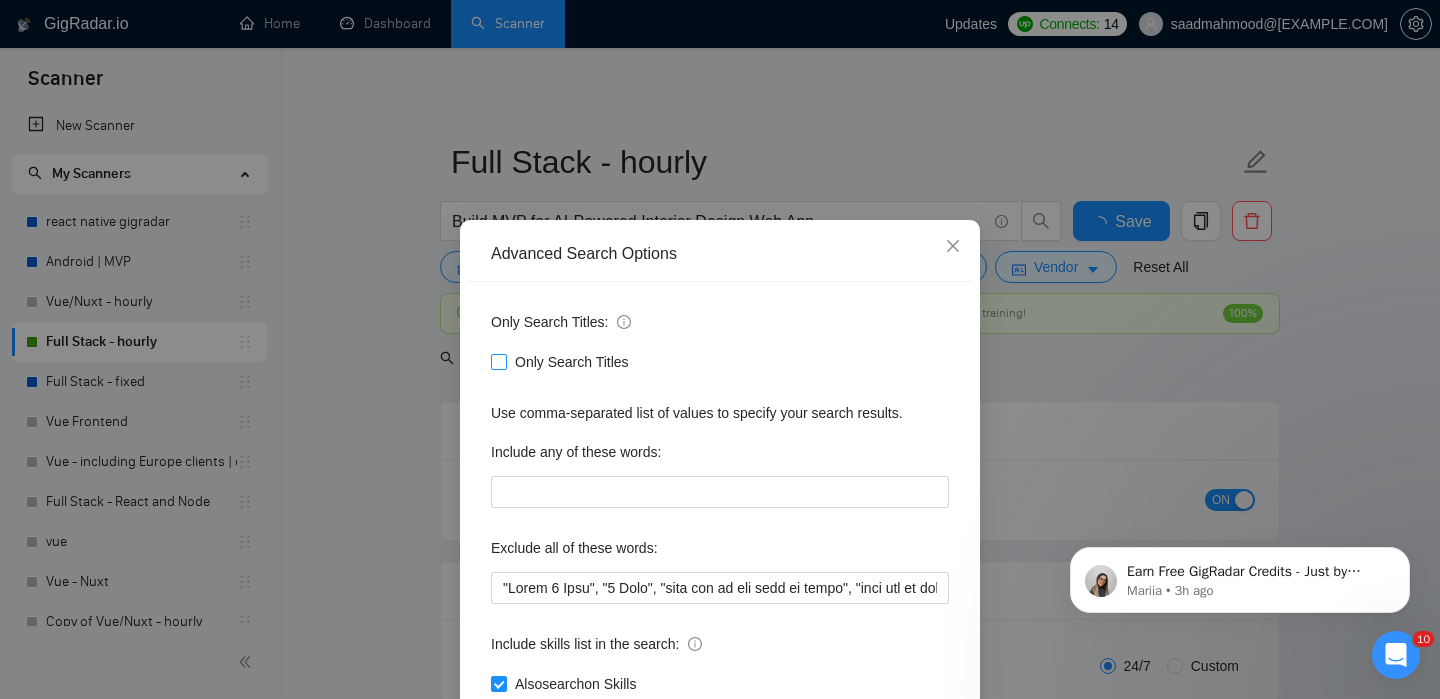 type 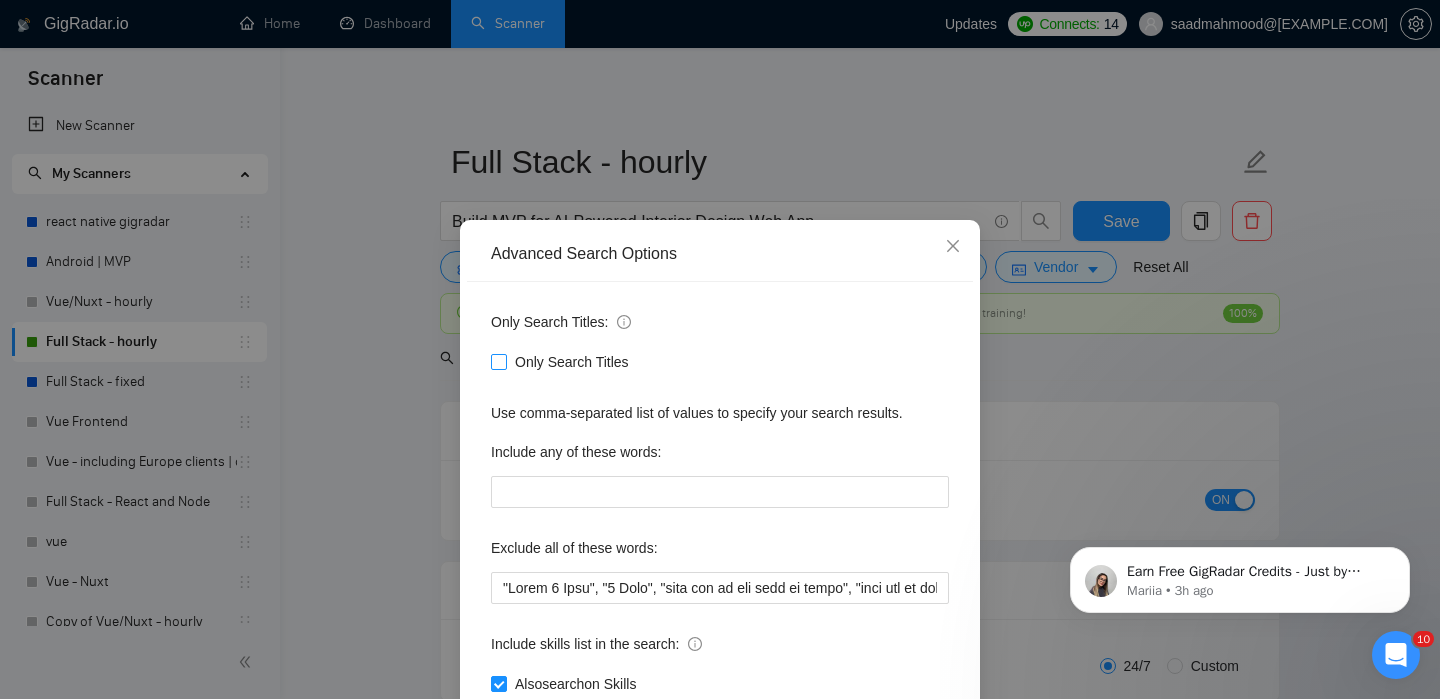 click on "Only Search Titles" at bounding box center (572, 362) 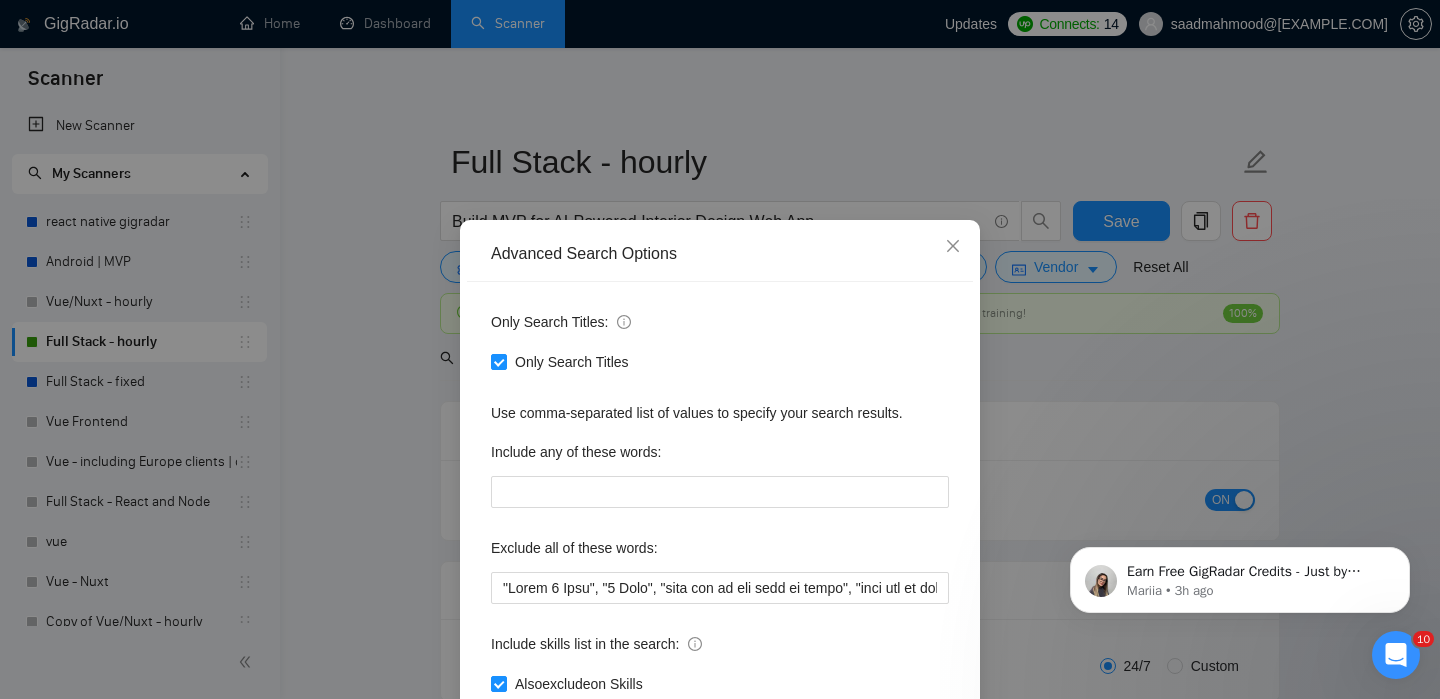click on "Advanced Search Options Only Search Titles:   Only Search Titles Use comma-separated list of values to specify your search results. Include any of these words: Exclude all of these words: Include skills list in the search:   Also  exclude  on Skills Reset OK" at bounding box center (720, 349) 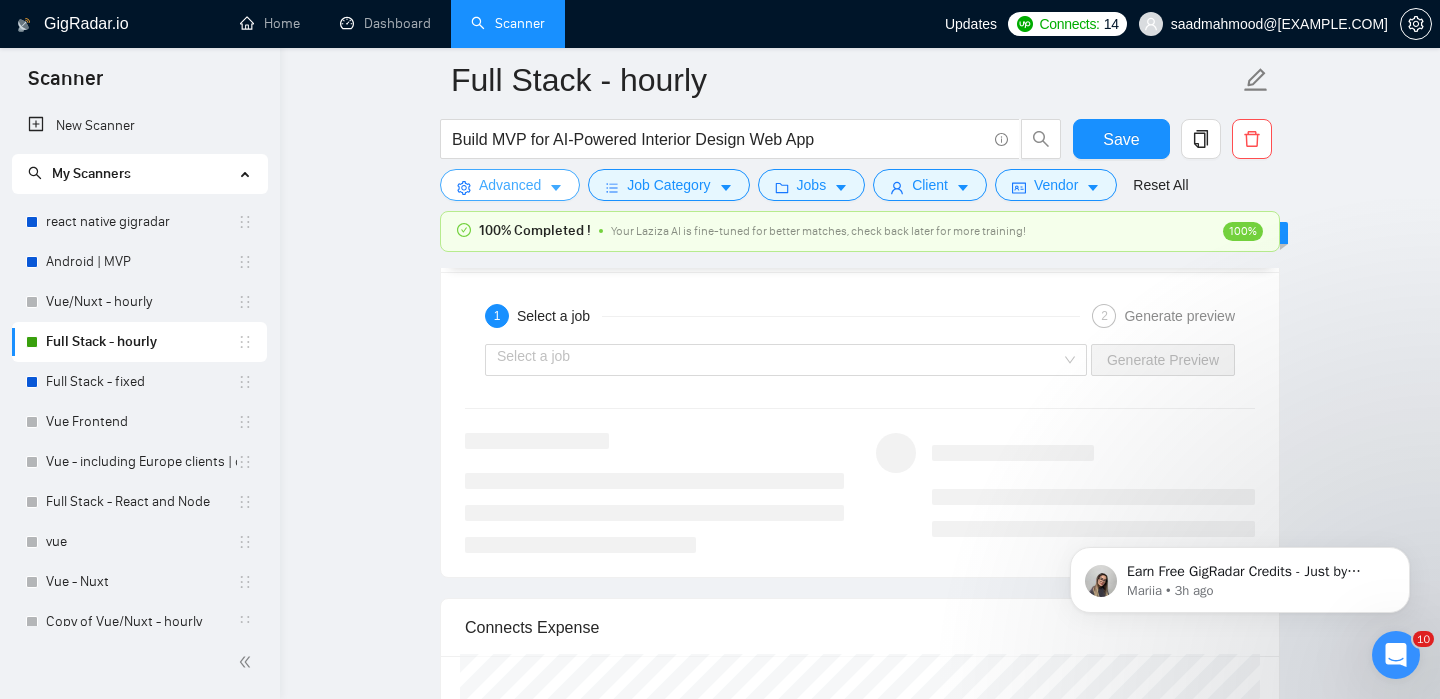 scroll, scrollTop: 3833, scrollLeft: 0, axis: vertical 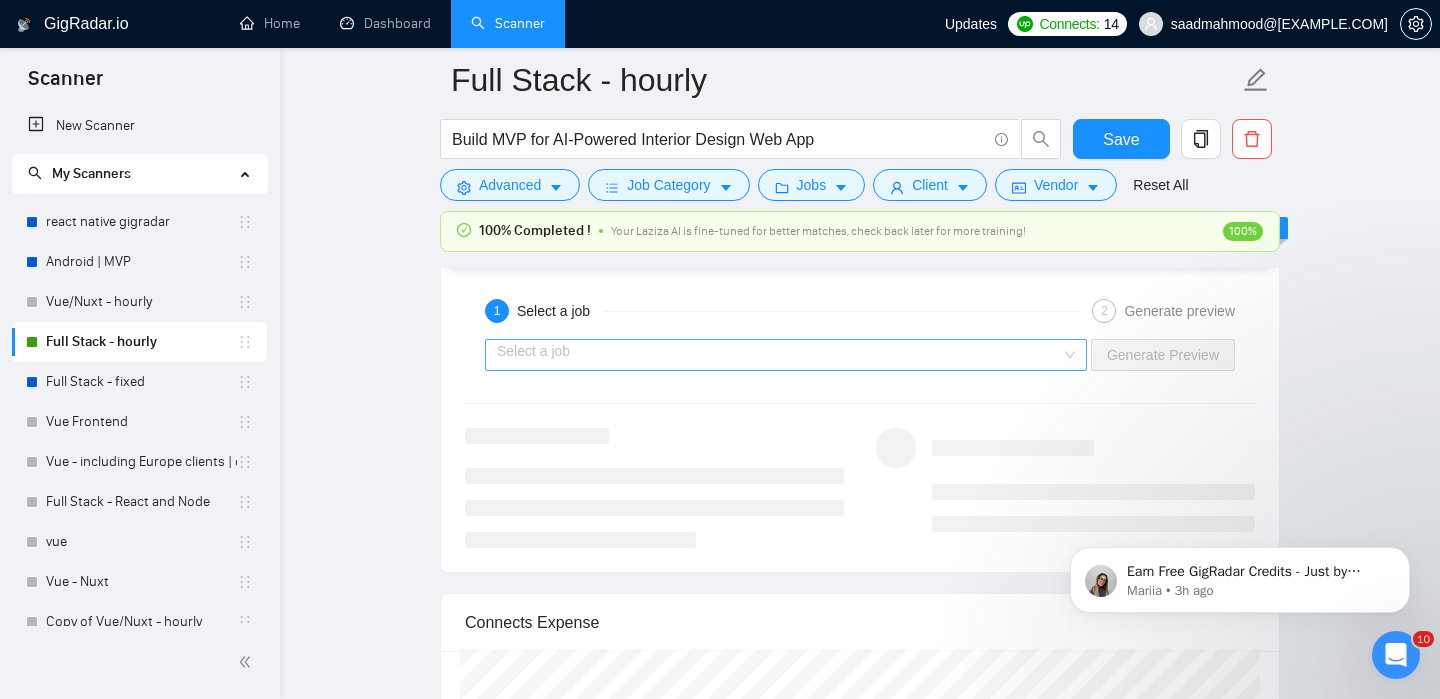 click on "Select a job" at bounding box center [786, 355] 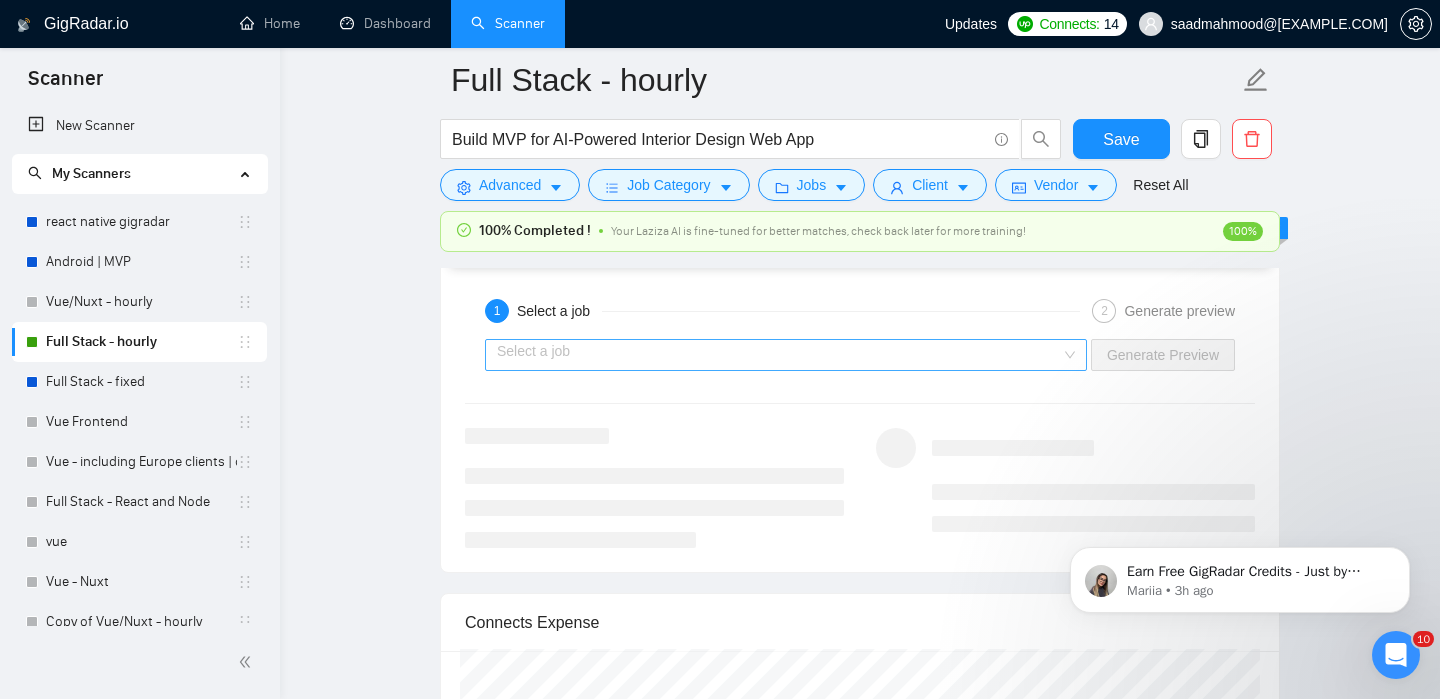 click at bounding box center [779, 355] 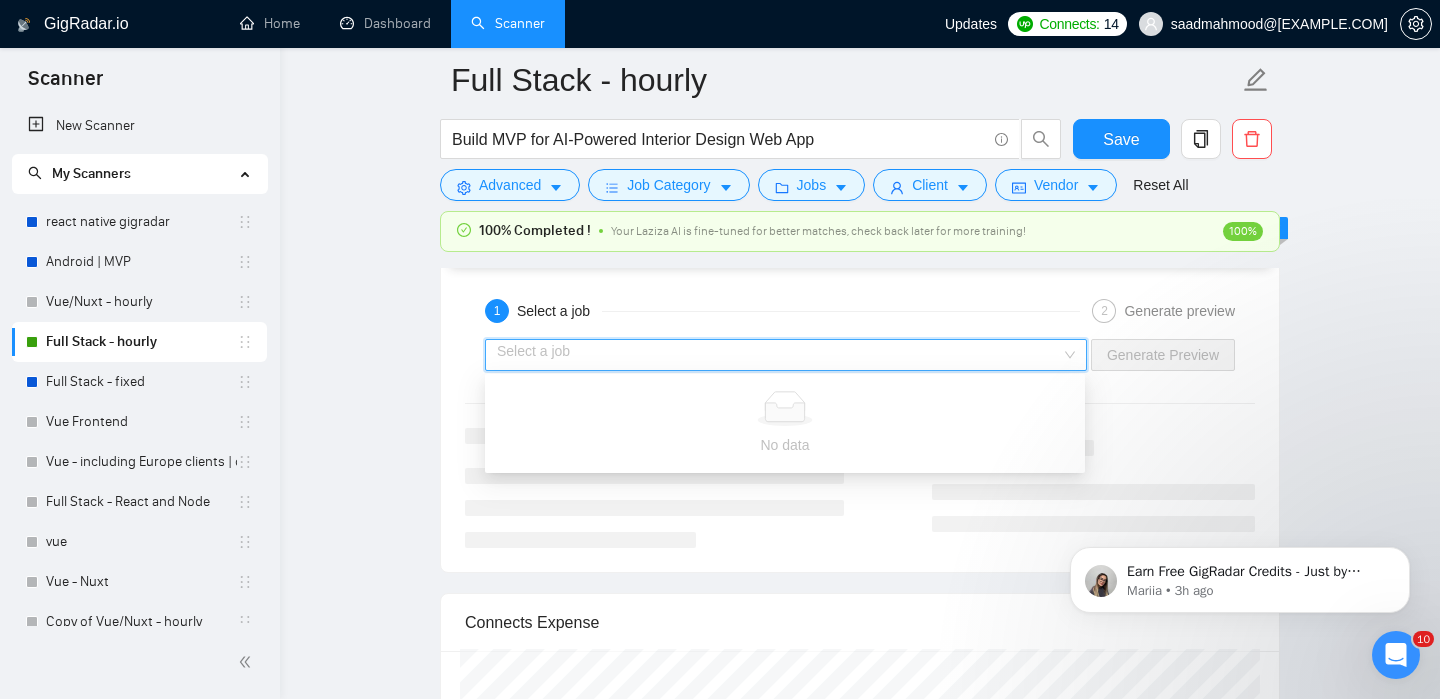 click at bounding box center [779, 355] 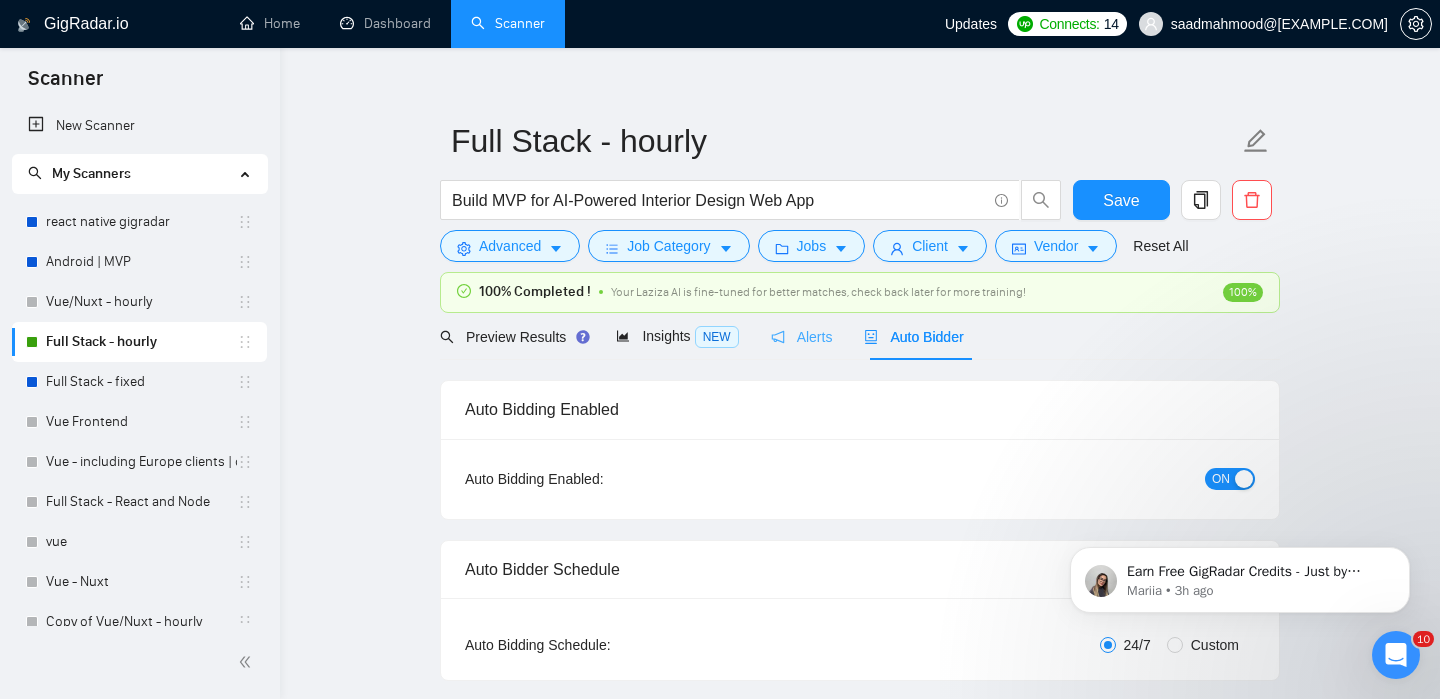 scroll, scrollTop: 0, scrollLeft: 0, axis: both 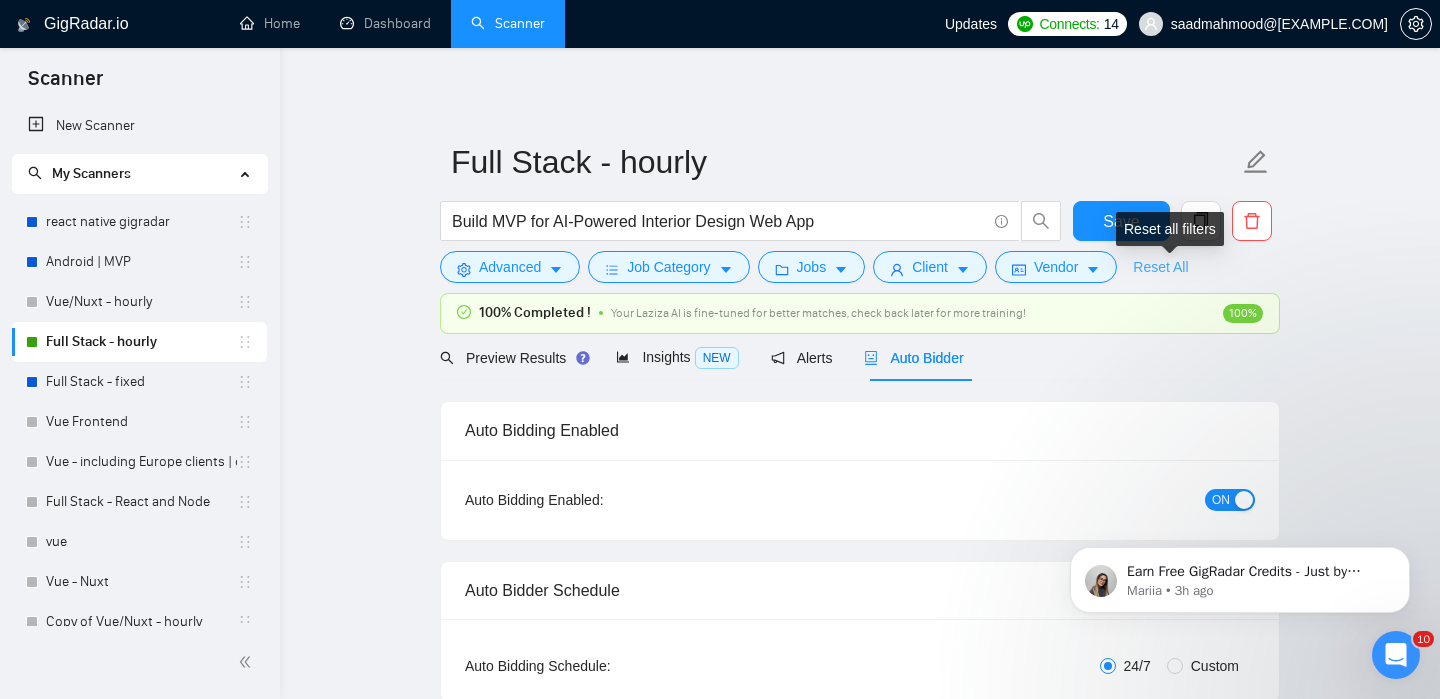 click on "Reset All" at bounding box center [1160, 267] 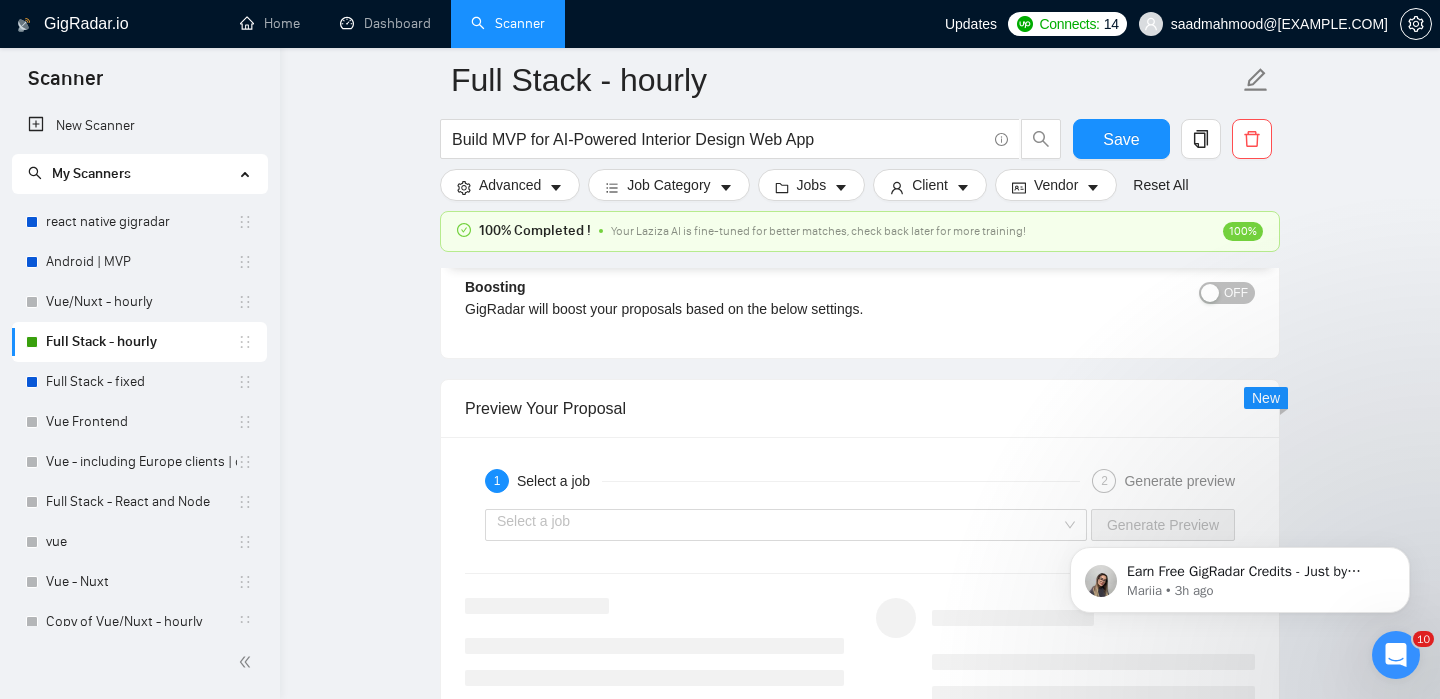 scroll, scrollTop: 3686, scrollLeft: 0, axis: vertical 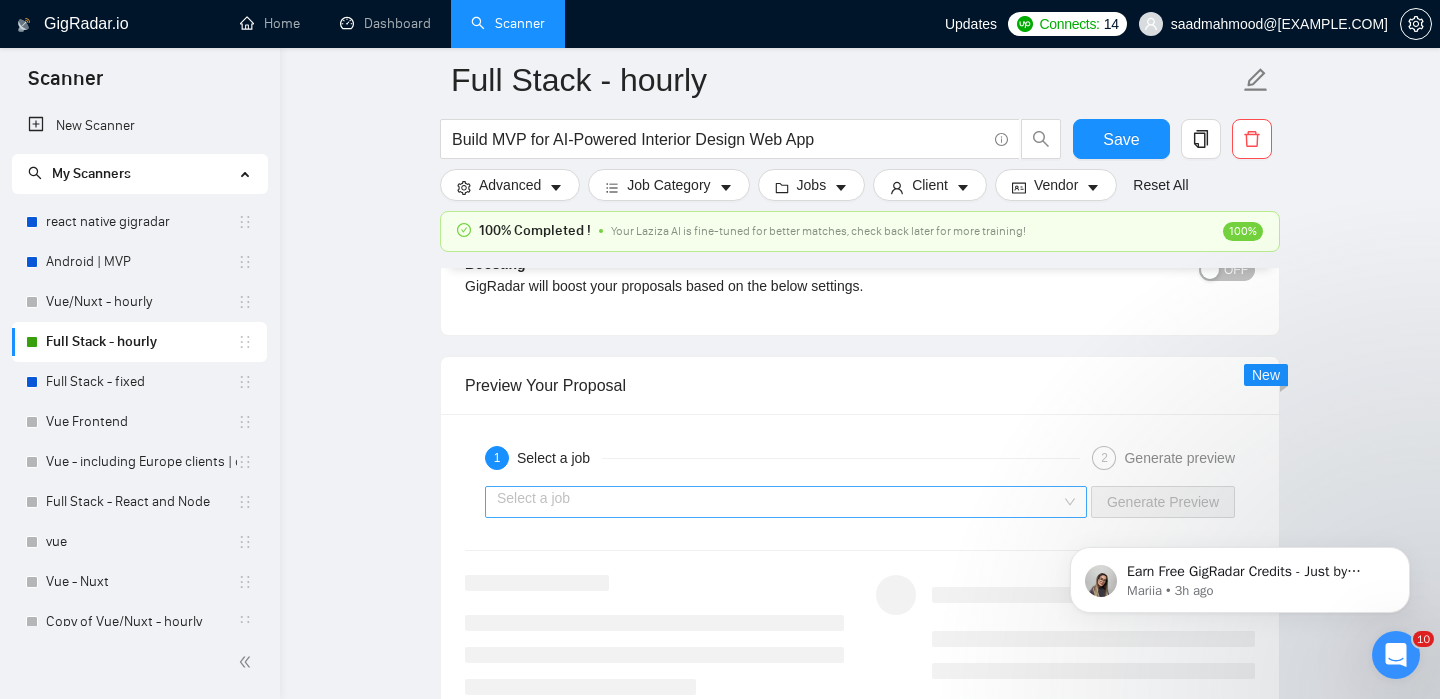 click at bounding box center [779, 502] 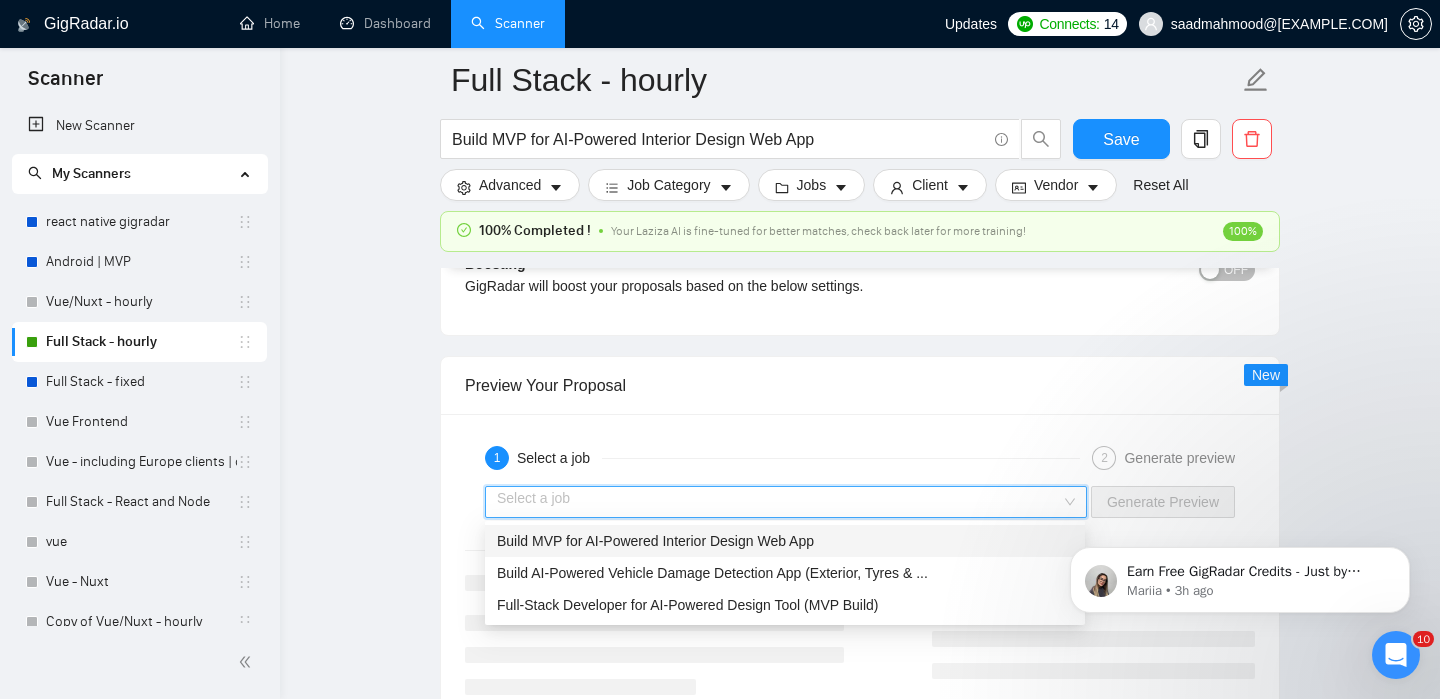 click on "Build MVP for AI-Powered Interior Design Web App" at bounding box center (655, 541) 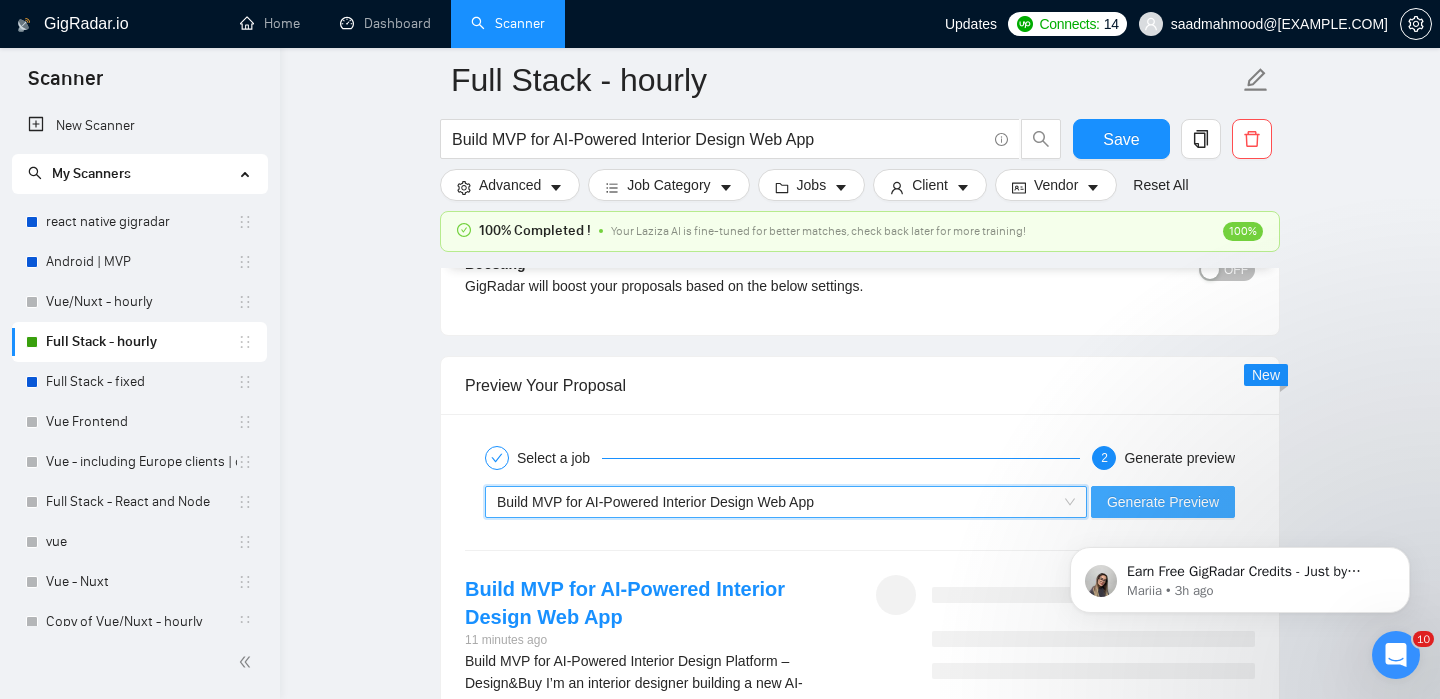 click on "Generate Preview" at bounding box center (1163, 502) 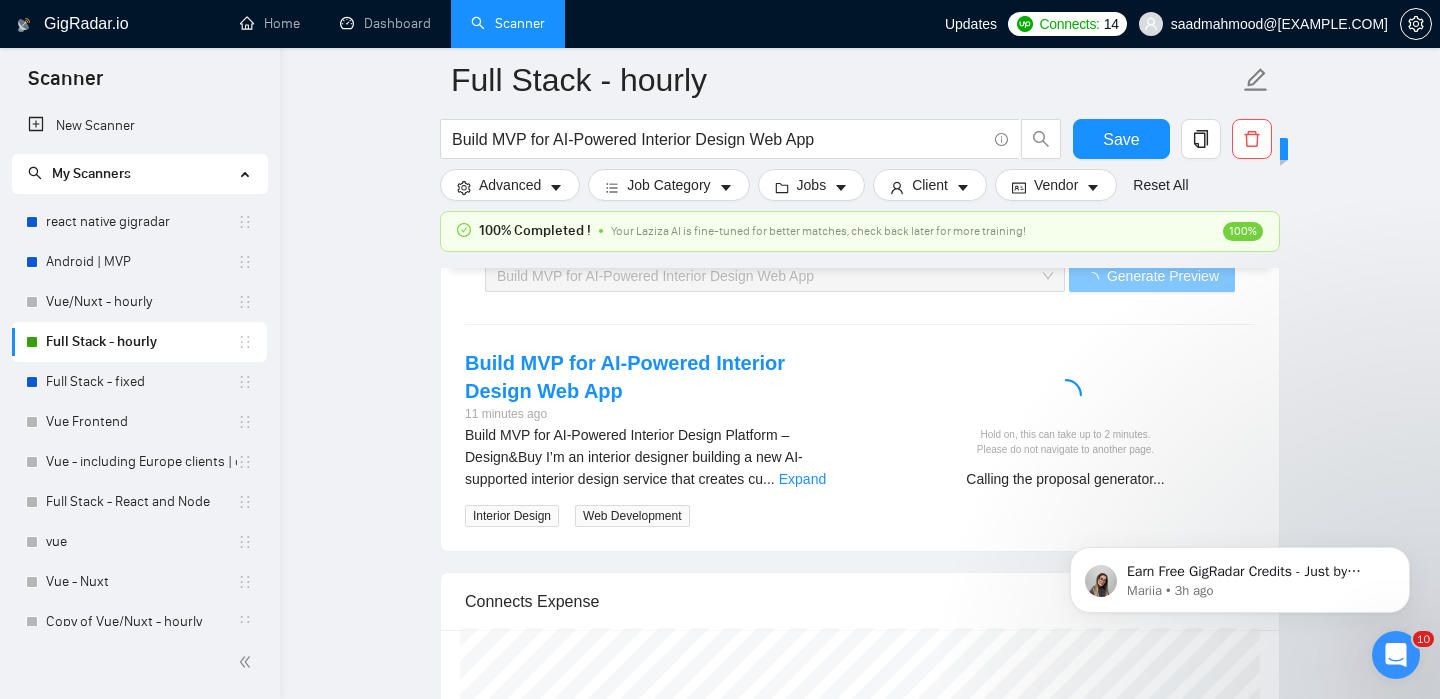 scroll, scrollTop: 3918, scrollLeft: 0, axis: vertical 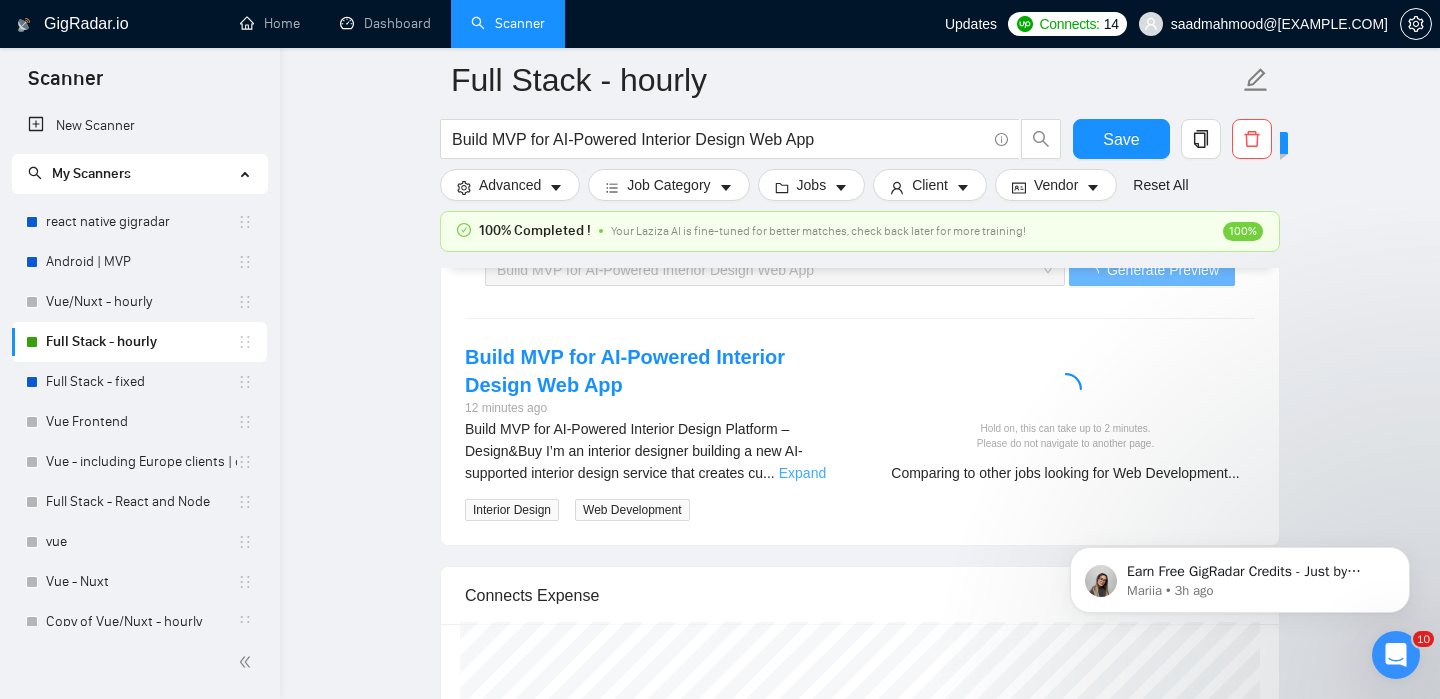 click on "Expand" at bounding box center [802, 473] 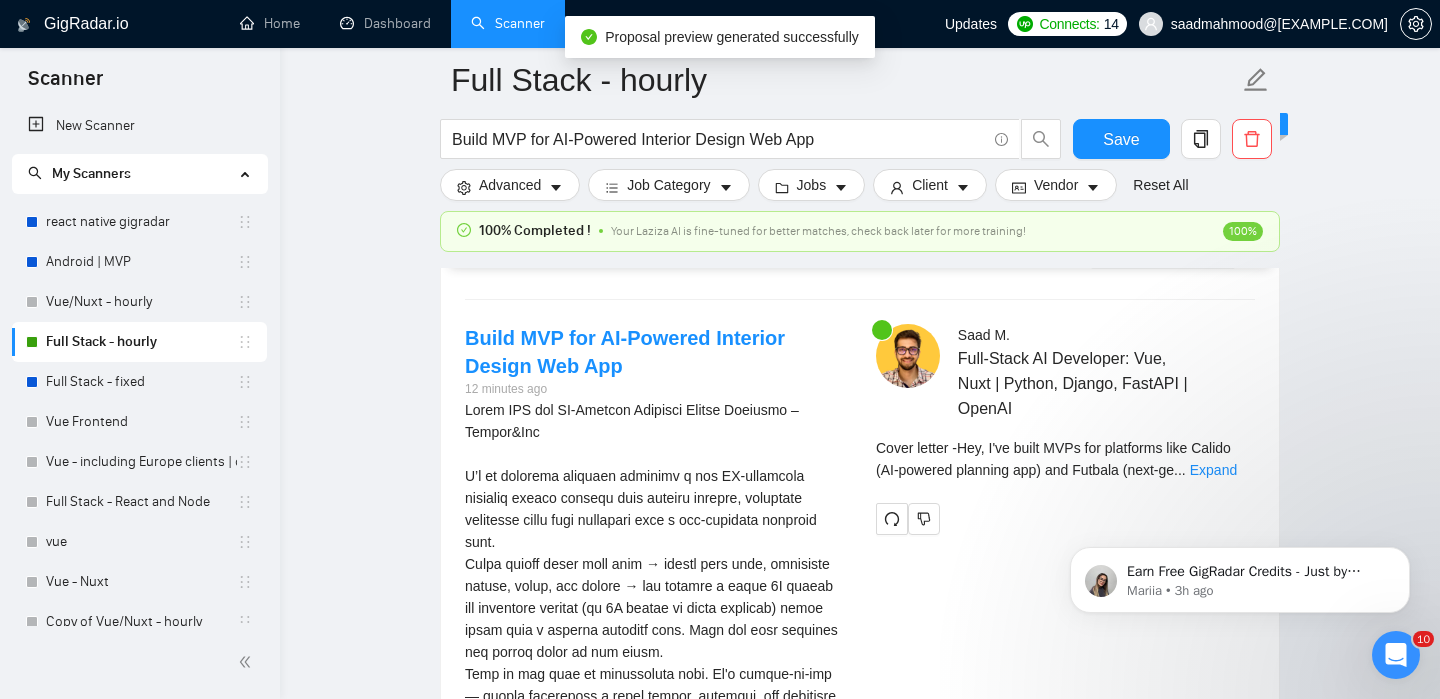scroll, scrollTop: 3900, scrollLeft: 0, axis: vertical 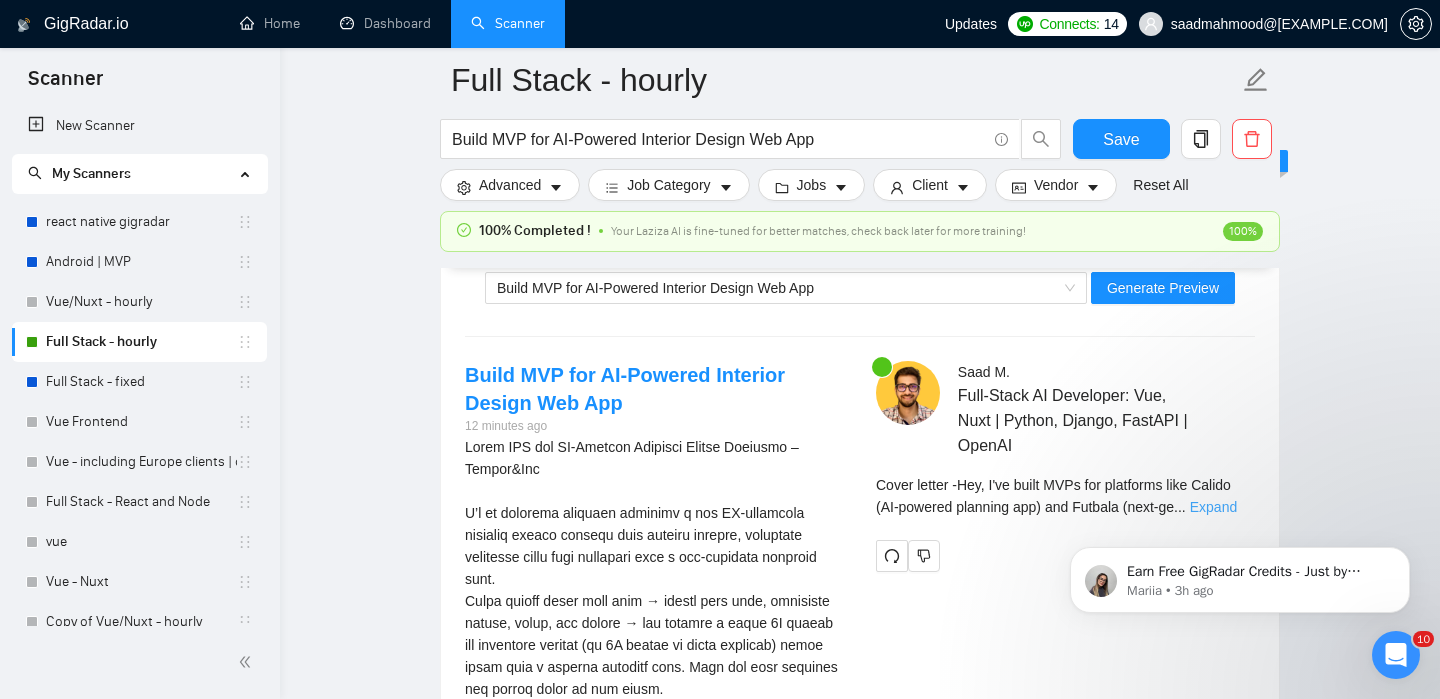 click on "Expand" at bounding box center (1213, 507) 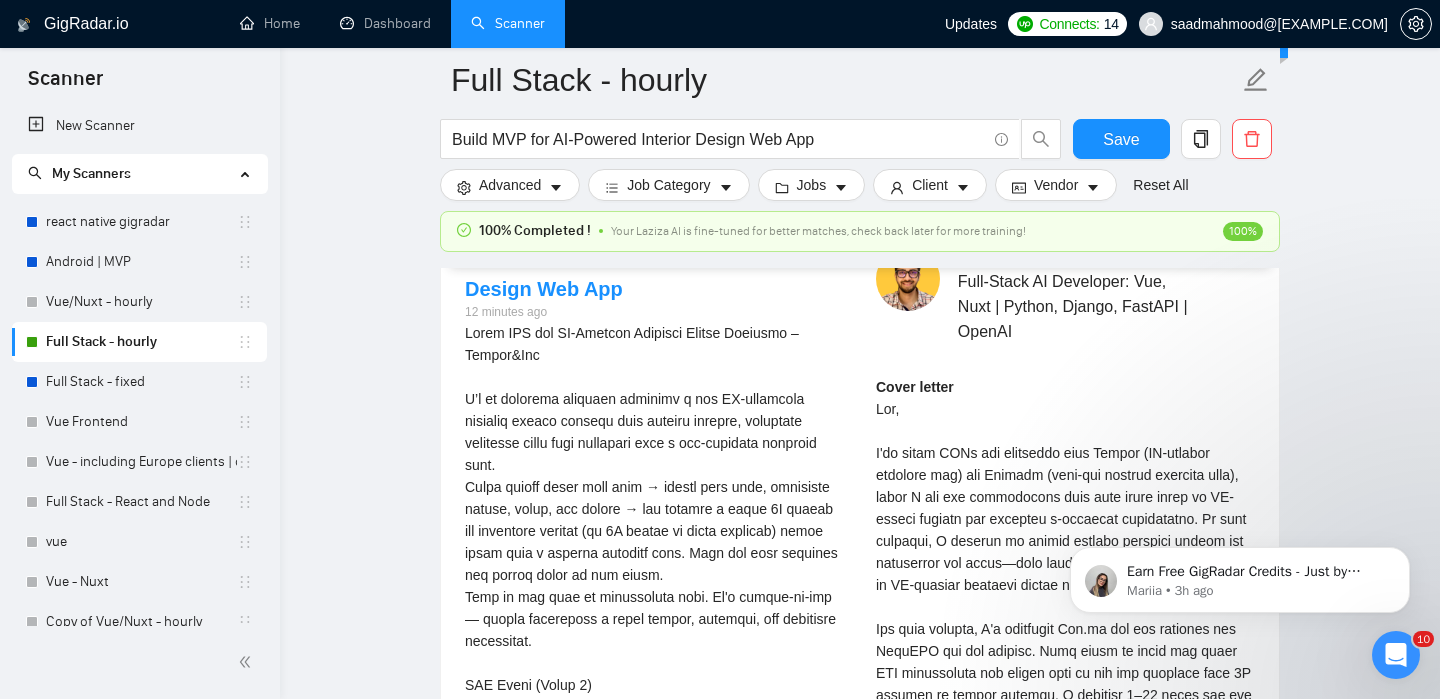 scroll, scrollTop: 4005, scrollLeft: 0, axis: vertical 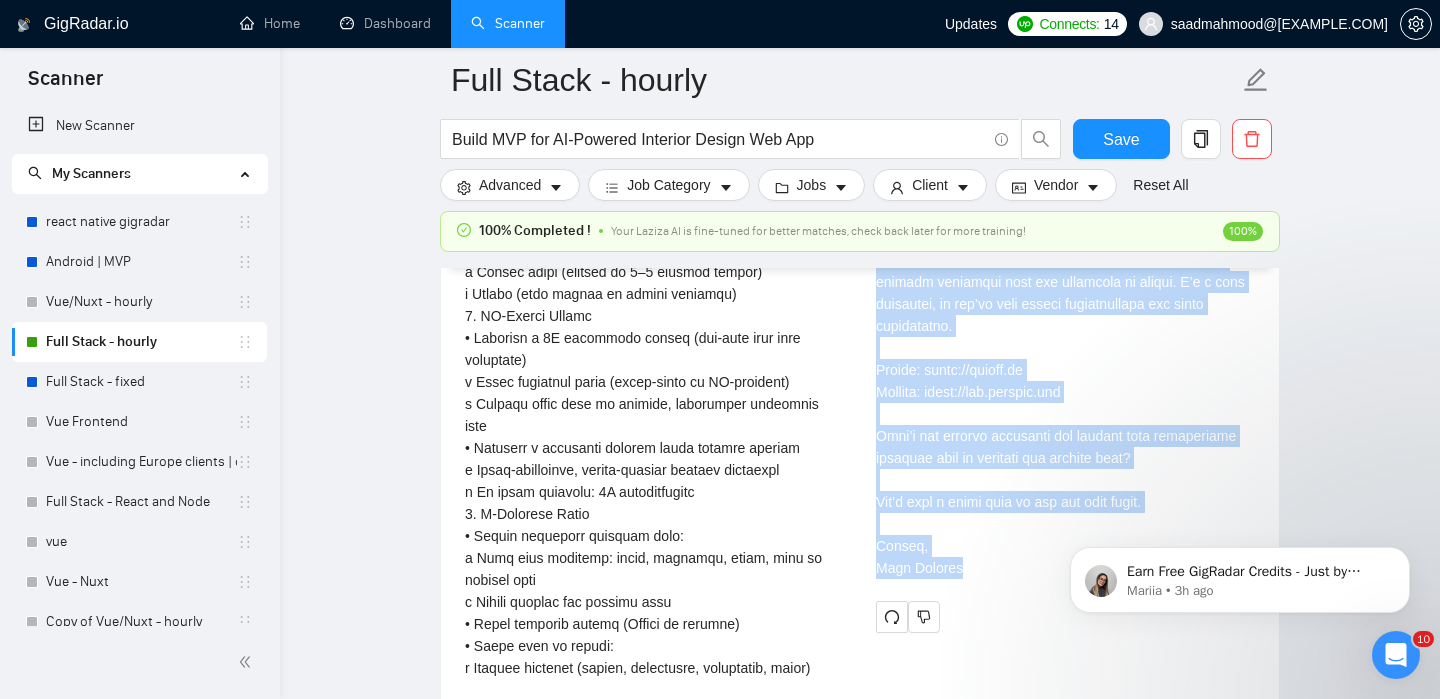drag, startPoint x: 877, startPoint y: 424, endPoint x: 991, endPoint y: 587, distance: 198.90953 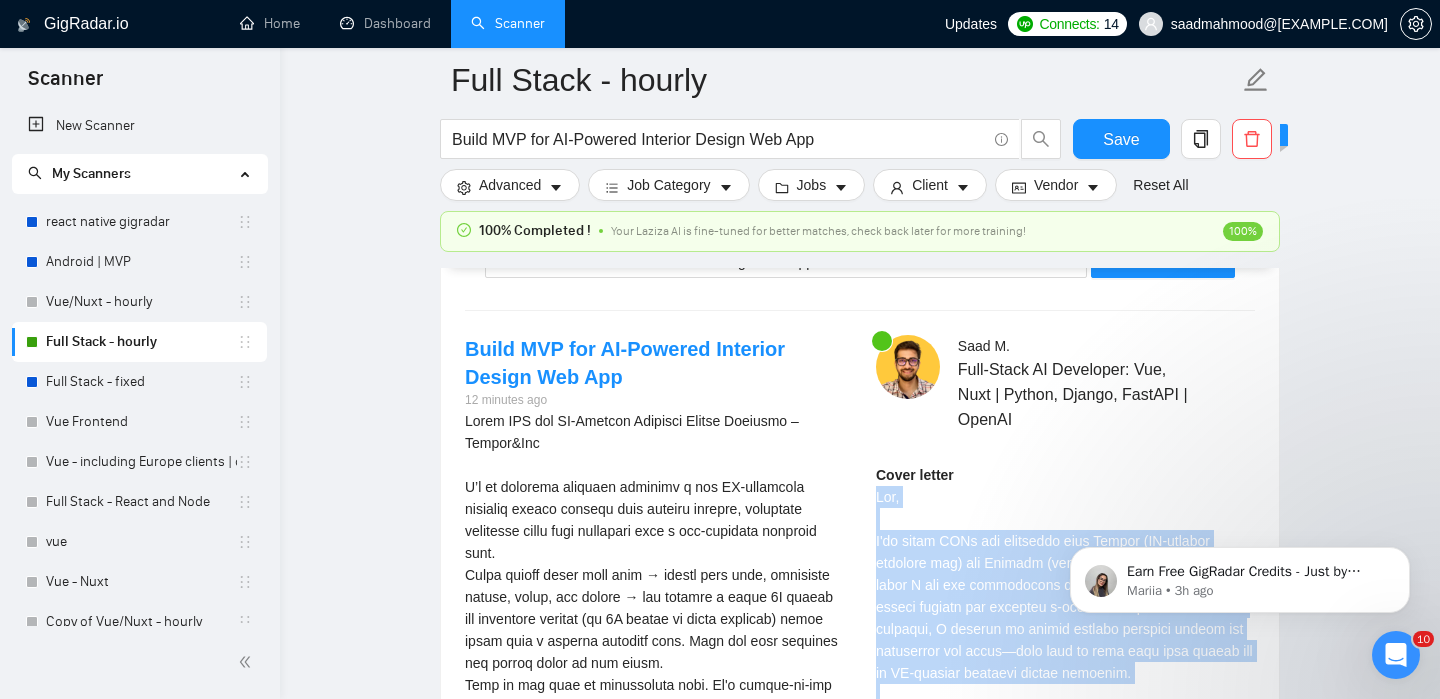 scroll, scrollTop: 3935, scrollLeft: 0, axis: vertical 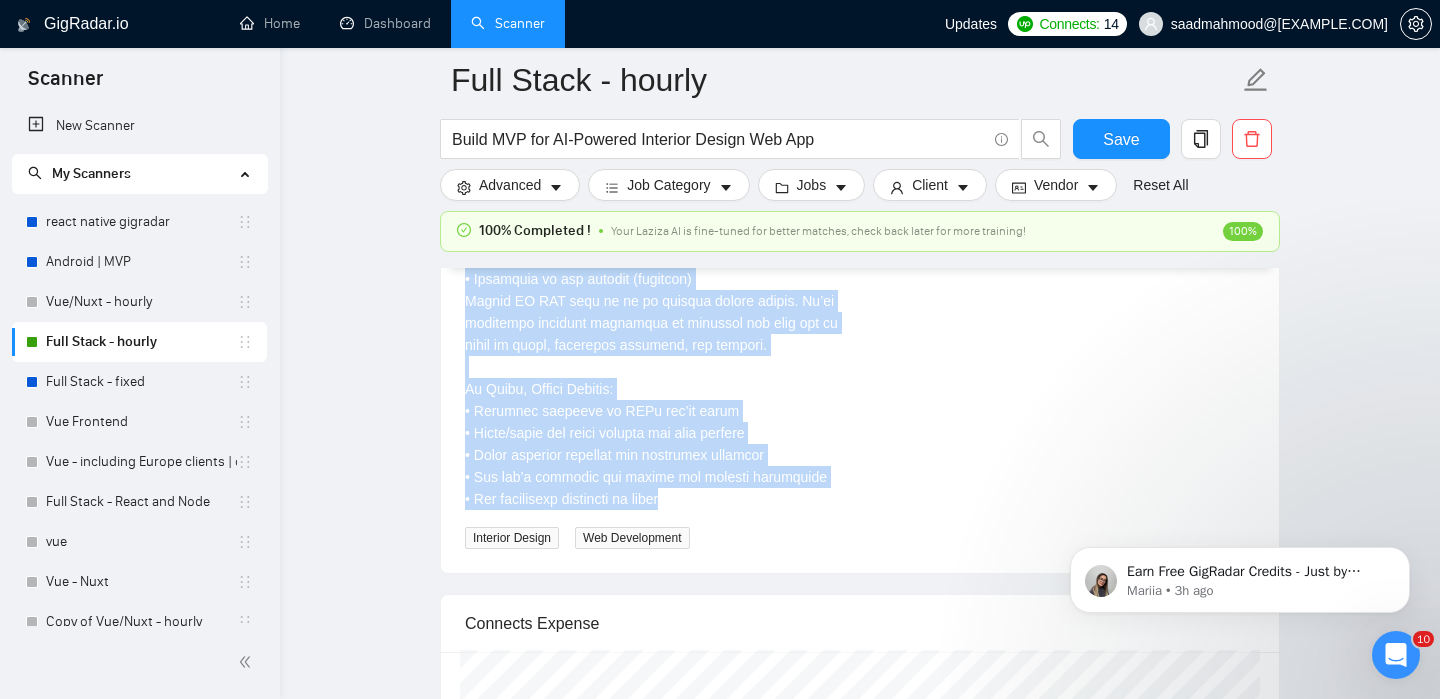 copy on "Build MVP for AI-Powered Interior Design Platform – Design&Buy
I’m an interior designer building a new AI-supported interior design service that creates curated, shoppable interiors using real furniture from a pre-selected supplier pool.
Users upload their room plan → choose room type, furniture pieces, style, and budget → and receive a smart 2D layout and furniture collage (or 3D render in later versions) using items from a curated supplier pool. They can then purchase the entire setup in one click.
This is not just an inspiration tool. It's design-to-buy — making furnishing a space simple, tasteful, and instantly actionable.
MVP Scope (Phase 1)
1. User Input Flow
•	Upload a room layout:
o	Accept PDFs, images, or manual dimension form
o	OR allow user to draw the room plan using a basic online CAD tool
•	Choose:
o	Room type (e.g. bedroom, living room)
o	Required furniture pieces (e.g. bed, wardrobe, rug)
o	Design style (limited to 2–3 curated themes)
o	Budget (with option to exceed slightly)
2. AI-Driven O..." 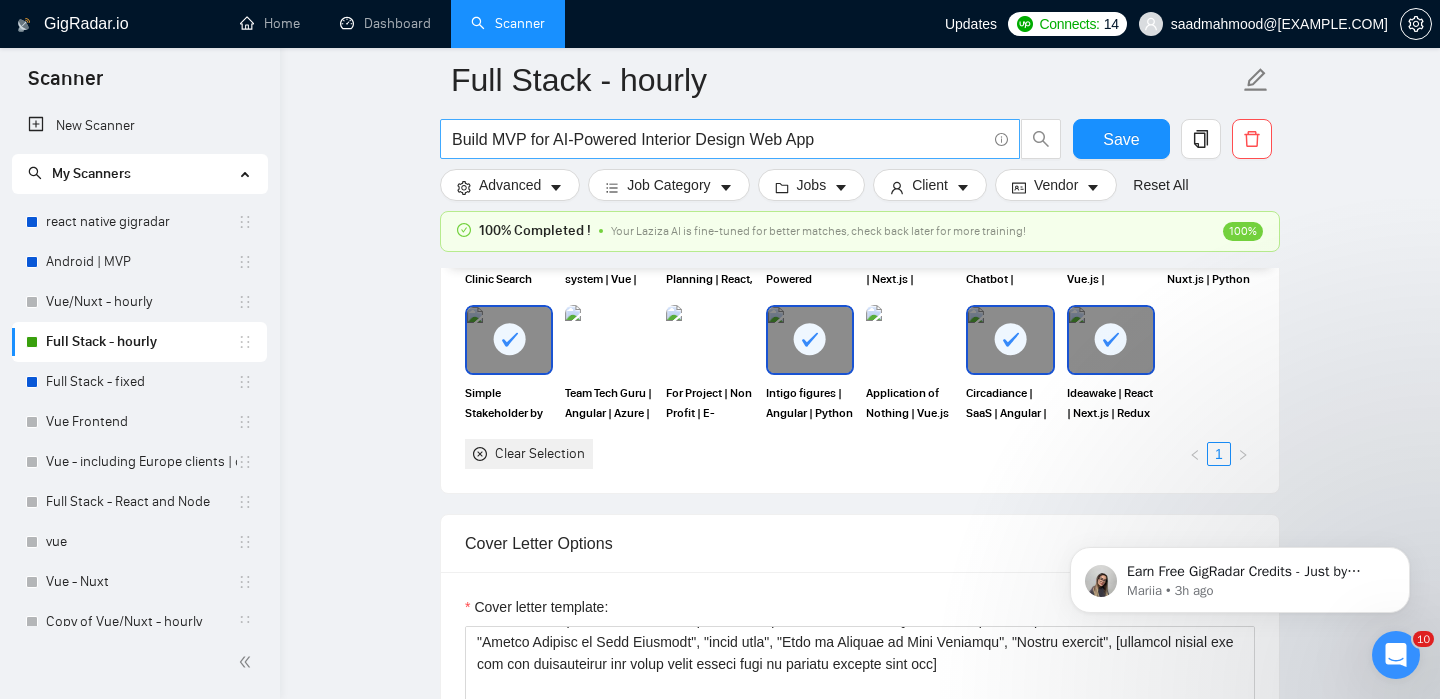 scroll, scrollTop: 1863, scrollLeft: 0, axis: vertical 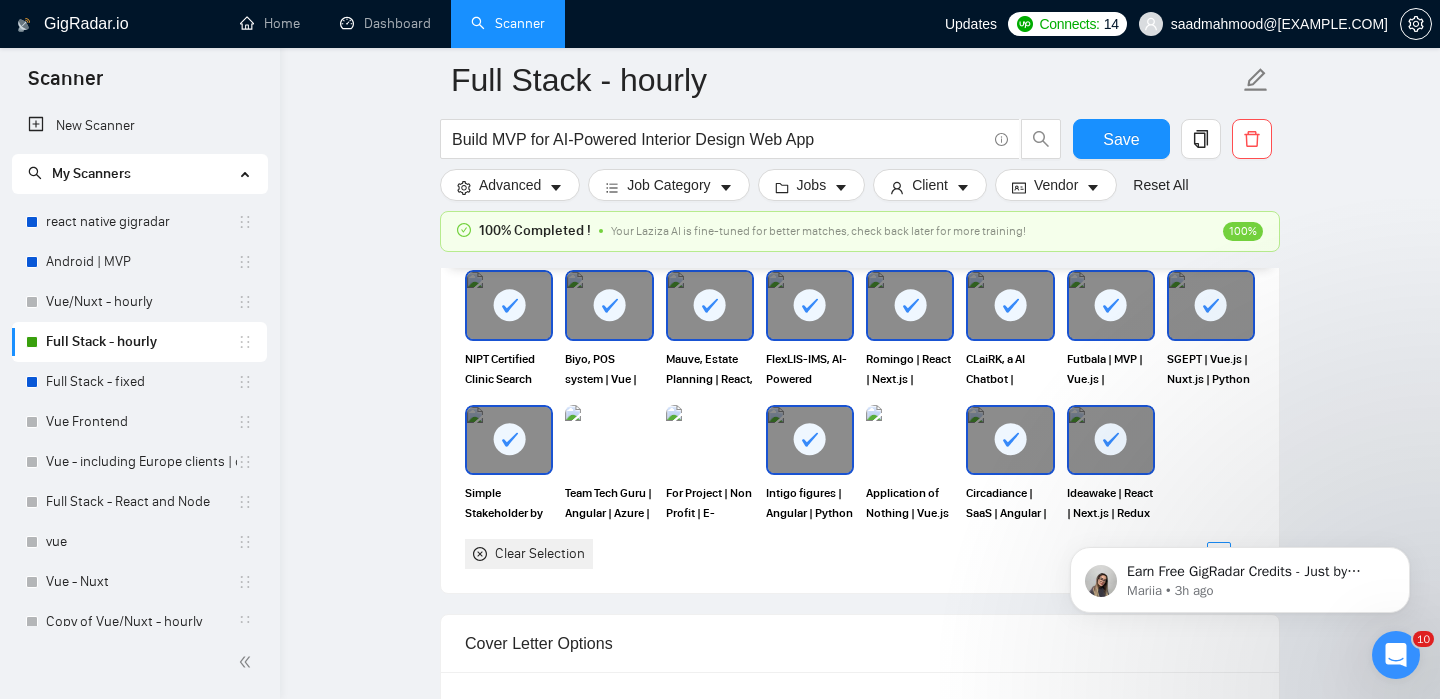 click on "NIPT Certified Clinic Search Navi | Vue.js | Nuxt.js | Supabase Biyo, POS system | Vue | PWA | Python Django | Pusher | WebRTC Mauve, Estate Planning | React, Node.js, Open AI, Socket, AWS FlexLIS-IMS, AI-Powered Laboratory System | FastAPI | React | MongoDB Romingo | React | Next.js | Node.js | Nest.js | Prisma | GraphQL CLaiRK, a AI Chatbot | LangChain | OpenAI | Python | FastAPI | Vue.js Futbala | MVP | Vue.js | TypeScript | Pinia | Tailwind CSS SGEPT | Vue.js | Nuxt.js | Python | Django | D3.js | Open AI | SQL Simple Stakeholder by Darzin | SaaS | Angular | Chart.js | Material UI Team Tech Guru | Angular | Azure | Ionic | Desktop | IOS | Android For Project | Non Profit | E-commerce | Angular | Tailwind CSS | Figma Intigo figures | Angular | Python | Django | Amazon Web Services (AWS) Application of Nothing | Vue.js | Three.js | Python | AWS Lambda Circadiance | SaaS | Angular | Python | Django | Stripe | PostgreSQL Ideawake | React | Next.js | Redux | Node.js | Express.js | Socket.io Clear Selection 1" at bounding box center (860, 419) 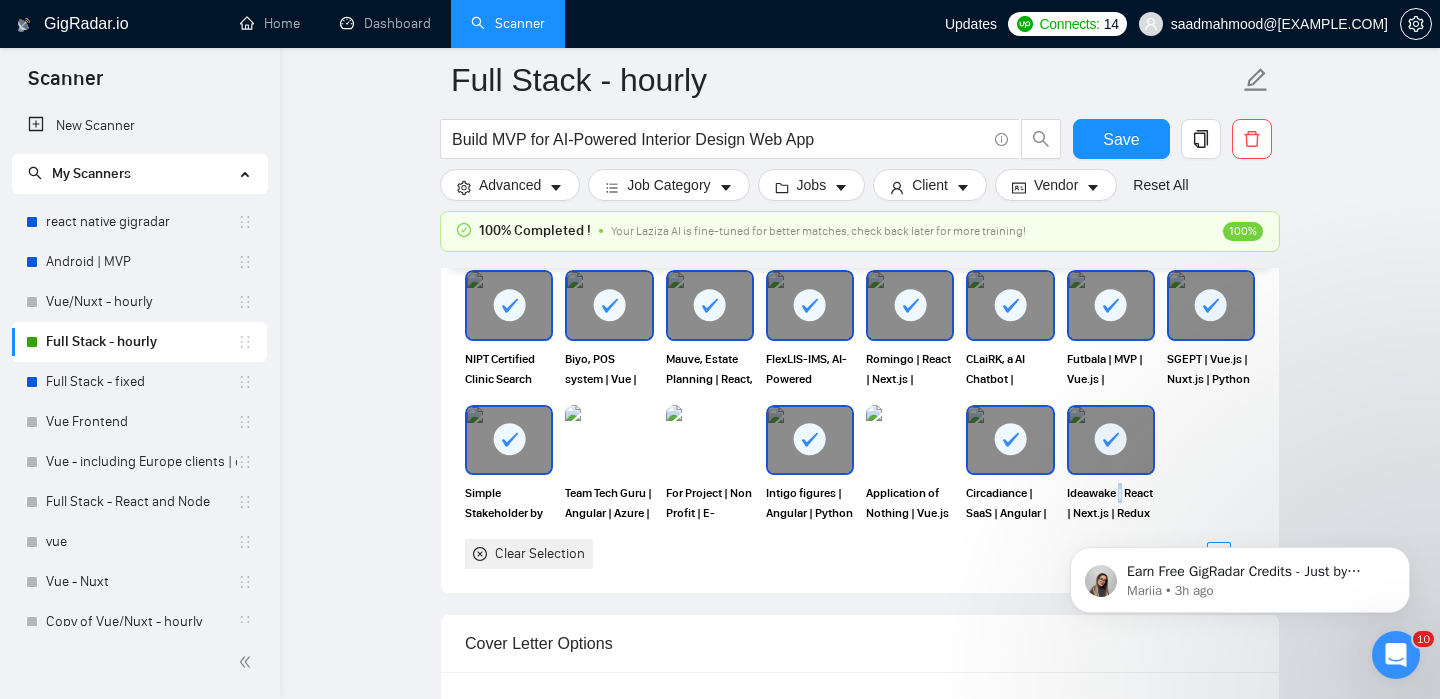click on "NIPT Certified Clinic Search Navi | Vue.js | Nuxt.js | Supabase Biyo, POS system | Vue | PWA | Python Django | Pusher | WebRTC Mauve, Estate Planning | React, Node.js, Open AI, Socket, AWS FlexLIS-IMS, AI-Powered Laboratory System | FastAPI | React | MongoDB Romingo | React | Next.js | Node.js | Nest.js | Prisma | GraphQL CLaiRK, a AI Chatbot | LangChain | OpenAI | Python | FastAPI | Vue.js Futbala | MVP | Vue.js | TypeScript | Pinia | Tailwind CSS SGEPT | Vue.js | Nuxt.js | Python | Django | D3.js | Open AI | SQL Simple Stakeholder by Darzin | SaaS | Angular | Chart.js | Material UI Team Tech Guru | Angular | Azure | Ionic | Desktop | IOS | Android For Project | Non Profit | E-commerce | Angular | Tailwind CSS | Figma Intigo figures | Angular | Python | Django | Amazon Web Services (AWS) Application of Nothing | Vue.js | Three.js | Python | AWS Lambda Circadiance | SaaS | Angular | Python | Django | Stripe | PostgreSQL Ideawake | React | Next.js | Redux | Node.js | Express.js | Socket.io Clear Selection 1" at bounding box center [860, 419] 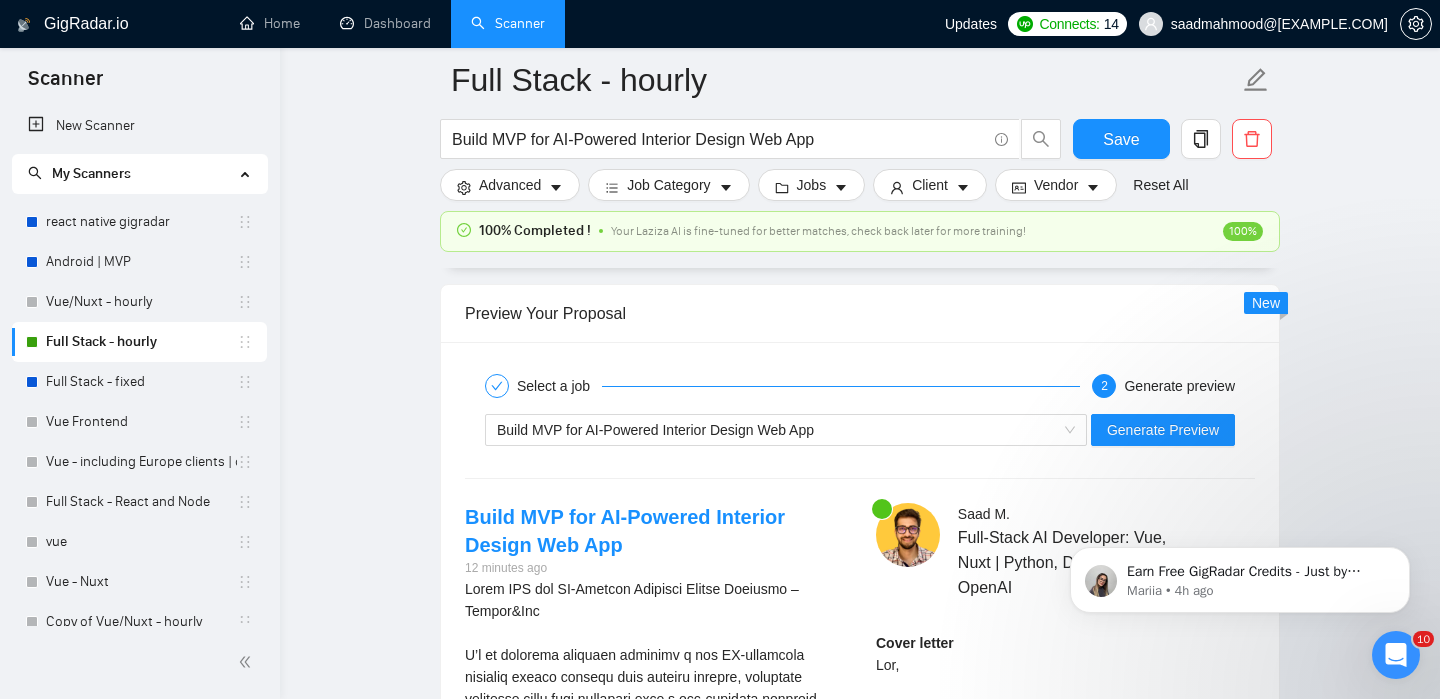 scroll, scrollTop: 3863, scrollLeft: 0, axis: vertical 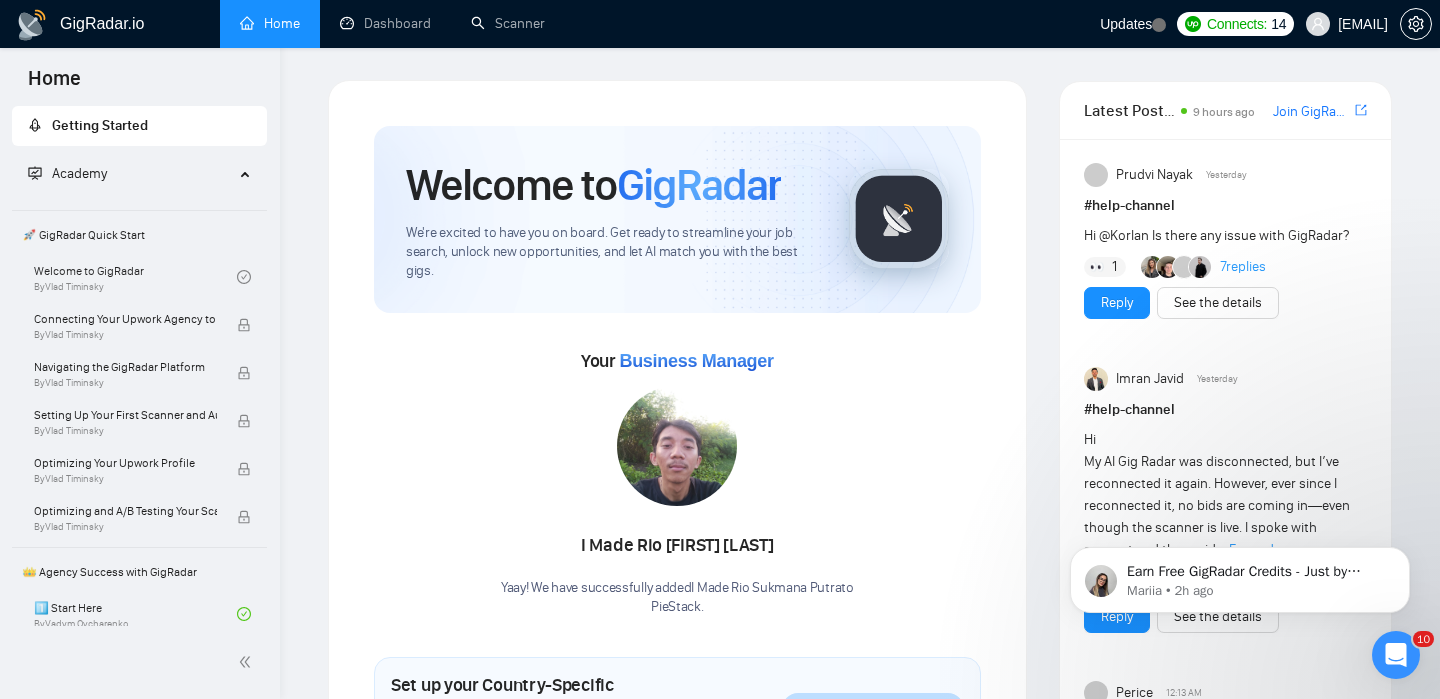 click on "Join GigRadar Slack Community" at bounding box center [1312, 112] 